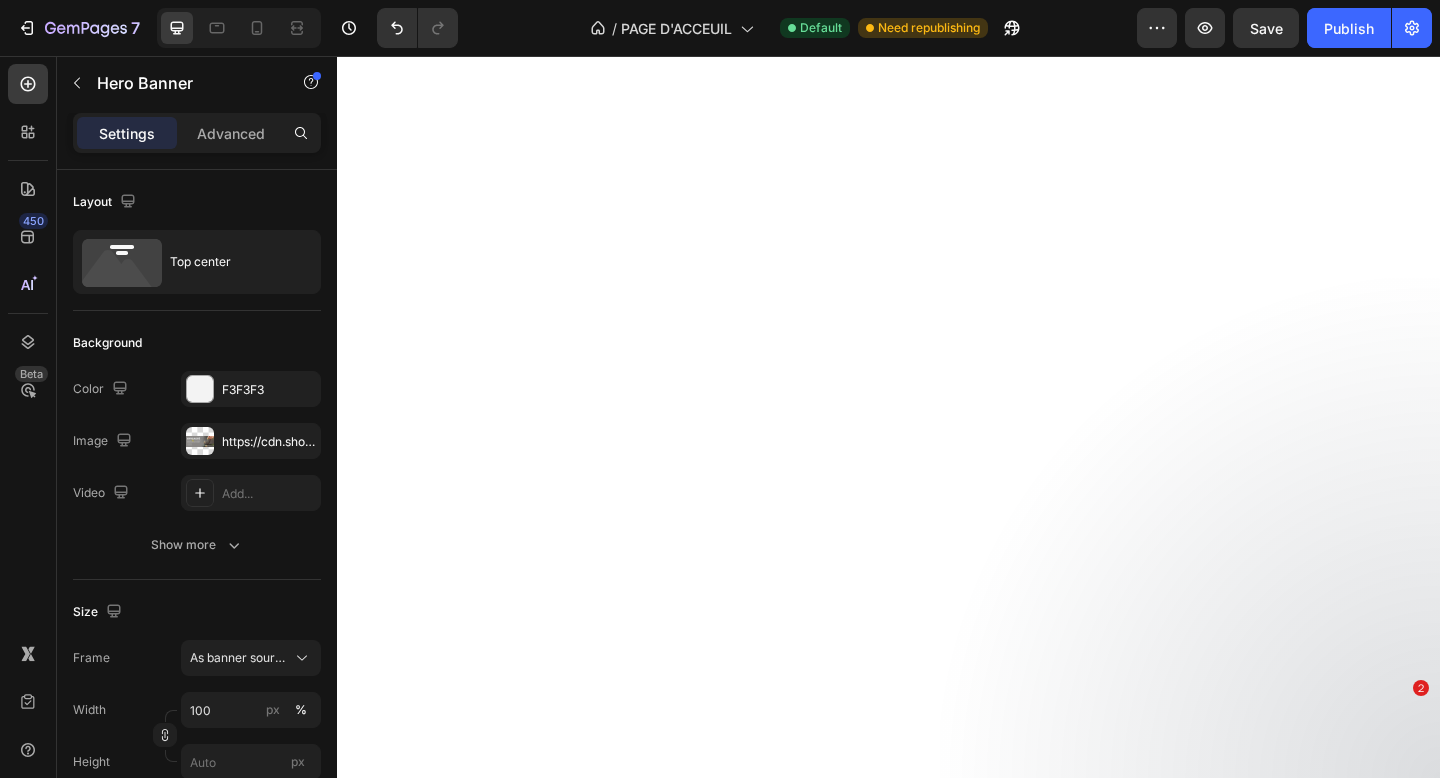 scroll, scrollTop: 0, scrollLeft: 0, axis: both 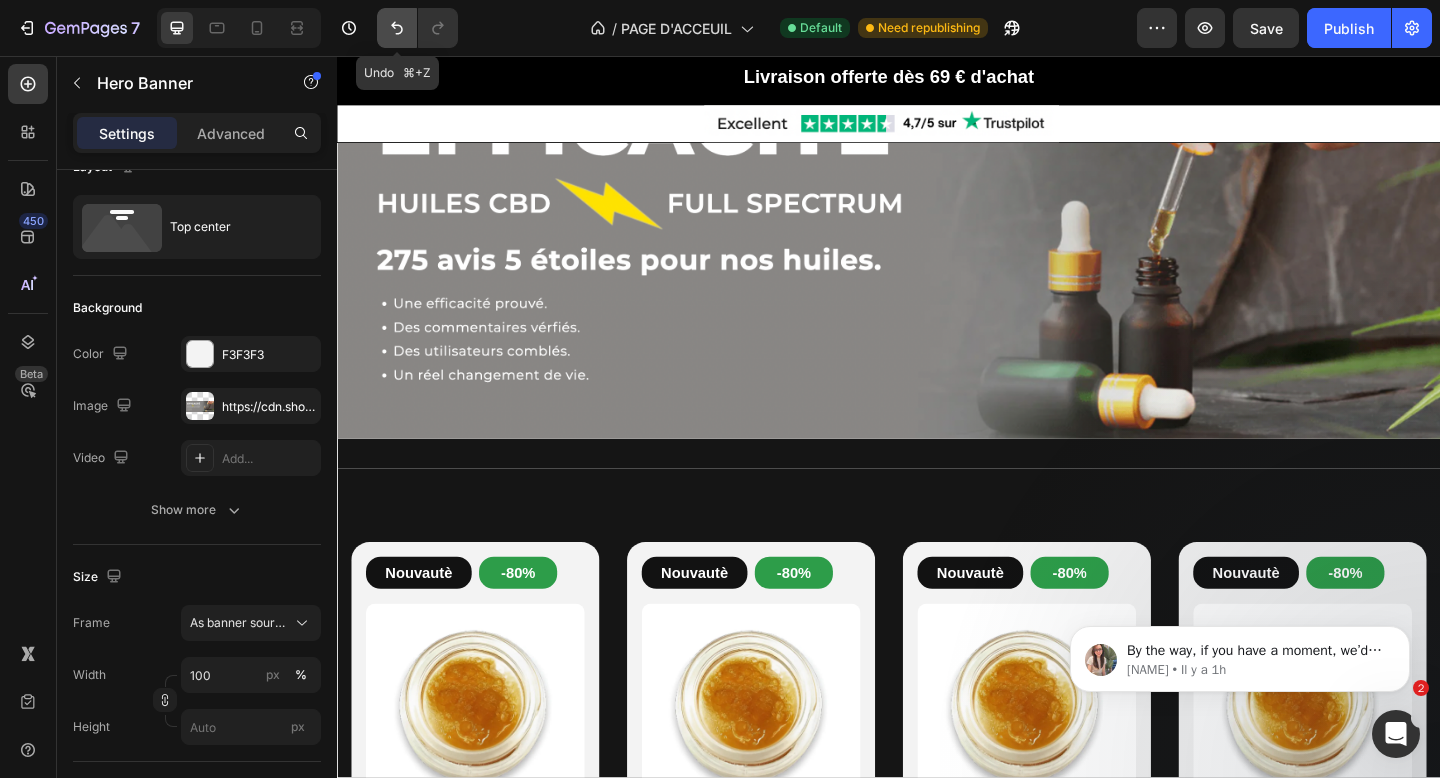 click 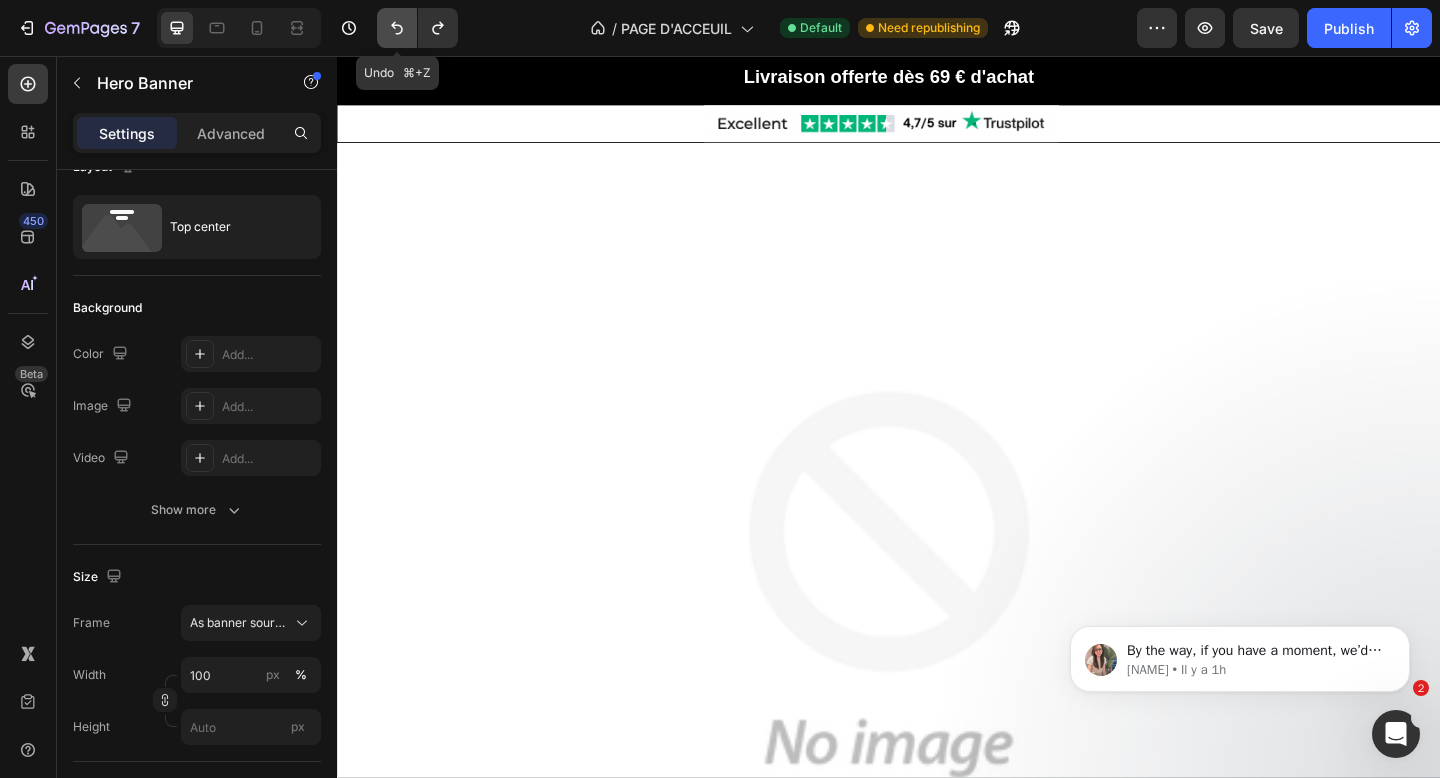 click 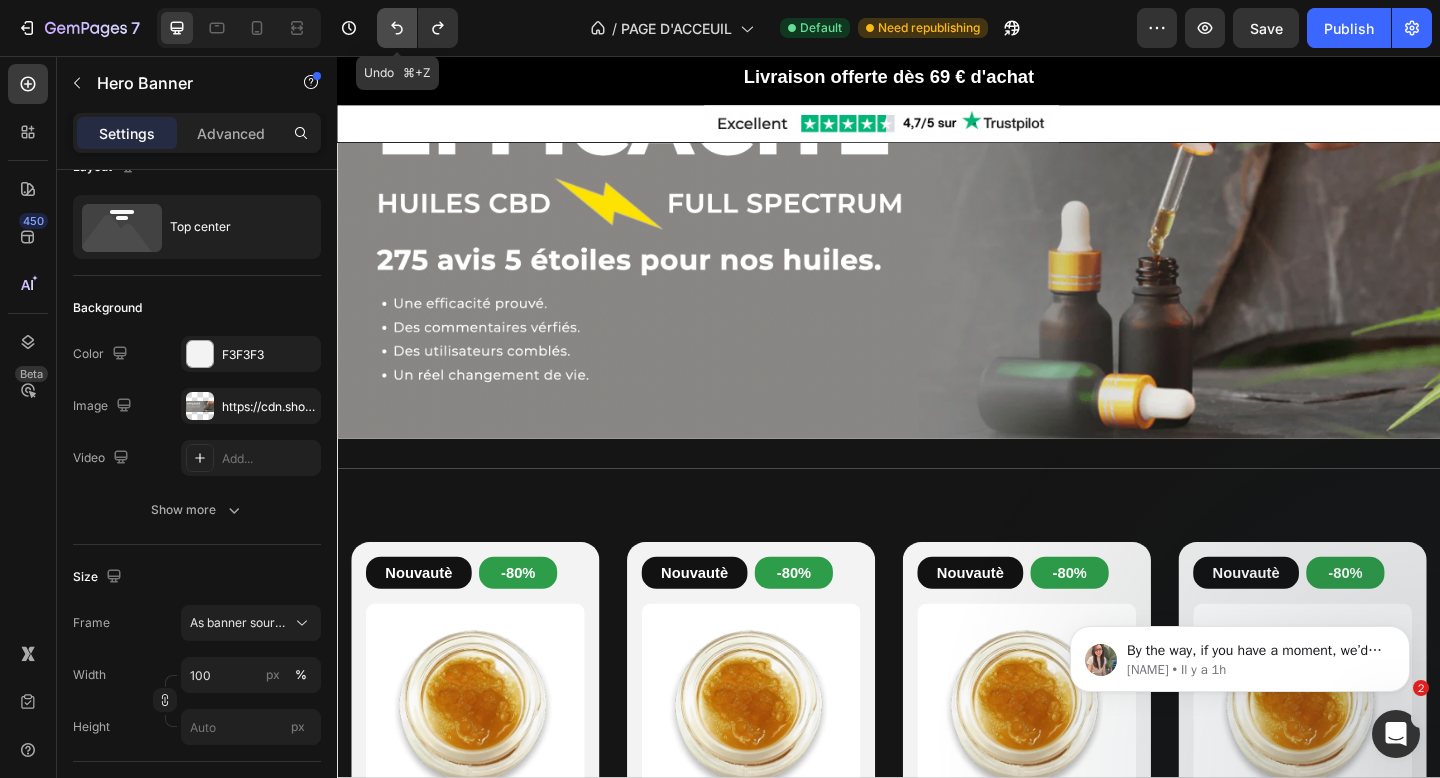 click 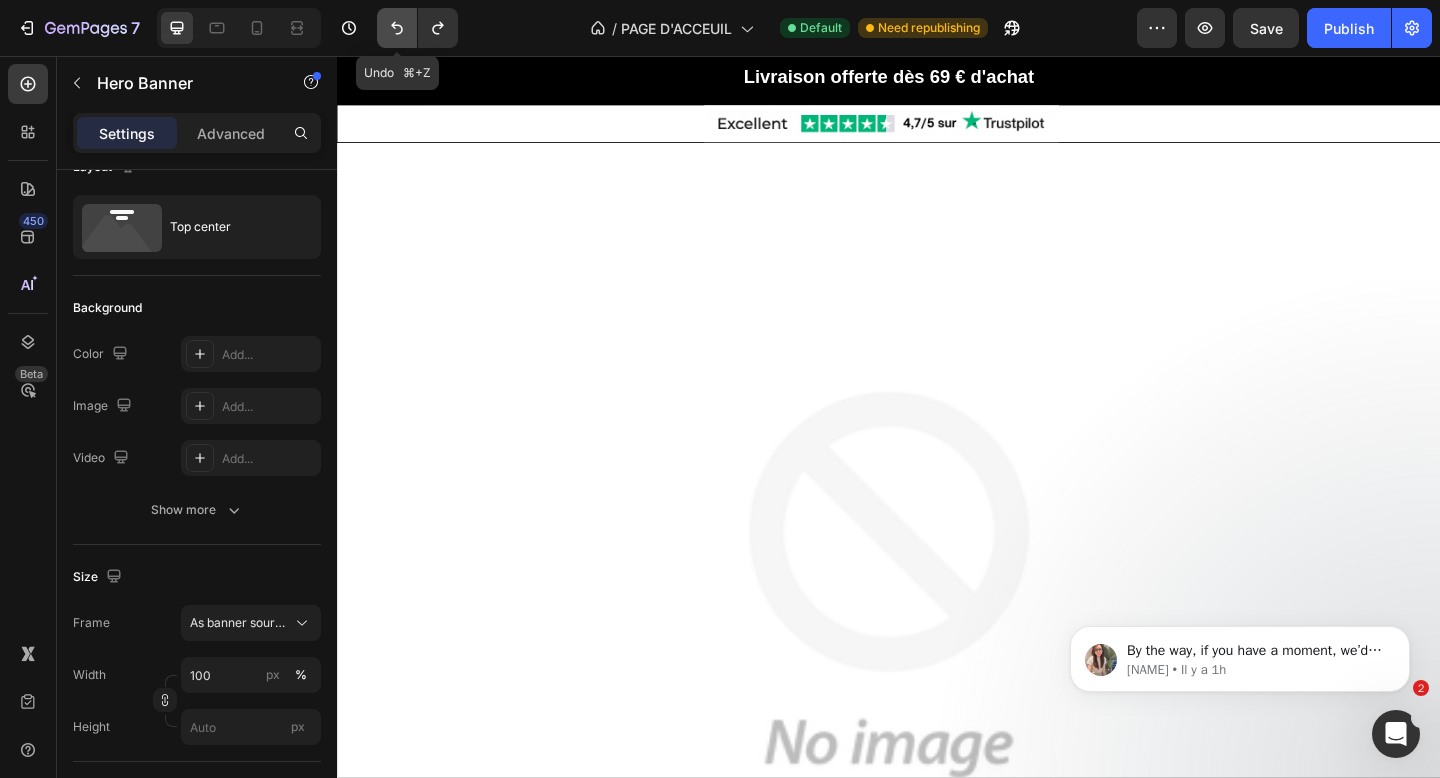 click 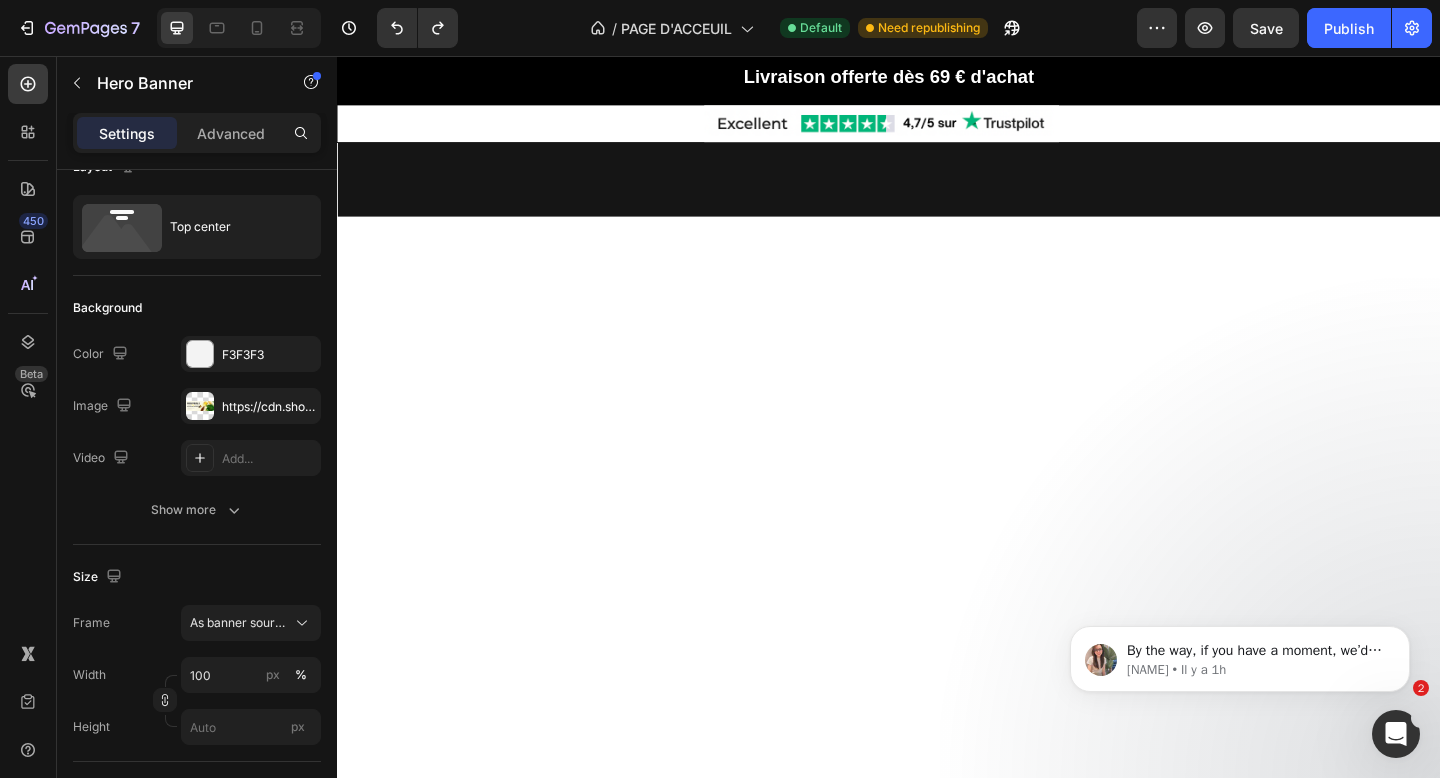 scroll, scrollTop: 0, scrollLeft: 0, axis: both 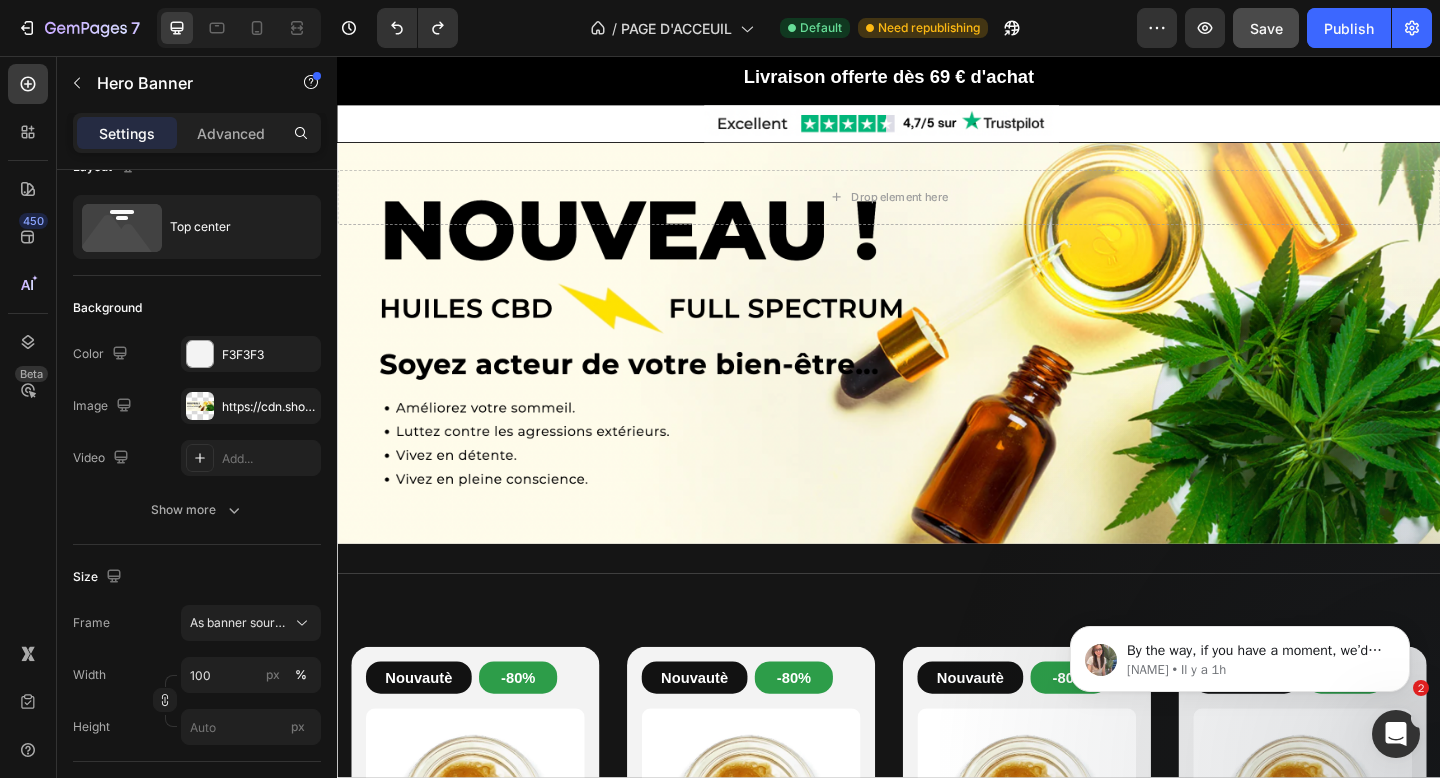 click on "Save" 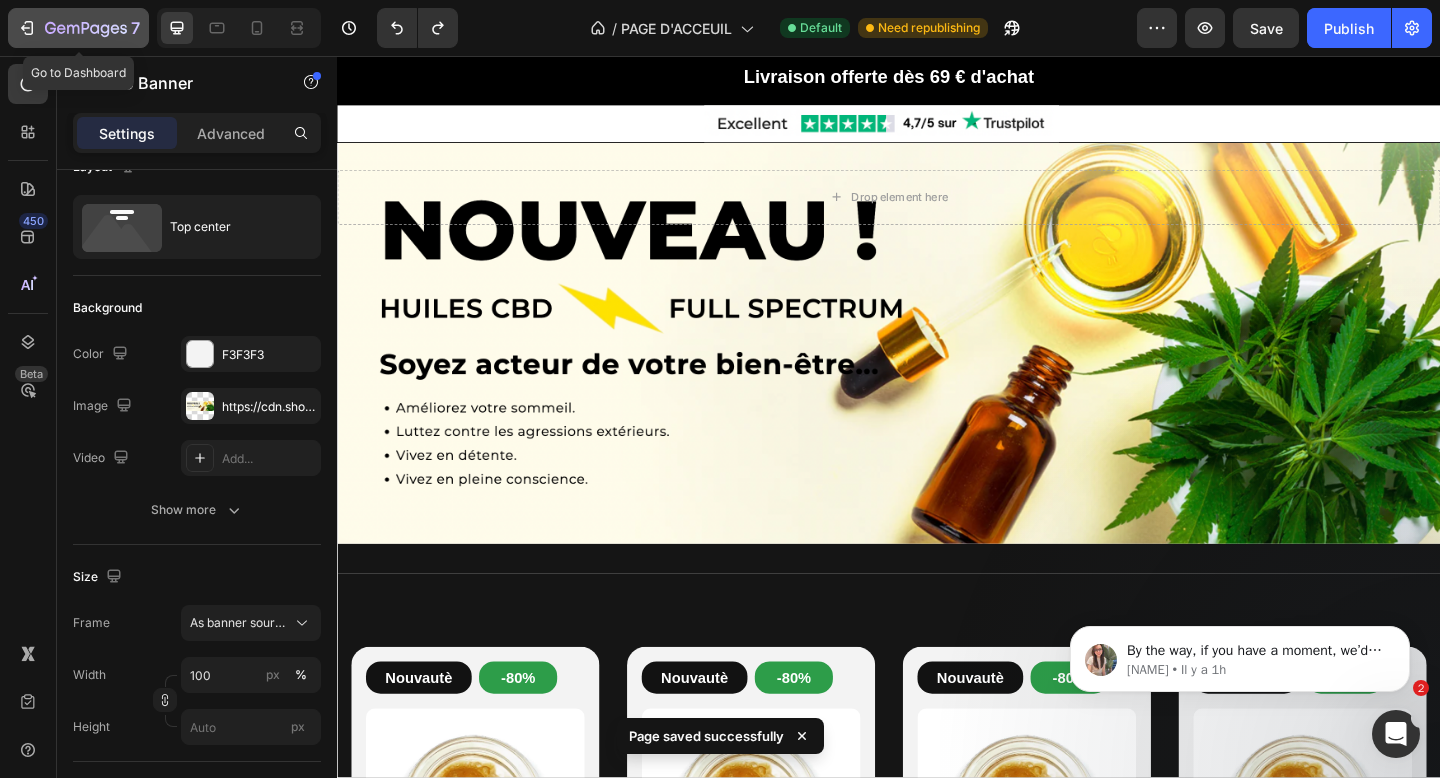 click 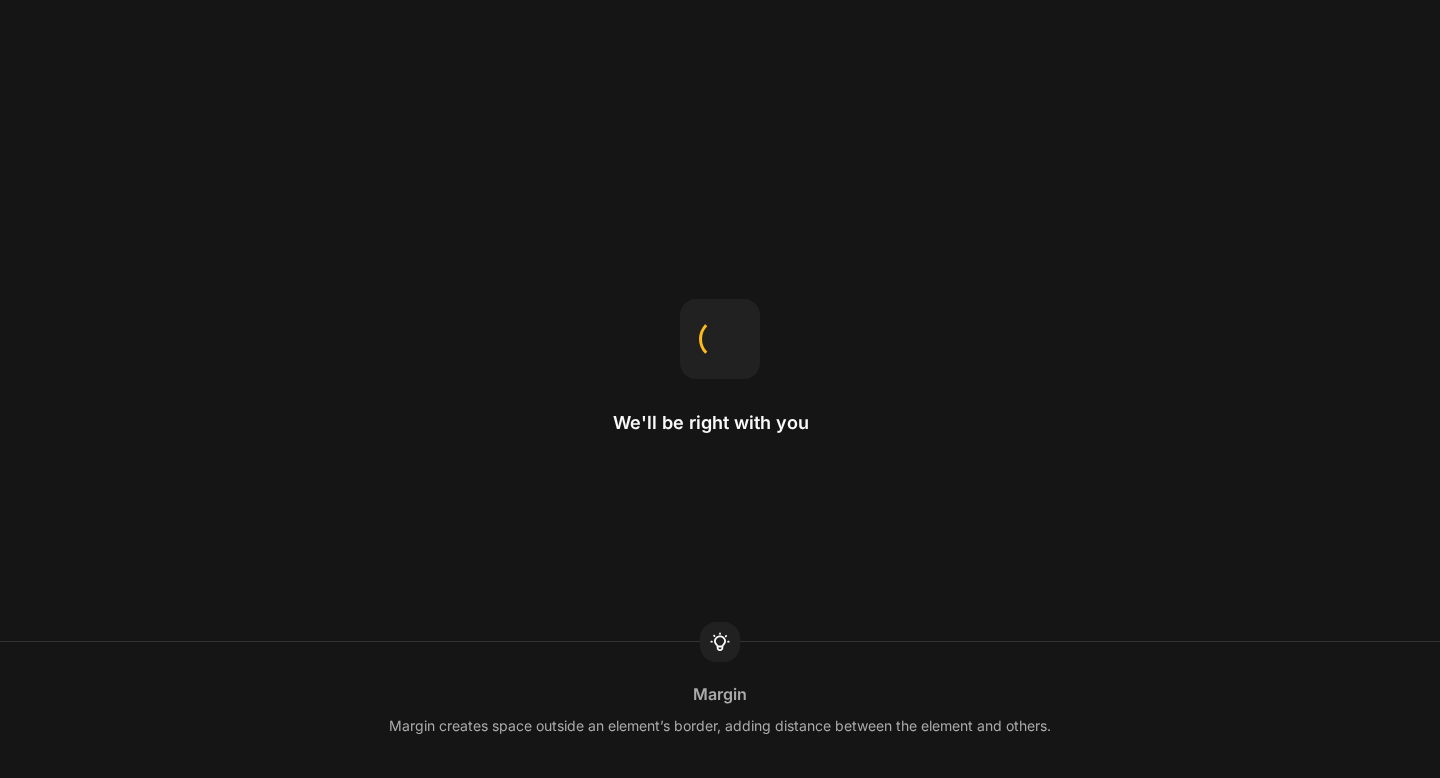 scroll, scrollTop: 0, scrollLeft: 0, axis: both 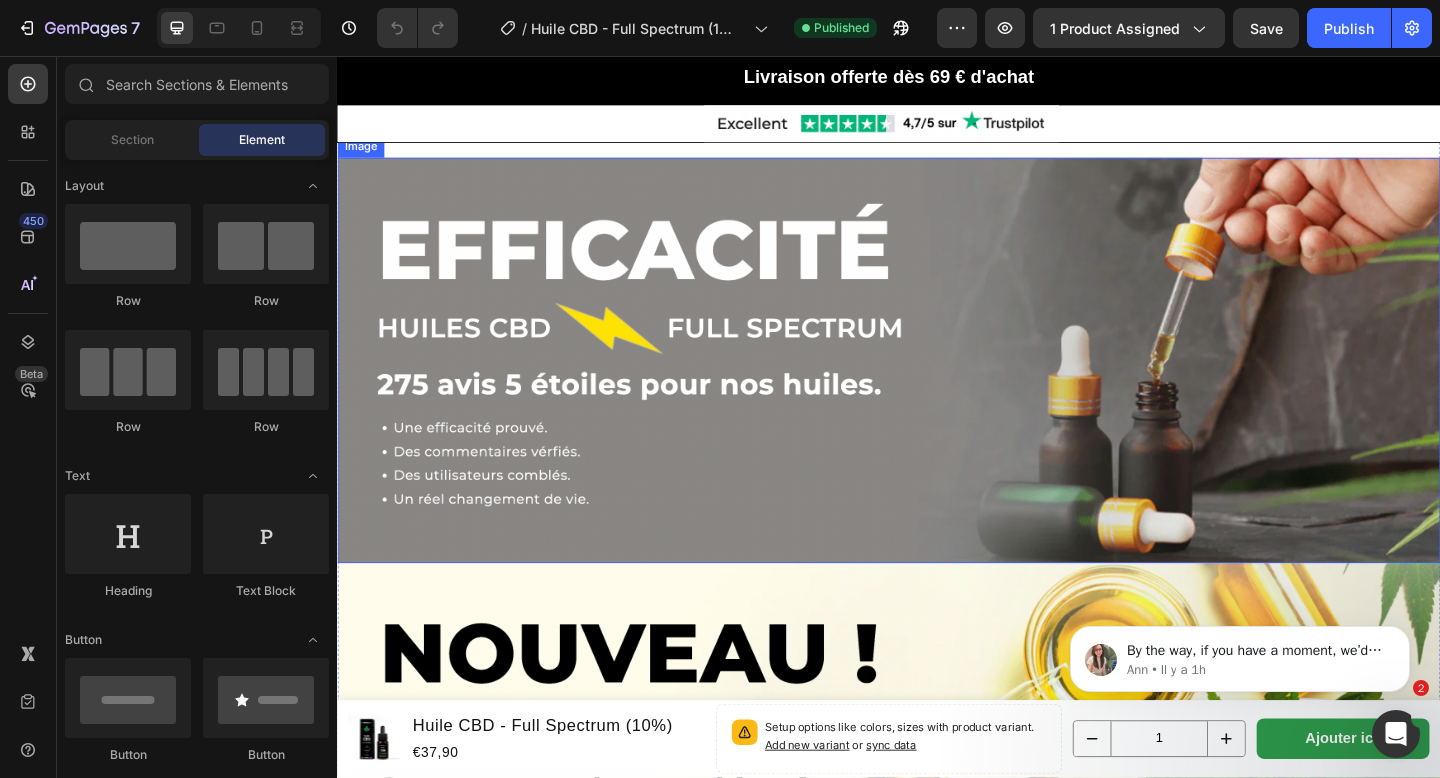 click at bounding box center [937, 388] 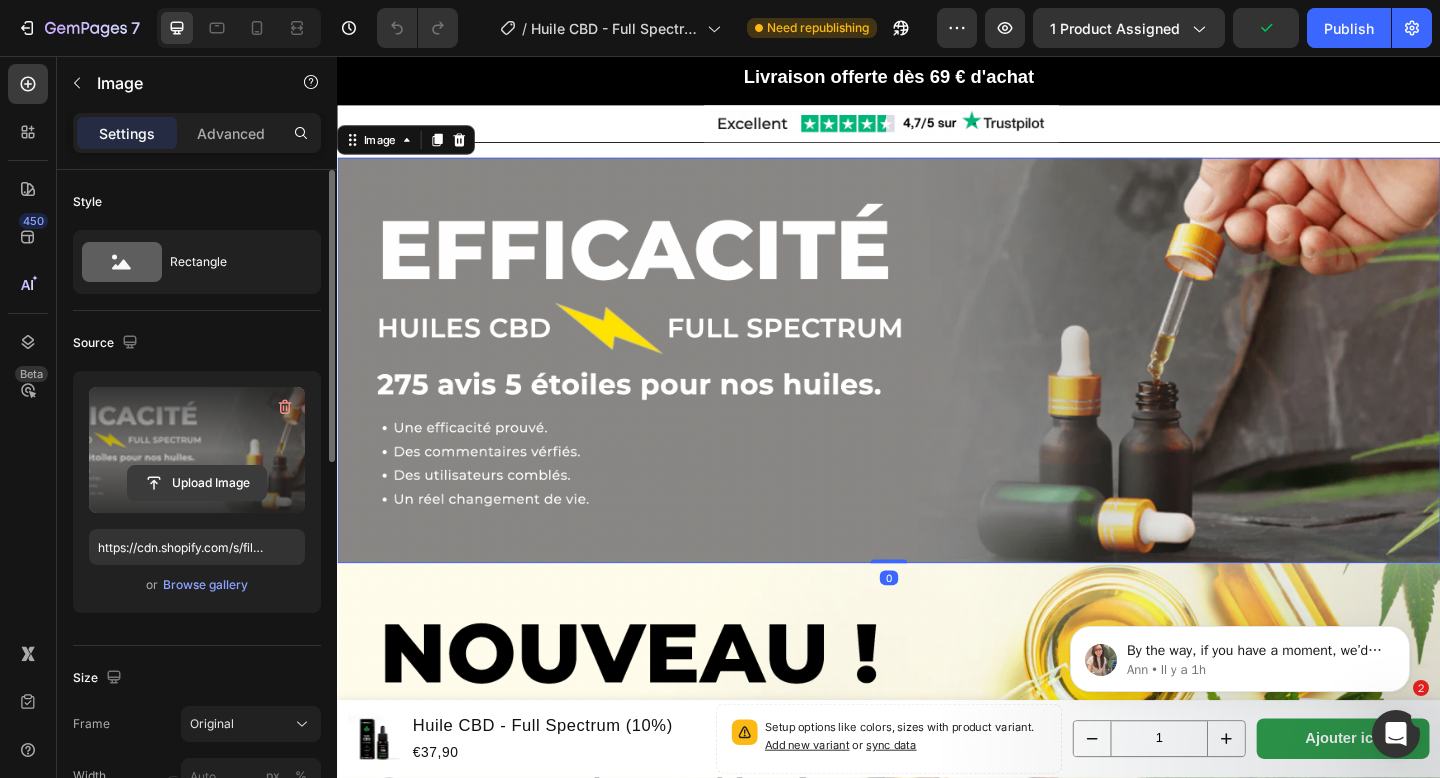 click 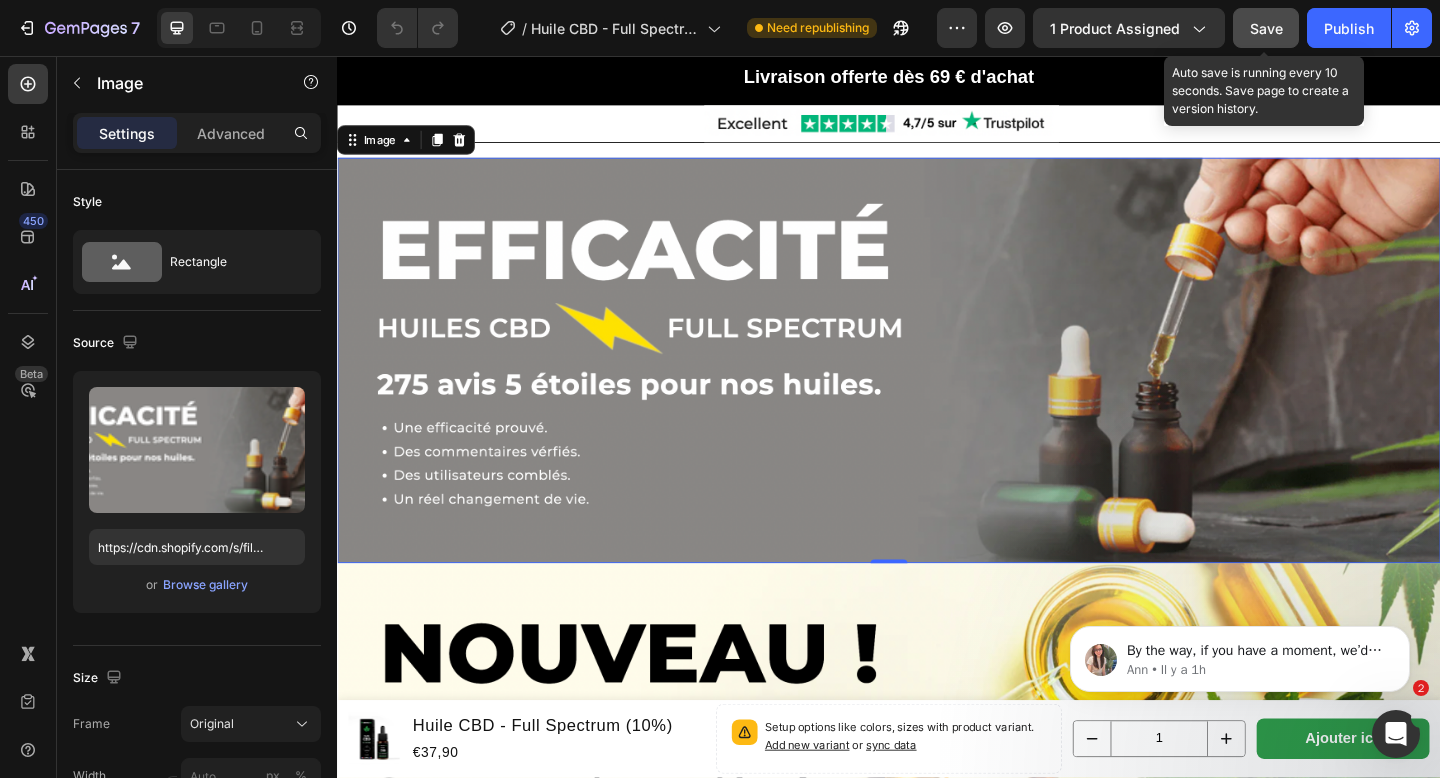 click on "Save" at bounding box center (1266, 28) 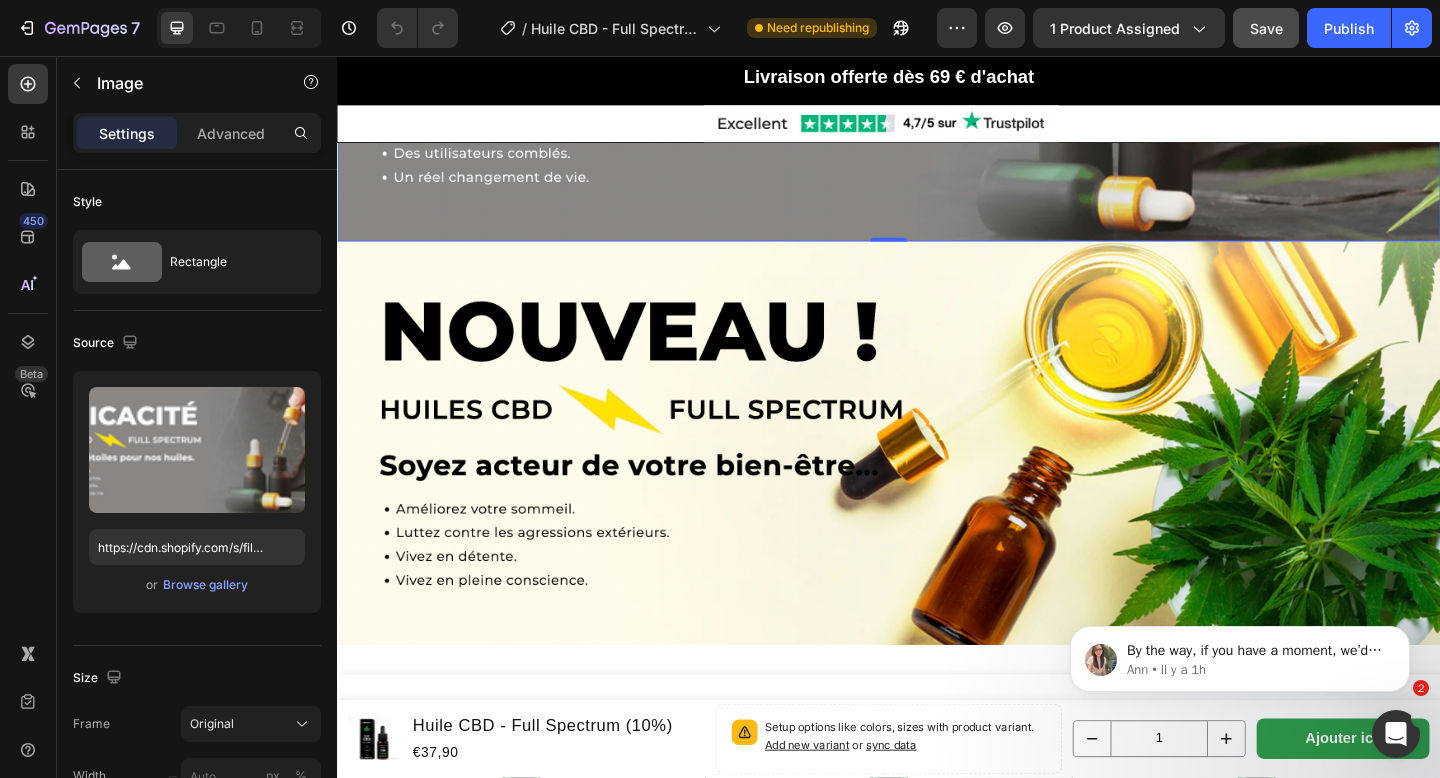 scroll, scrollTop: 2274, scrollLeft: 0, axis: vertical 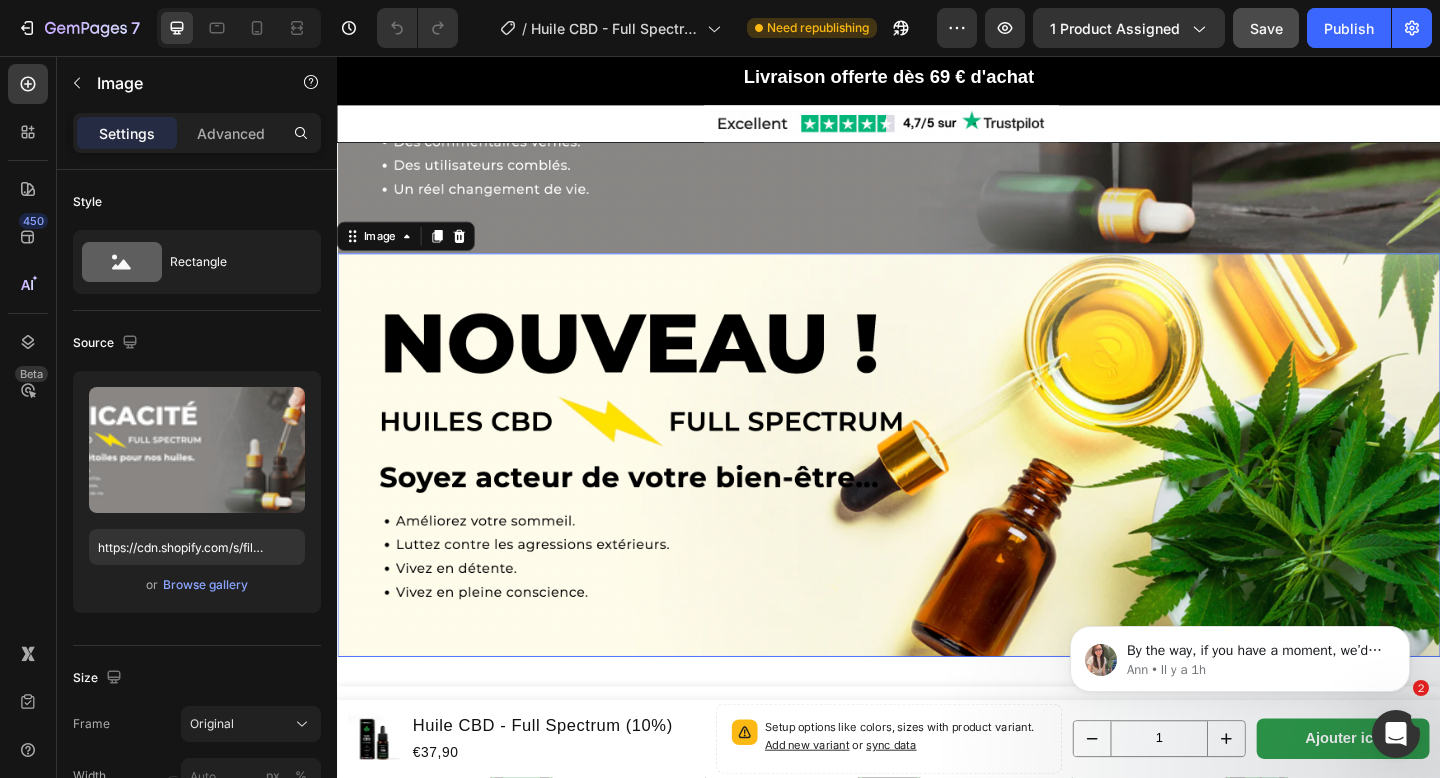 click at bounding box center (937, 490) 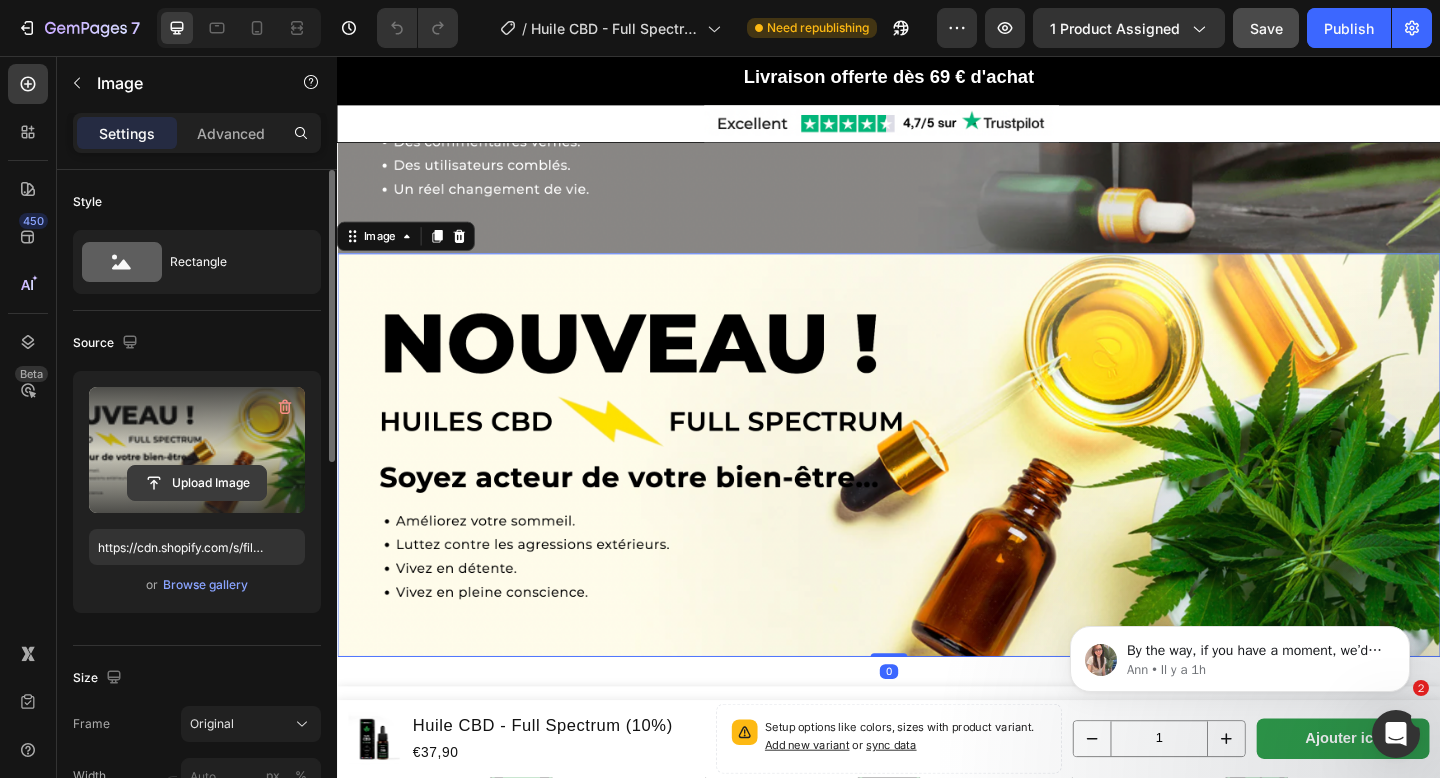 click 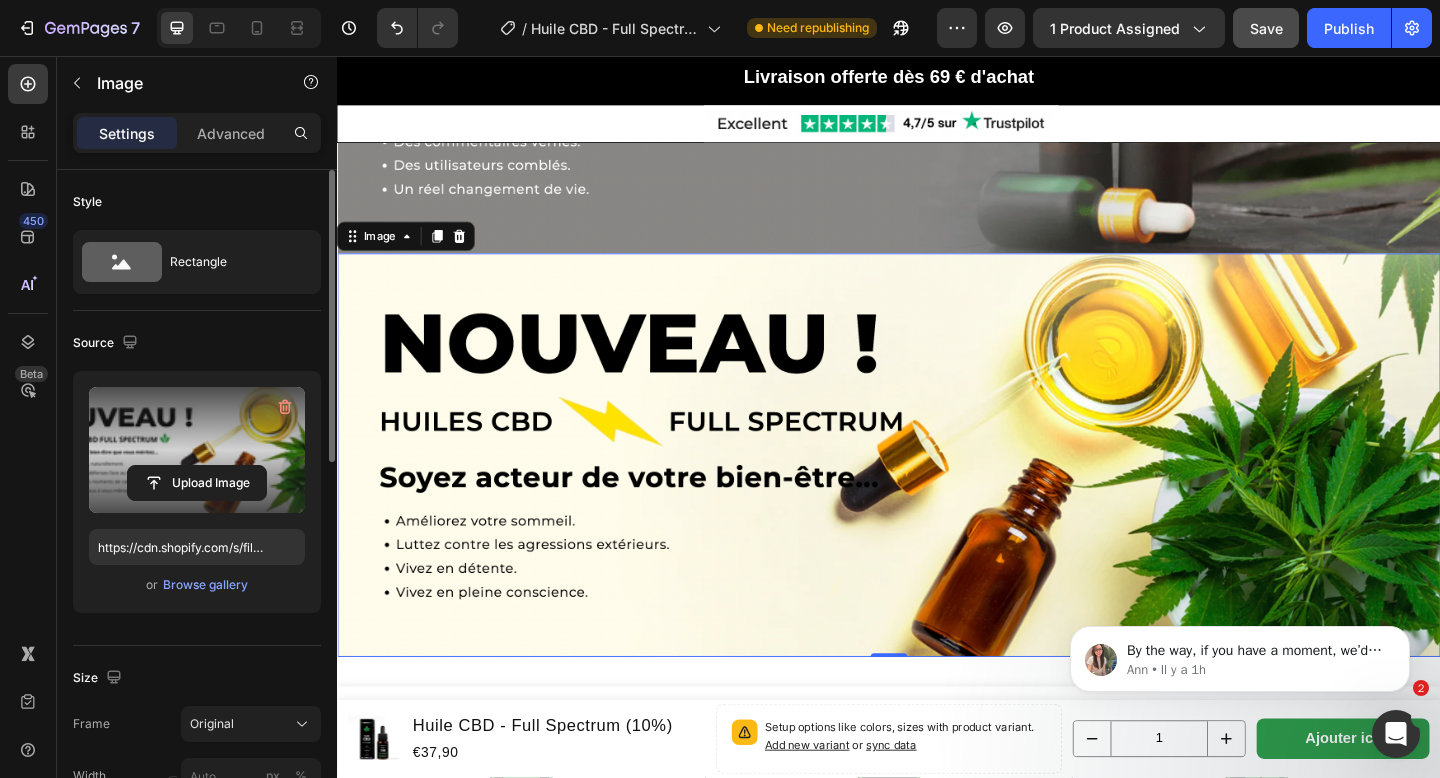 type on "https://cdn.shopify.com/s/files/1/0881/3782/6569/files/gempages_550159703871587363-a849ed7d-a436-4bfe-85f6-7c7fcd8cdfb2.png" 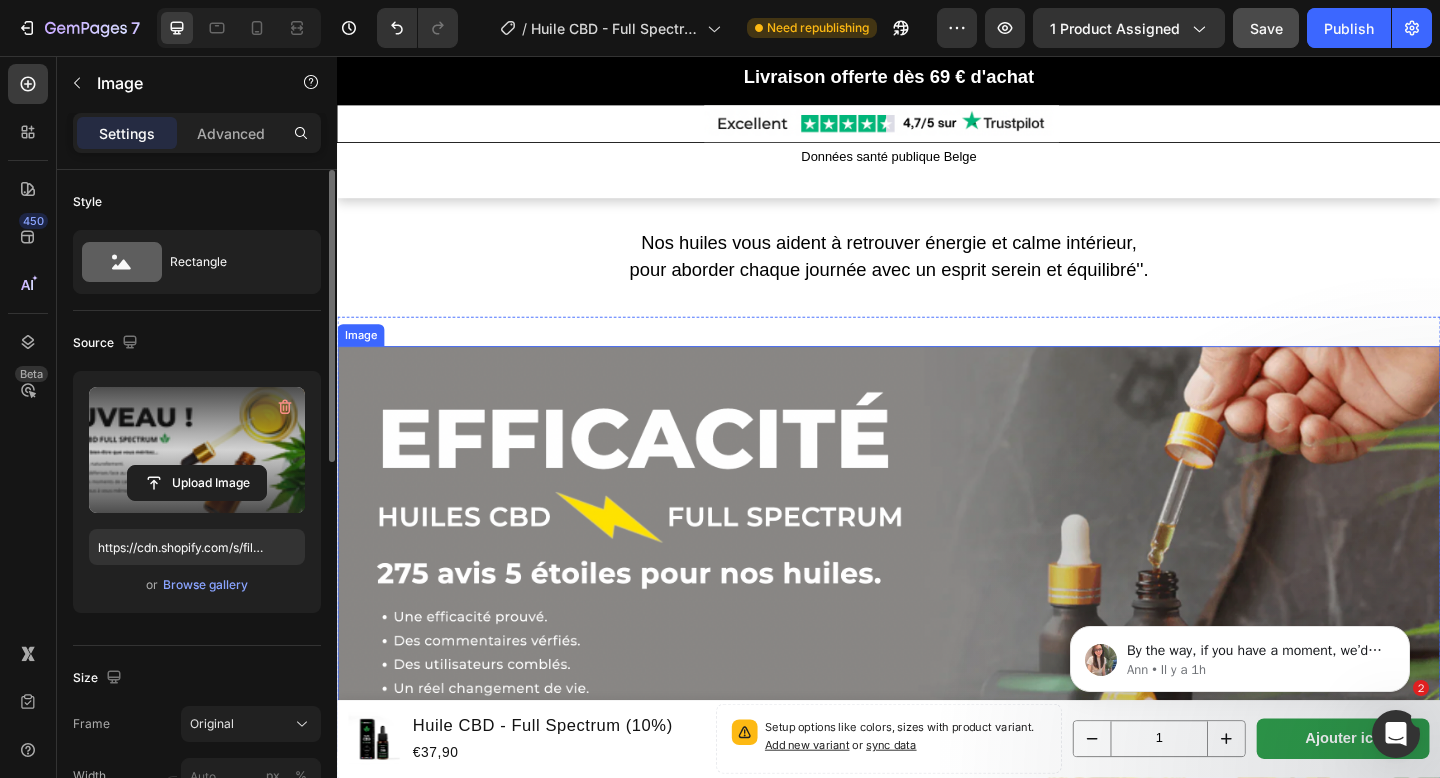 scroll, scrollTop: 2148, scrollLeft: 0, axis: vertical 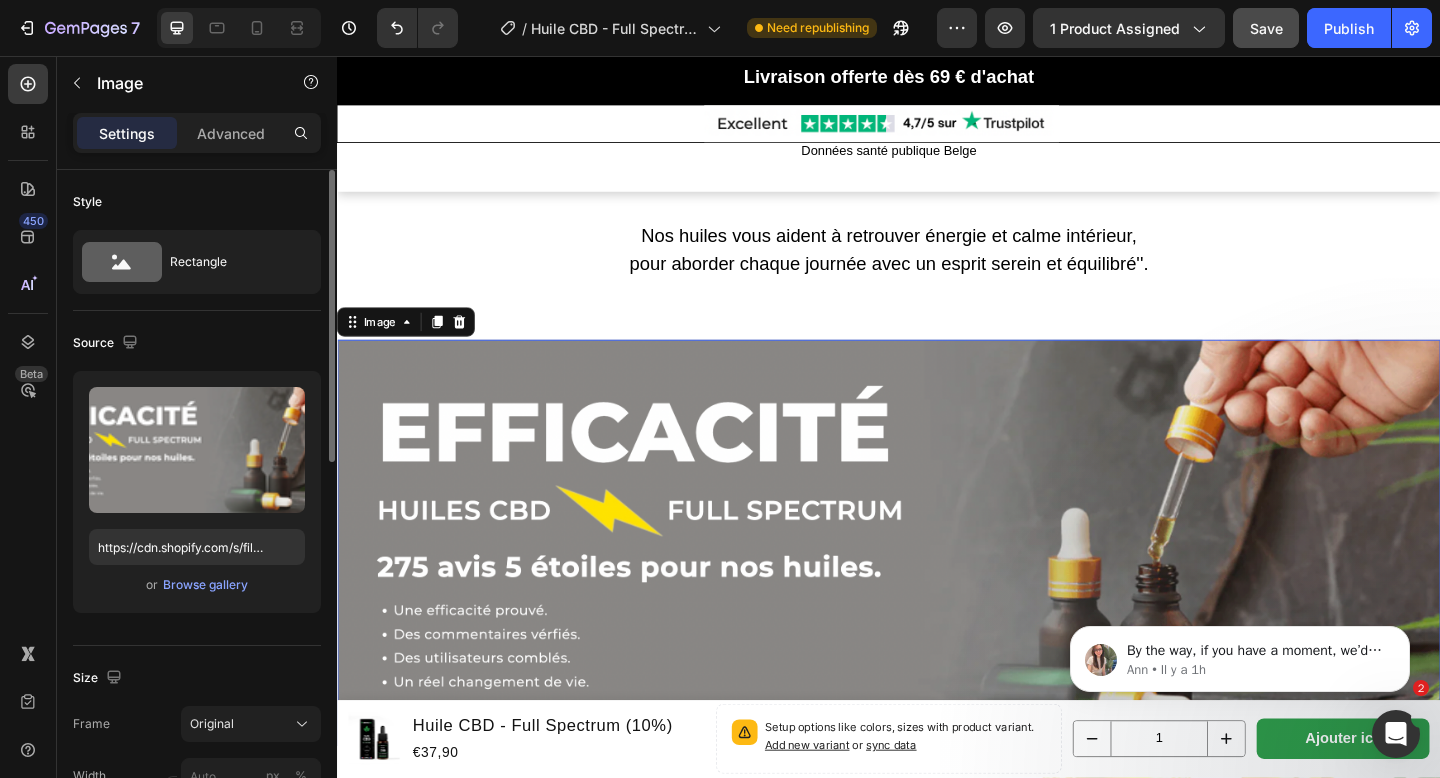 click at bounding box center [937, 586] 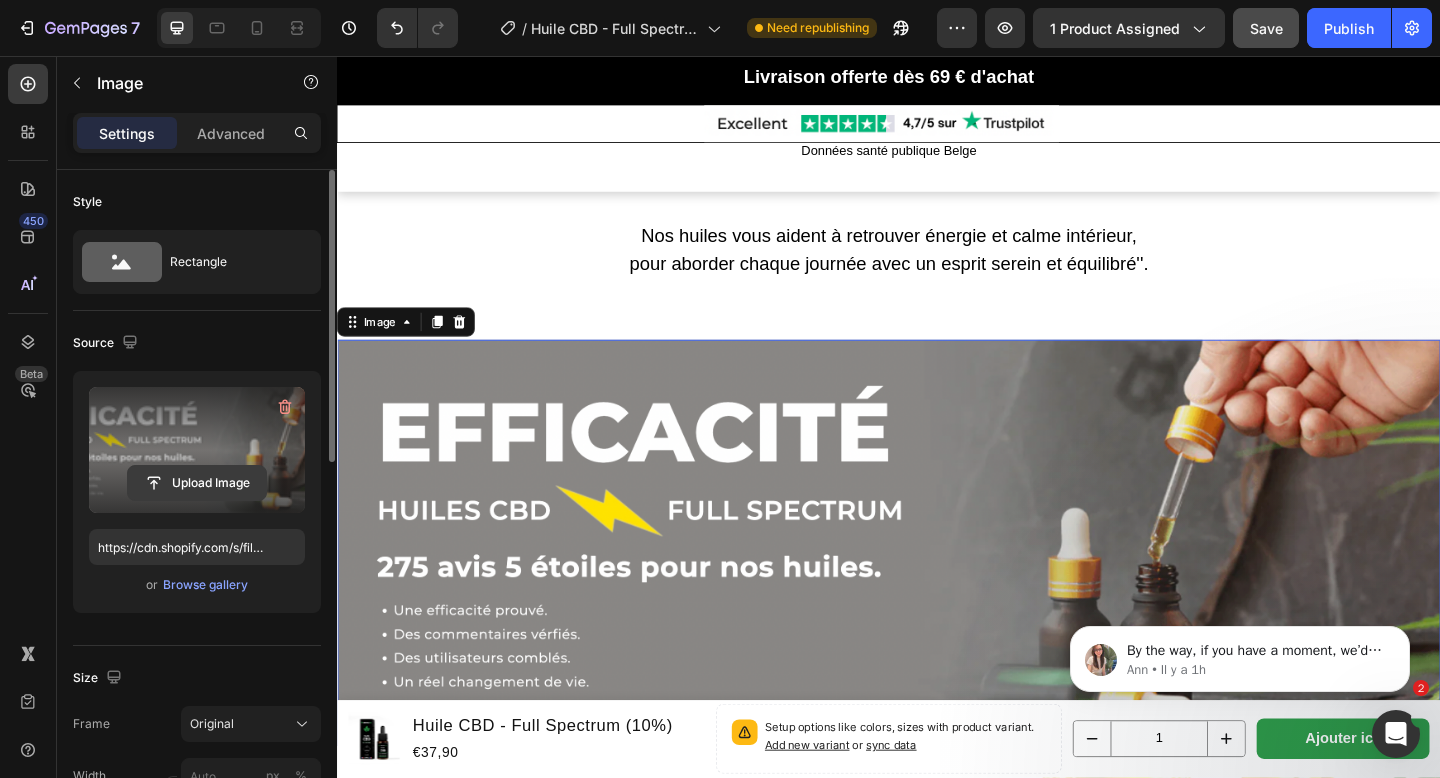 click 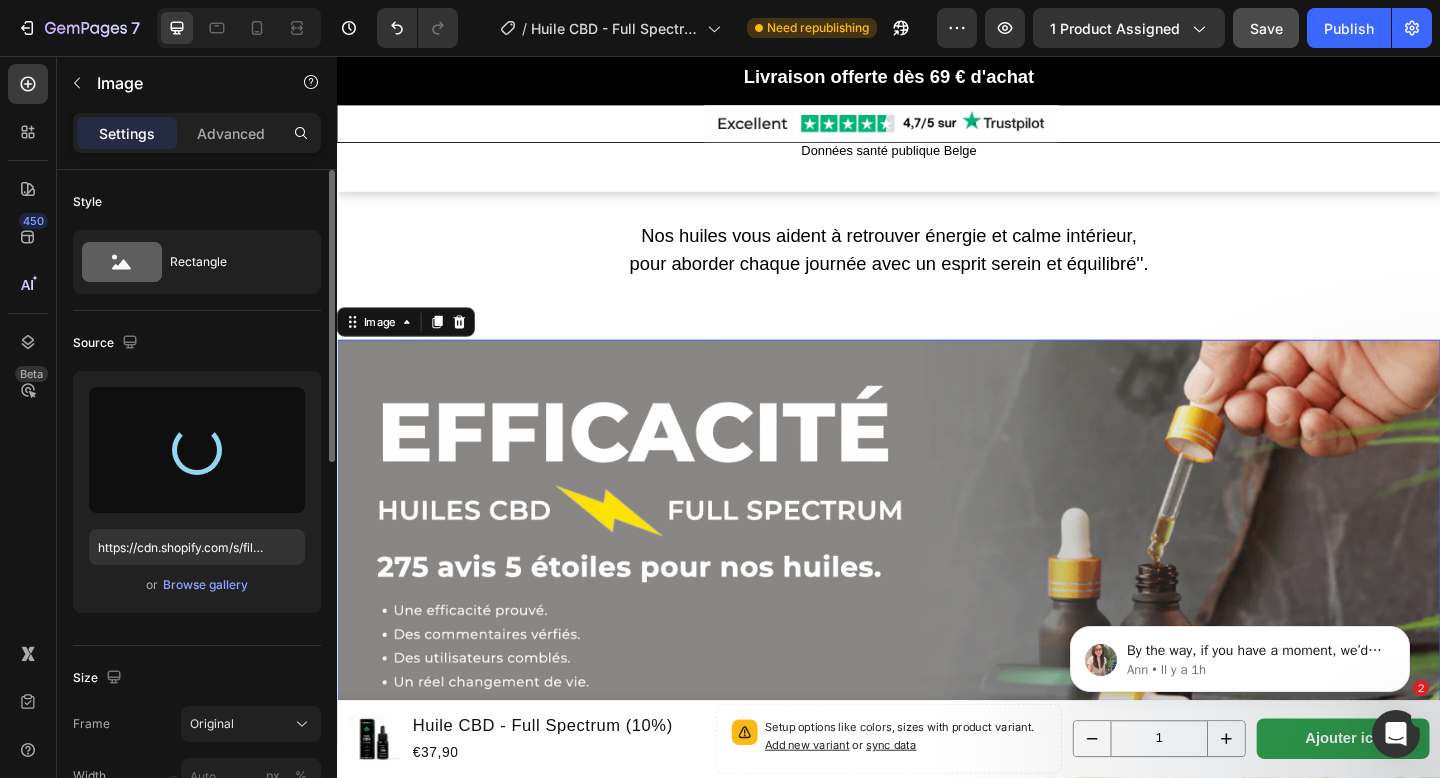 type on "https://cdn.shopify.com/s/files/1/0881/3782/6569/files/gempages_550159703871587363-7dcbbc43-8717-49b3-bdee-50da3c5fd052.png" 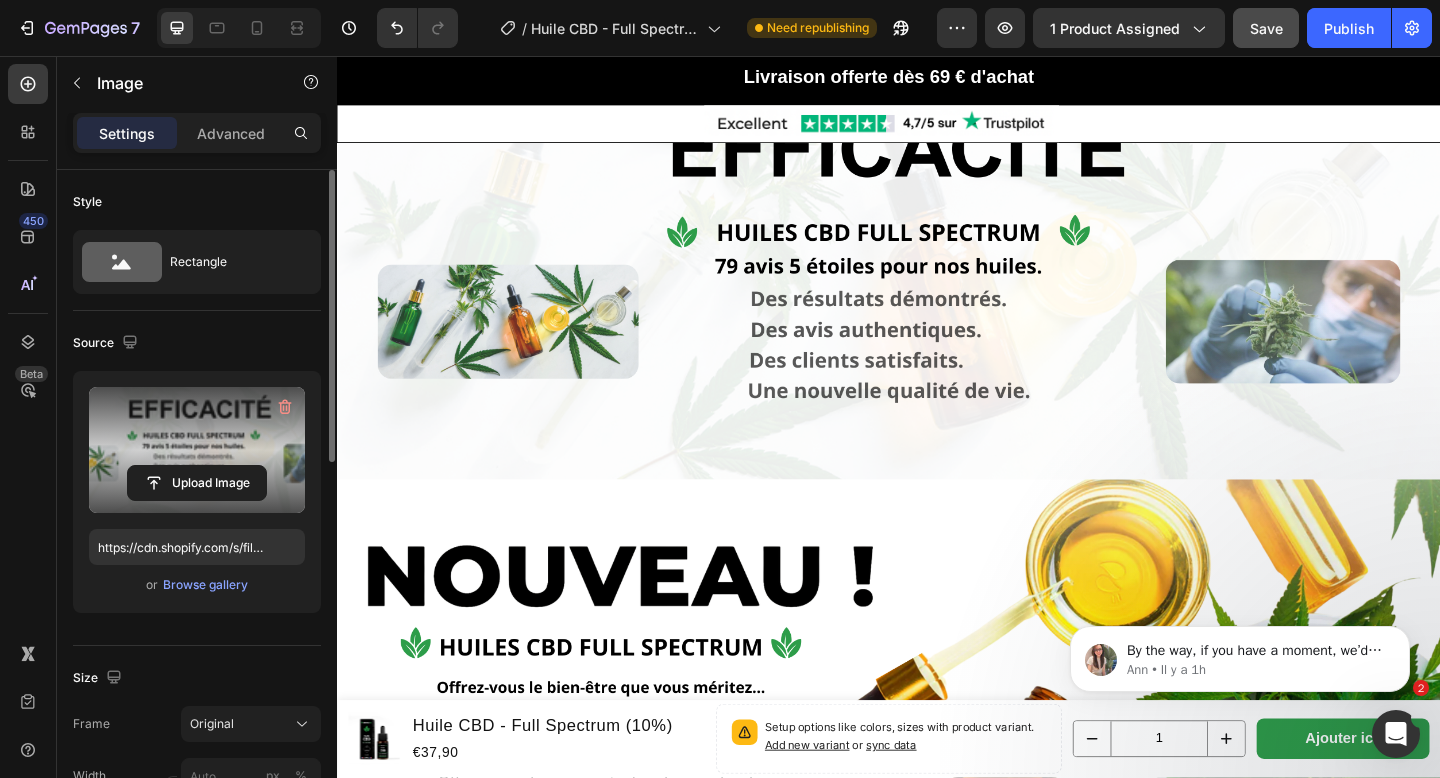 scroll, scrollTop: 2335, scrollLeft: 0, axis: vertical 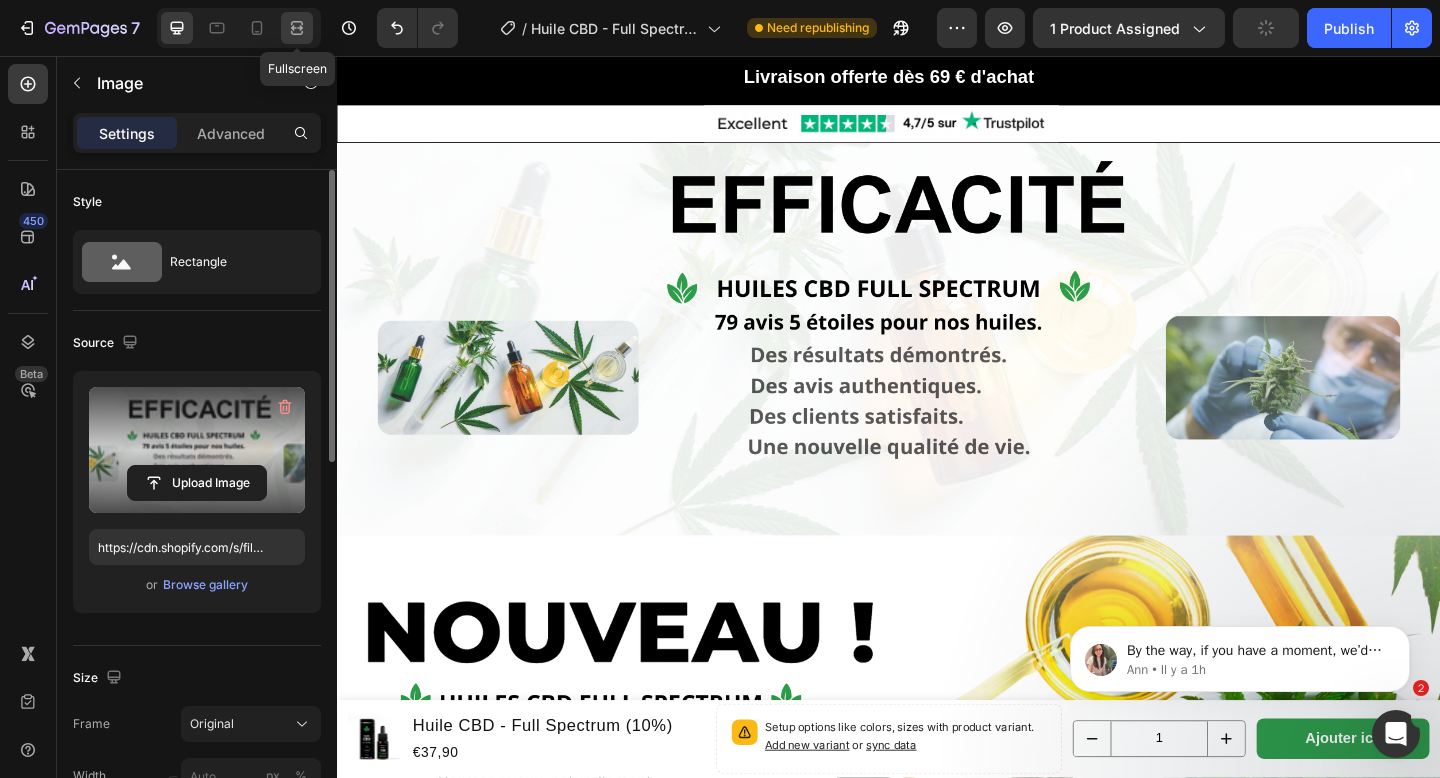 click 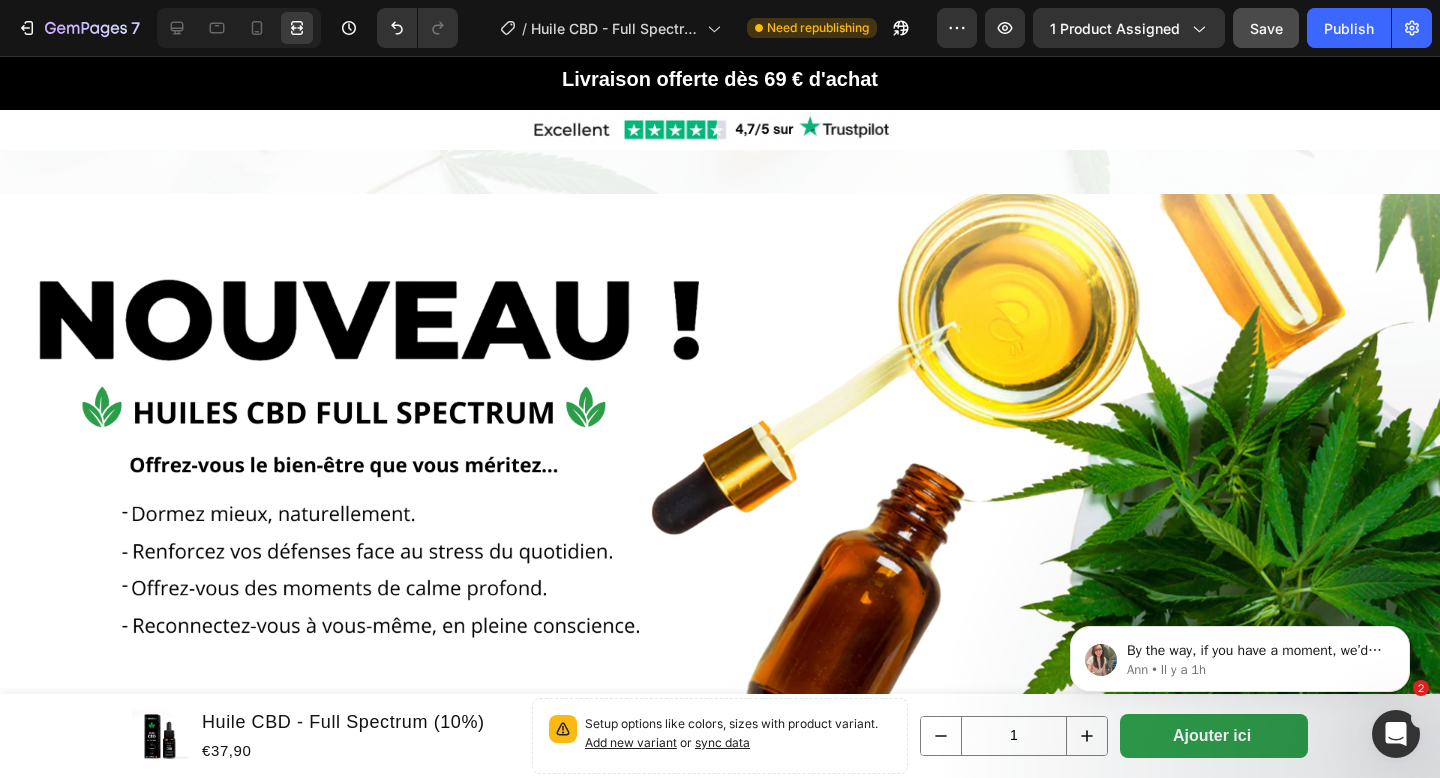 scroll, scrollTop: 2814, scrollLeft: 0, axis: vertical 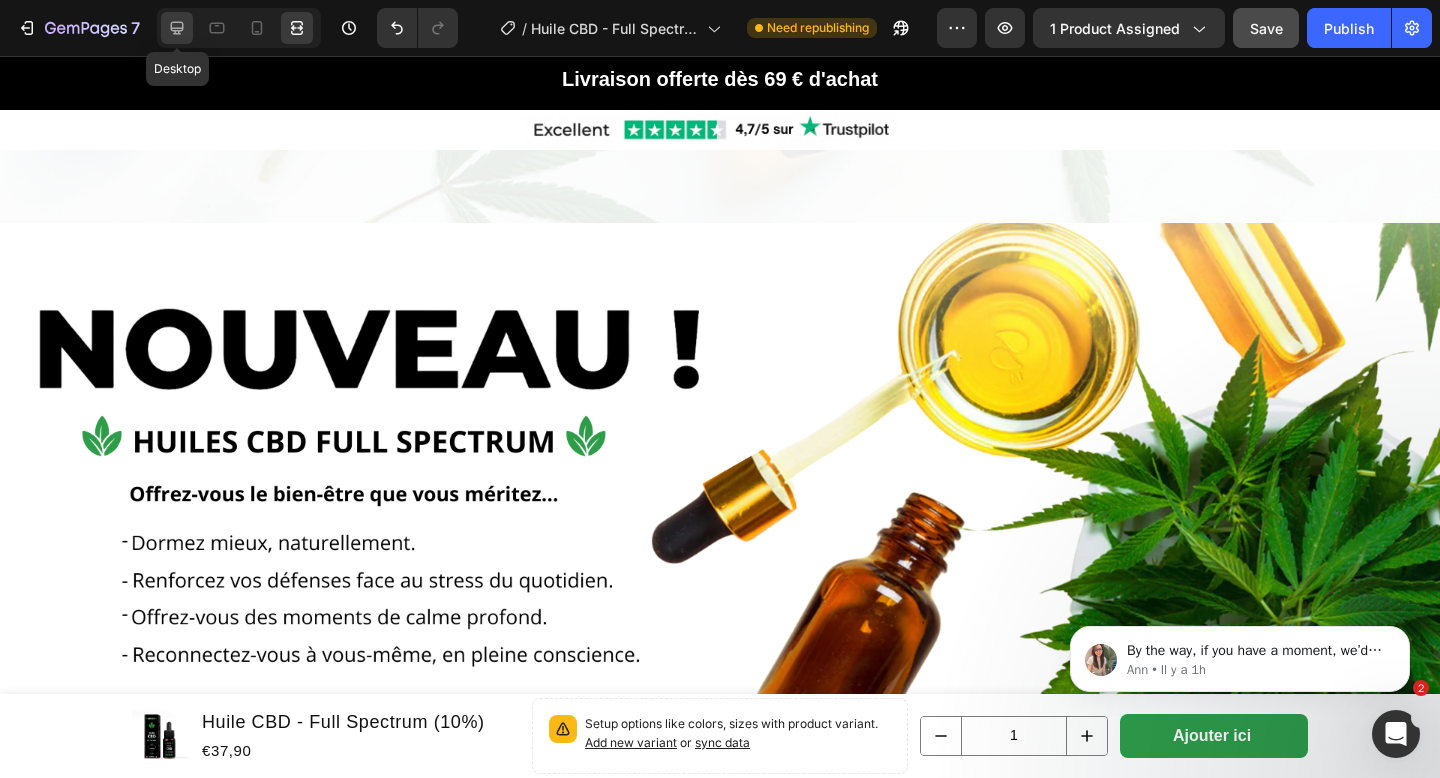 click 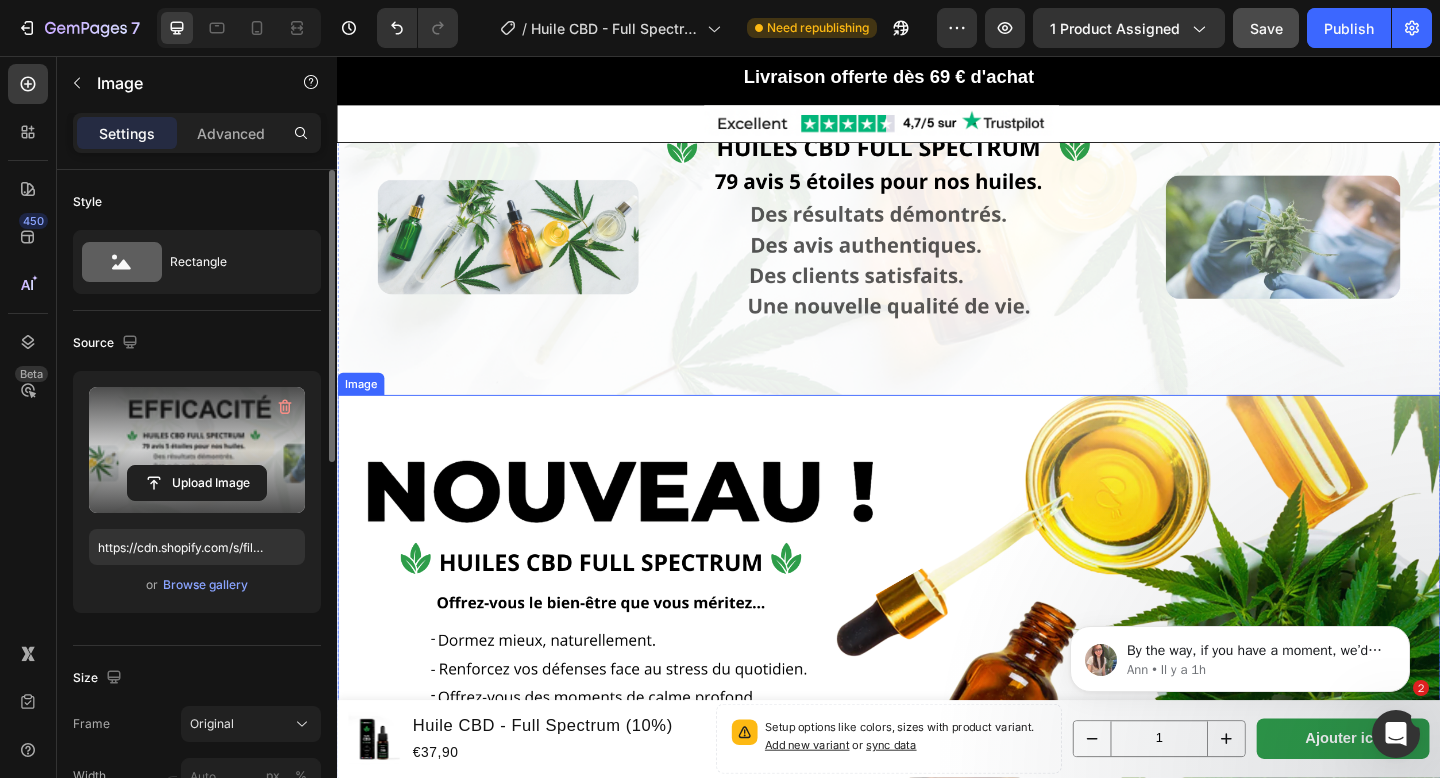 scroll, scrollTop: 2520, scrollLeft: 0, axis: vertical 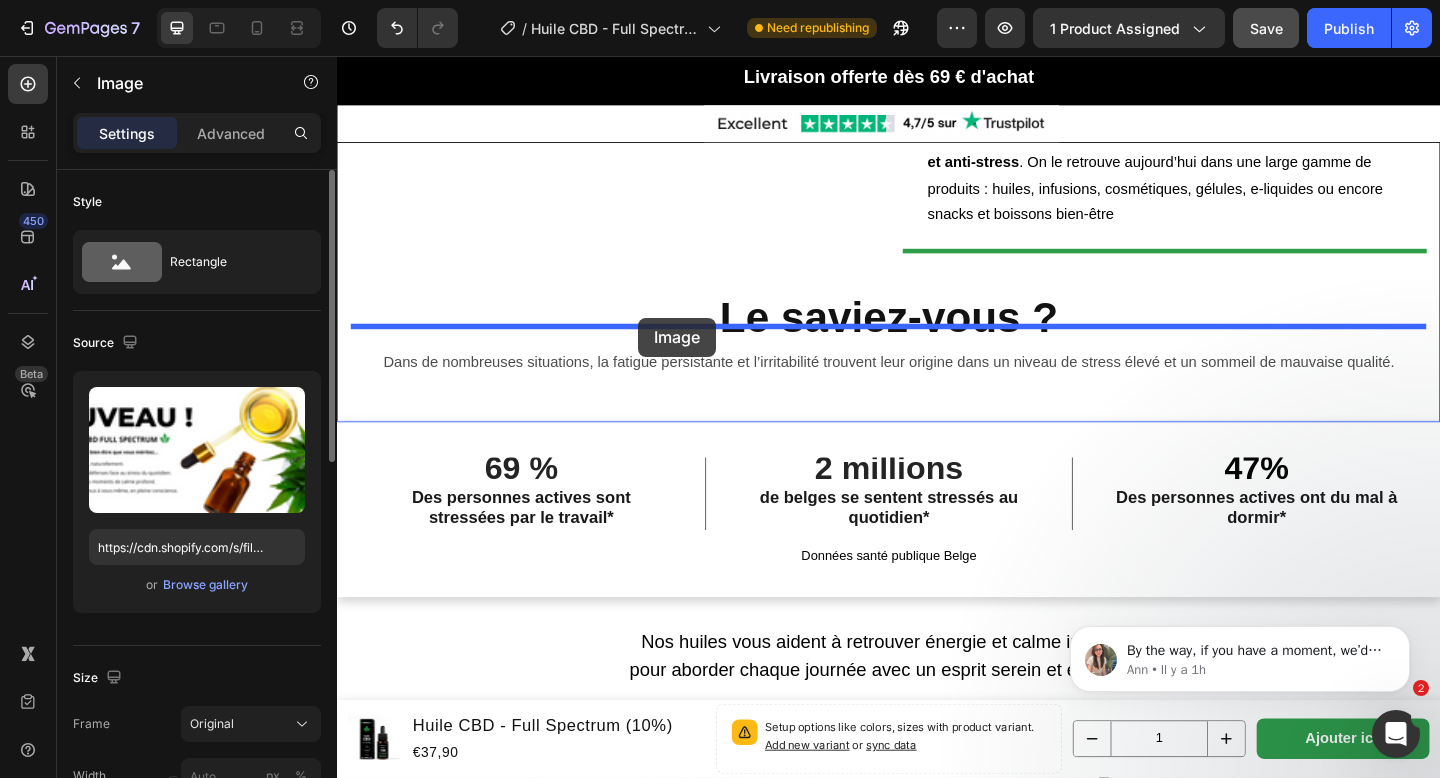drag, startPoint x: 602, startPoint y: 474, endPoint x: 664, endPoint y: 343, distance: 144.93102 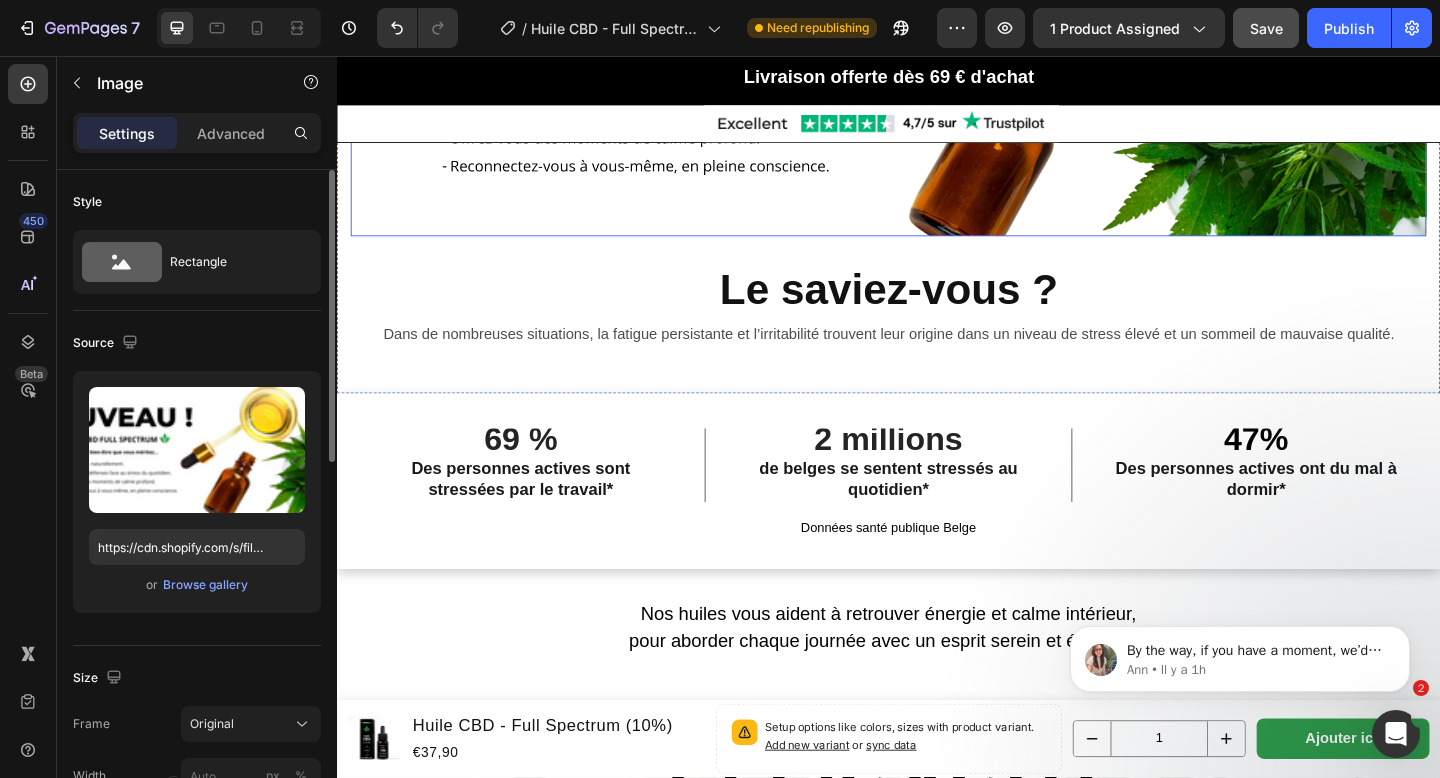 scroll, scrollTop: 2147, scrollLeft: 0, axis: vertical 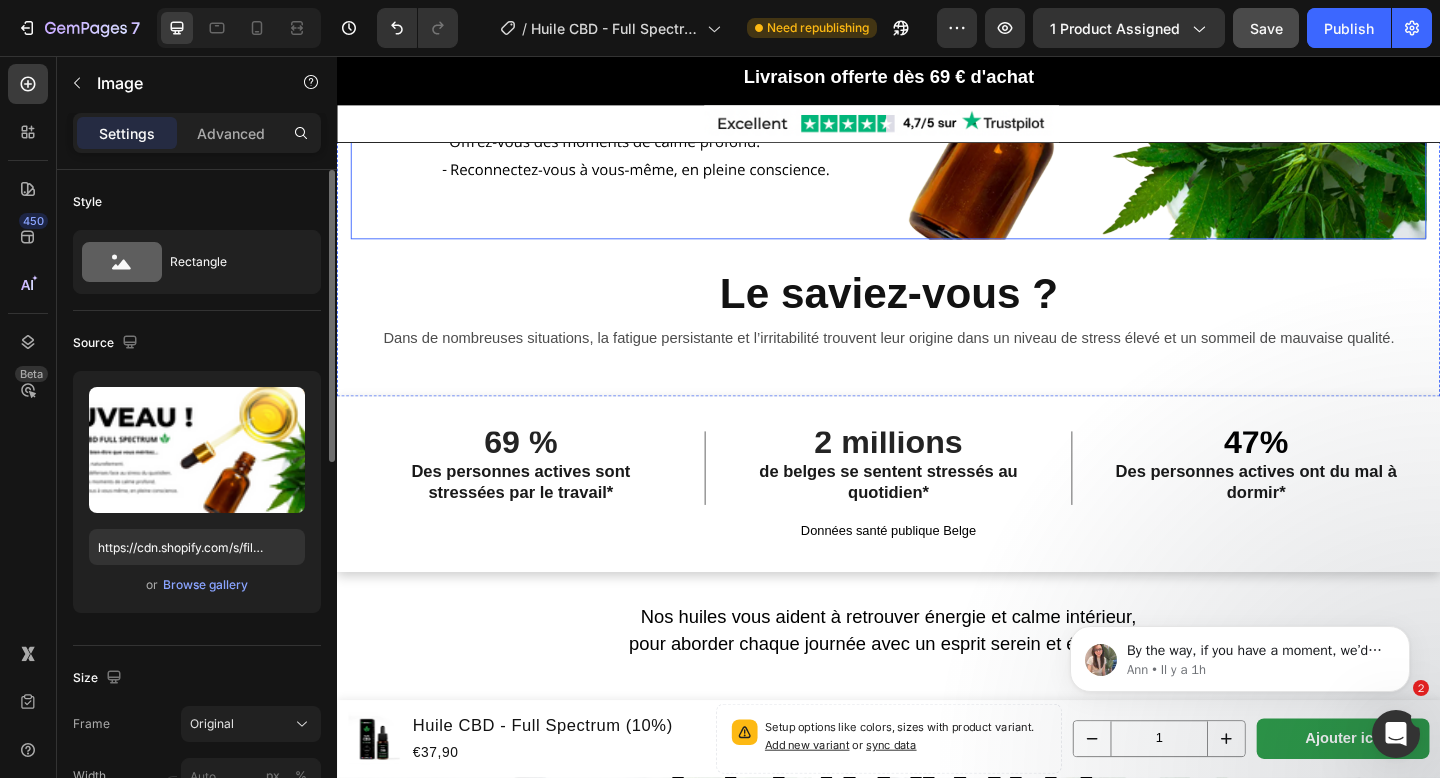 click at bounding box center [937, 42] 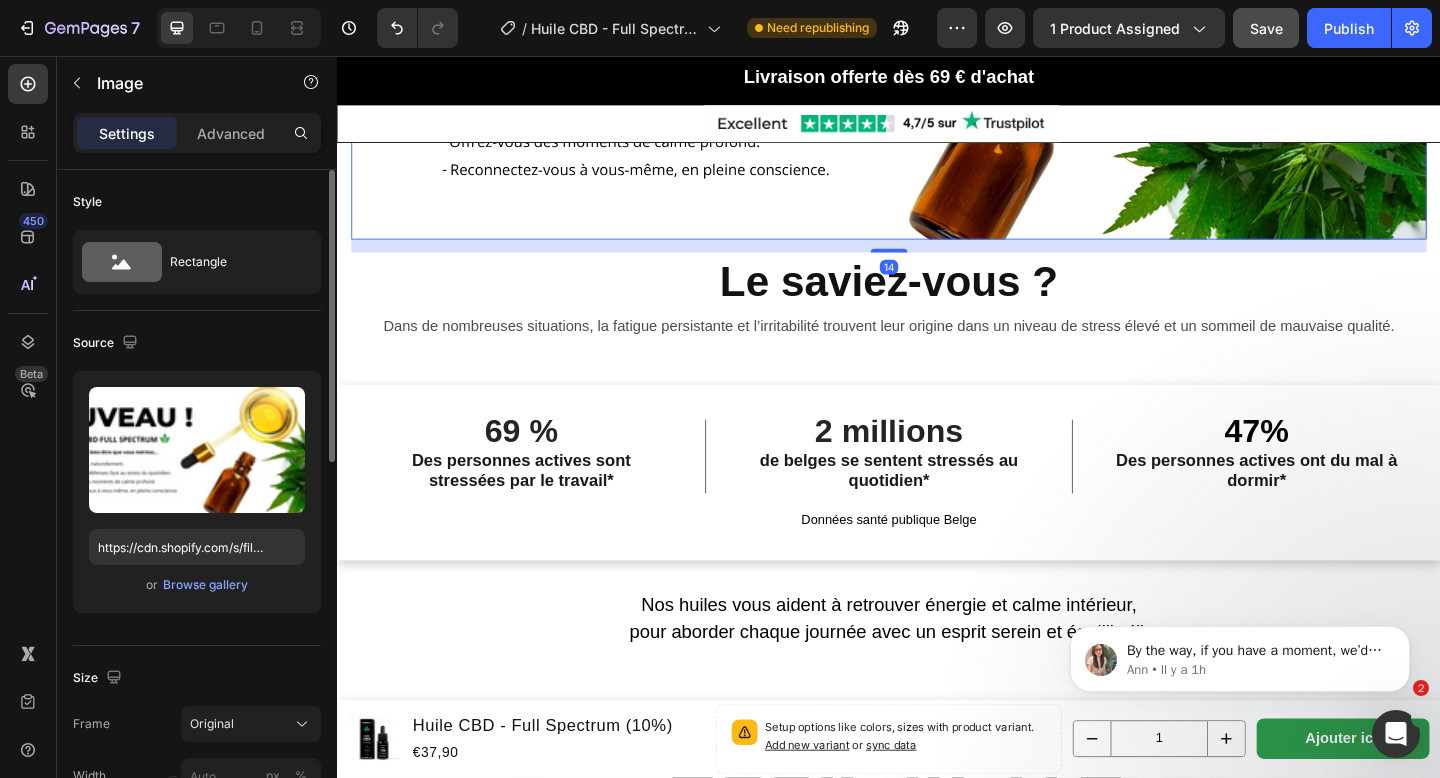 drag, startPoint x: 938, startPoint y: 320, endPoint x: 915, endPoint y: 306, distance: 26.925823 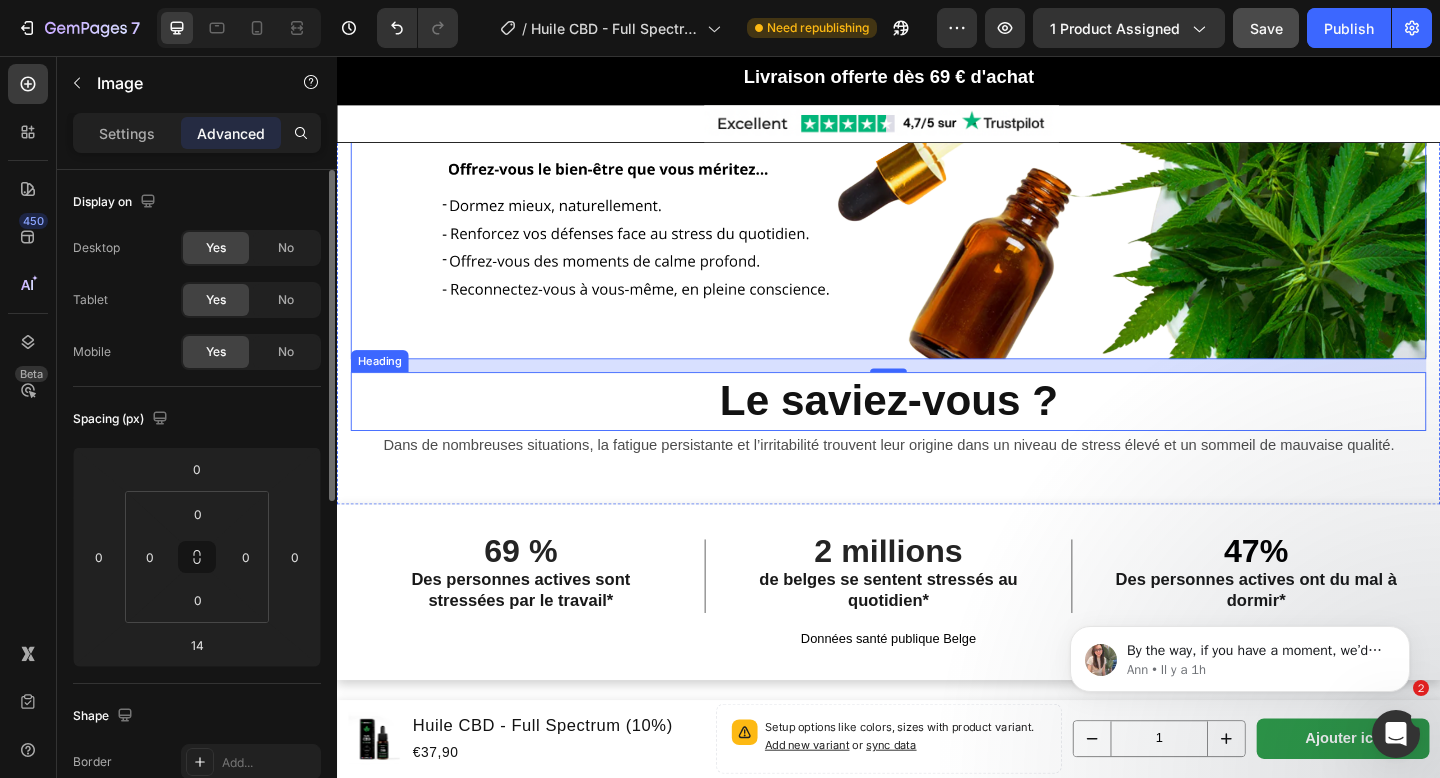 scroll, scrollTop: 2018, scrollLeft: 0, axis: vertical 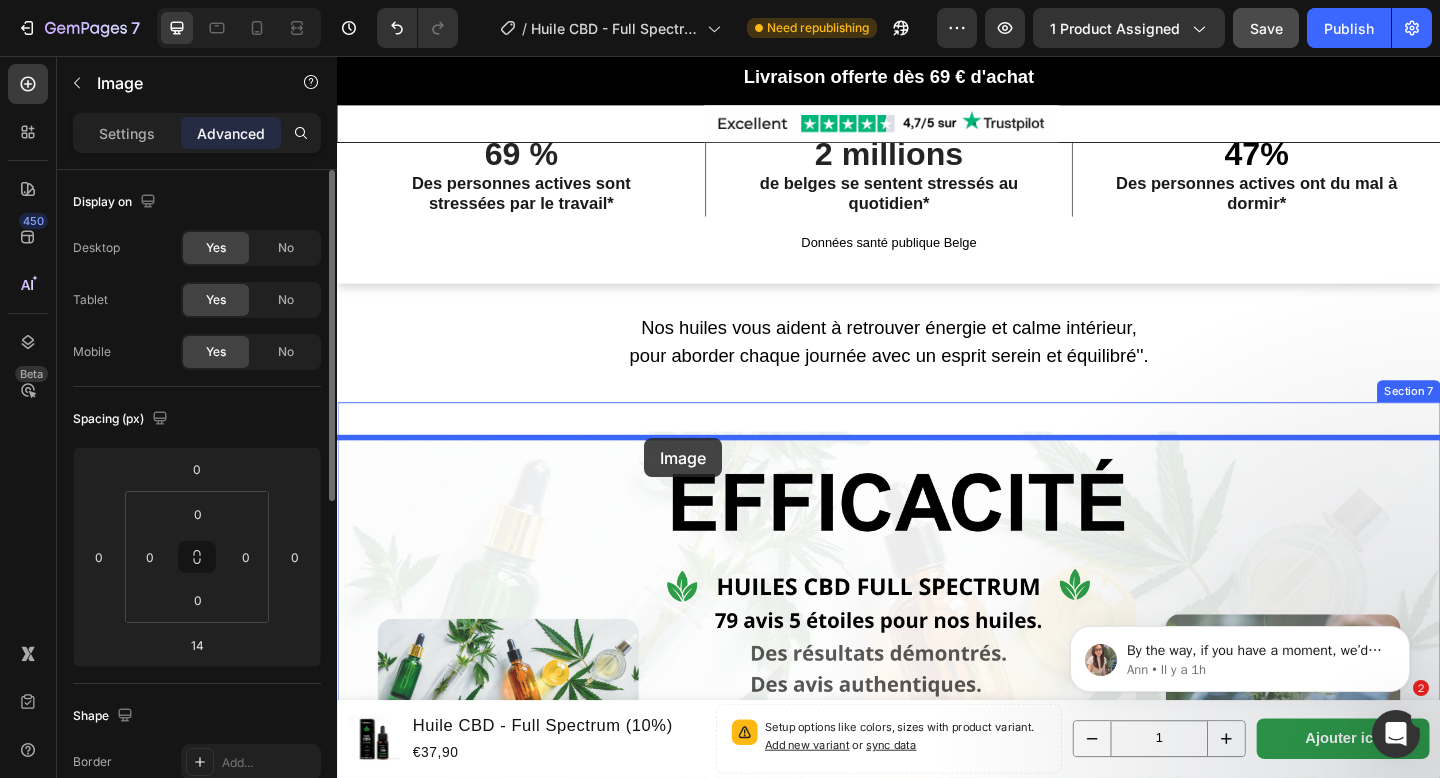 drag, startPoint x: 389, startPoint y: 390, endPoint x: 672, endPoint y: 473, distance: 294.92032 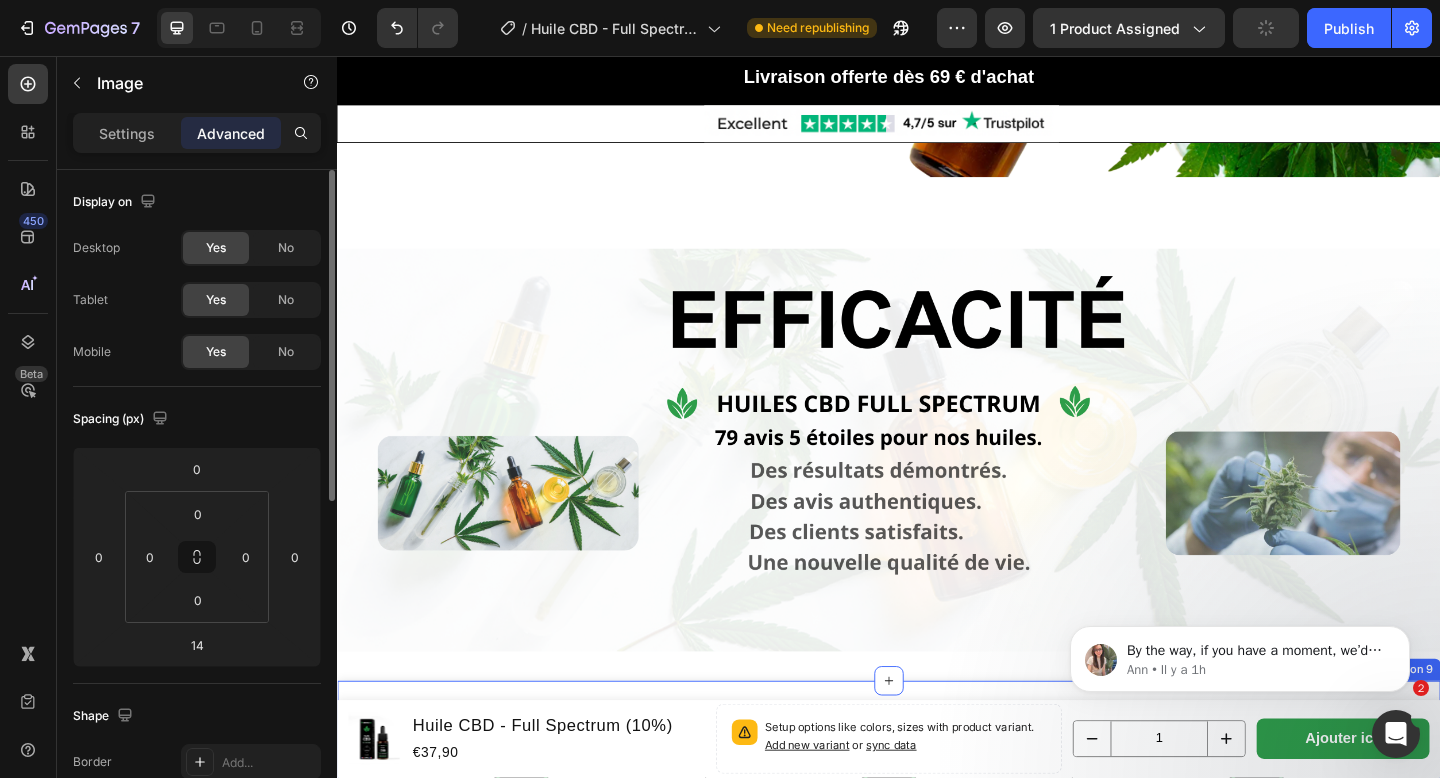 scroll, scrollTop: 2745, scrollLeft: 0, axis: vertical 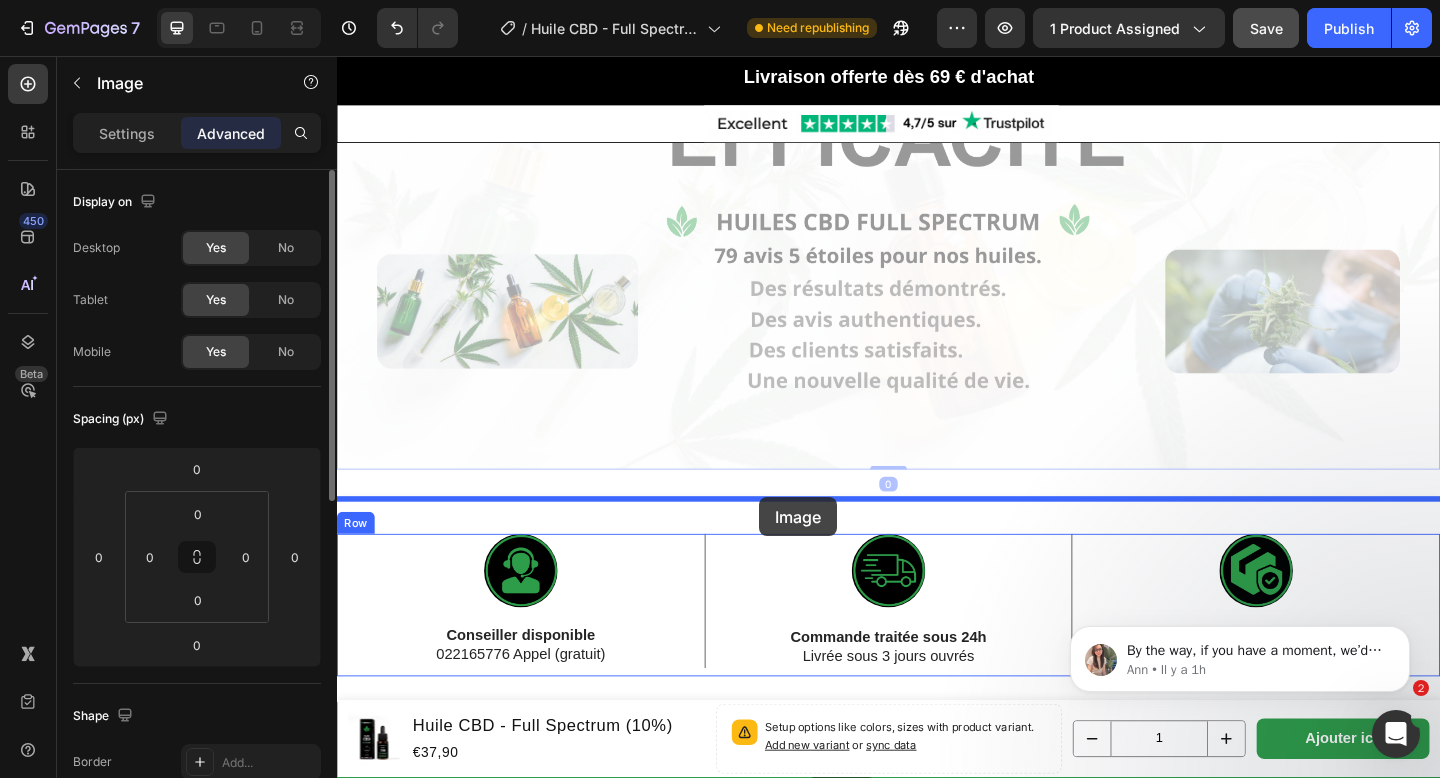 drag, startPoint x: 598, startPoint y: 305, endPoint x: 796, endPoint y: 537, distance: 305.0049 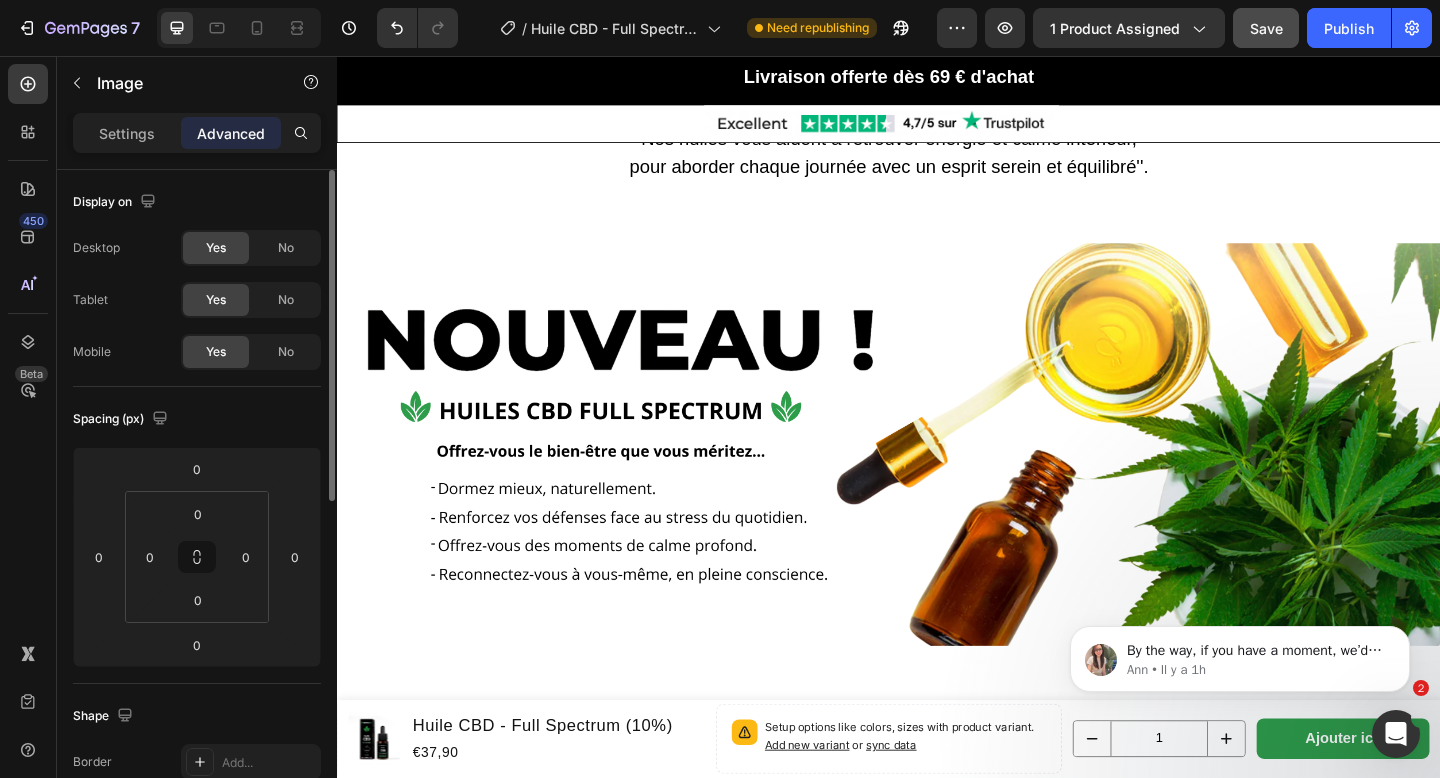 scroll, scrollTop: 2200, scrollLeft: 0, axis: vertical 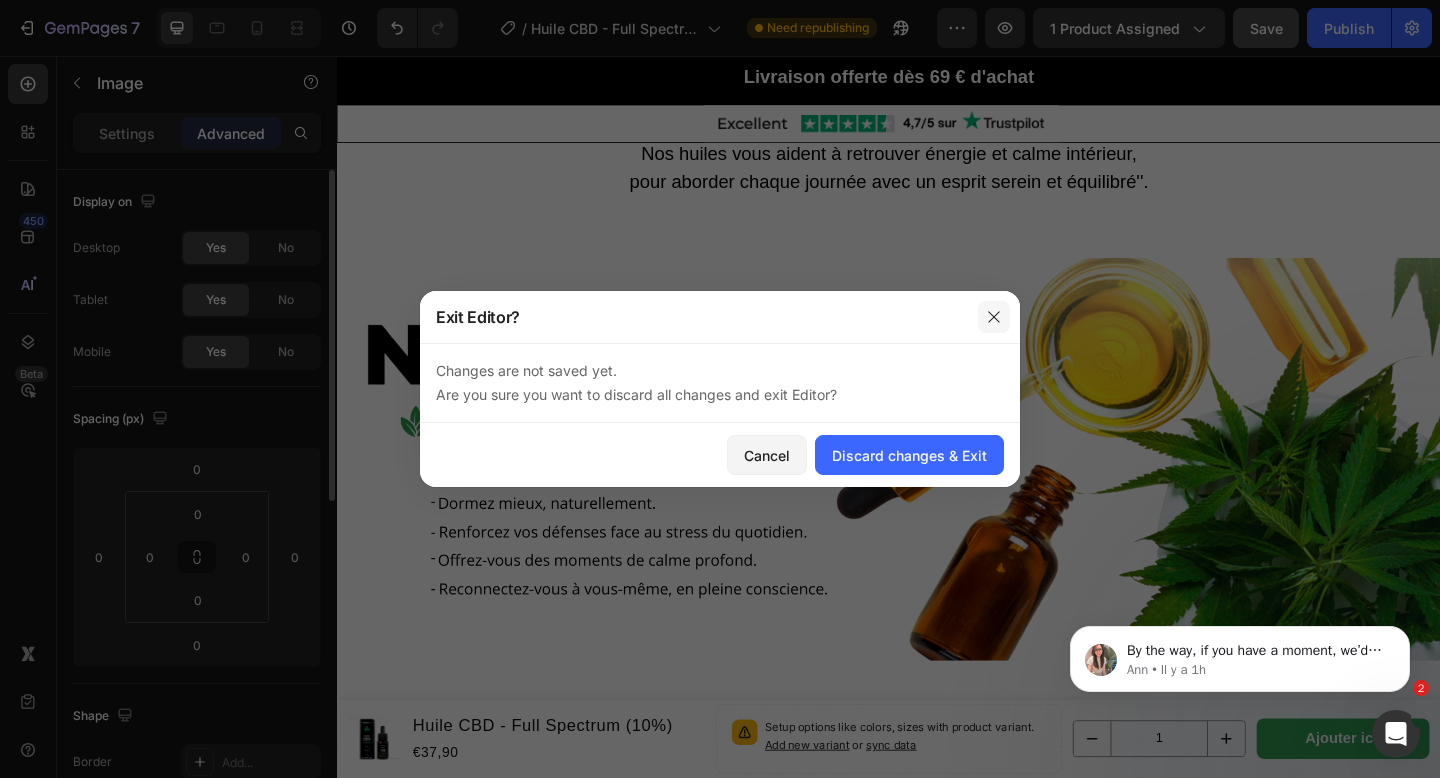 click at bounding box center (994, 317) 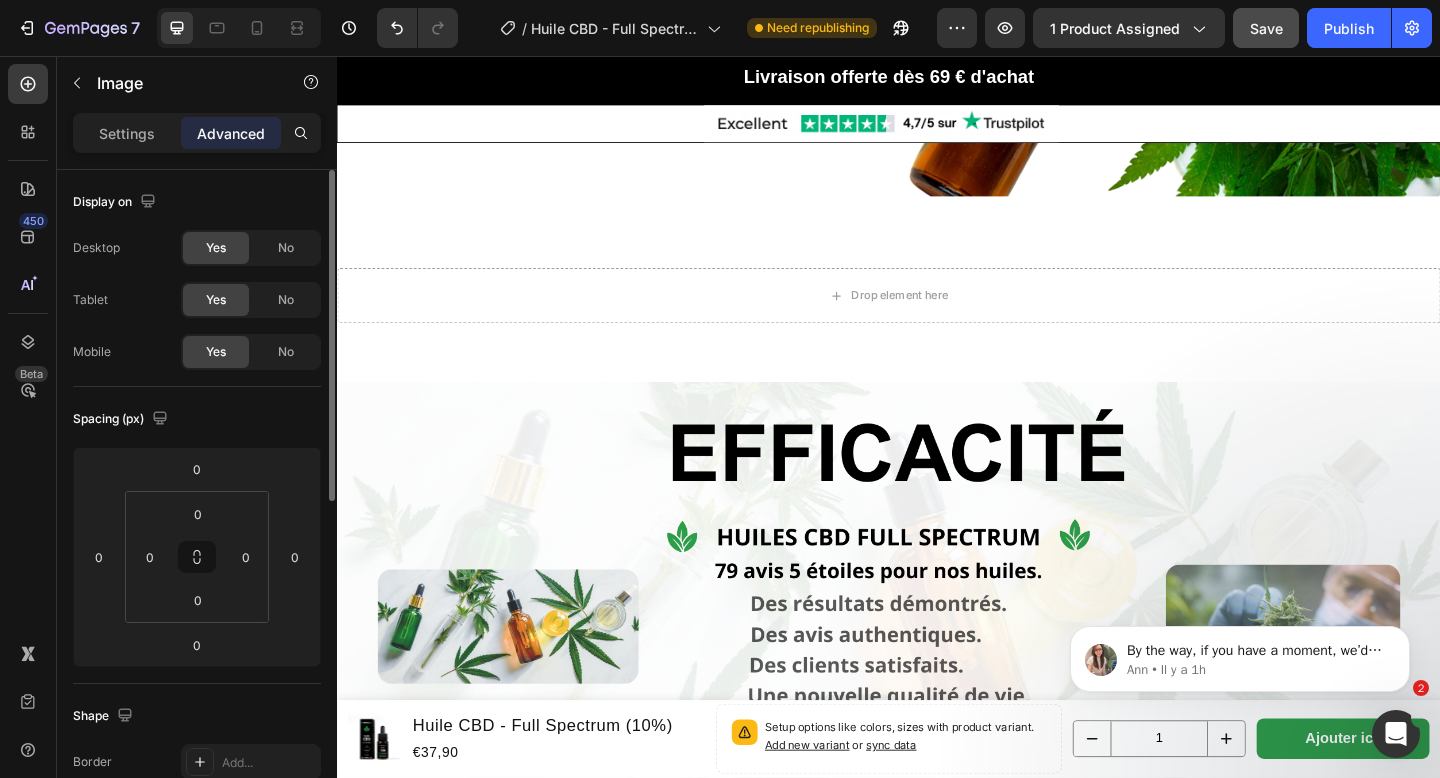 scroll, scrollTop: 2718, scrollLeft: 0, axis: vertical 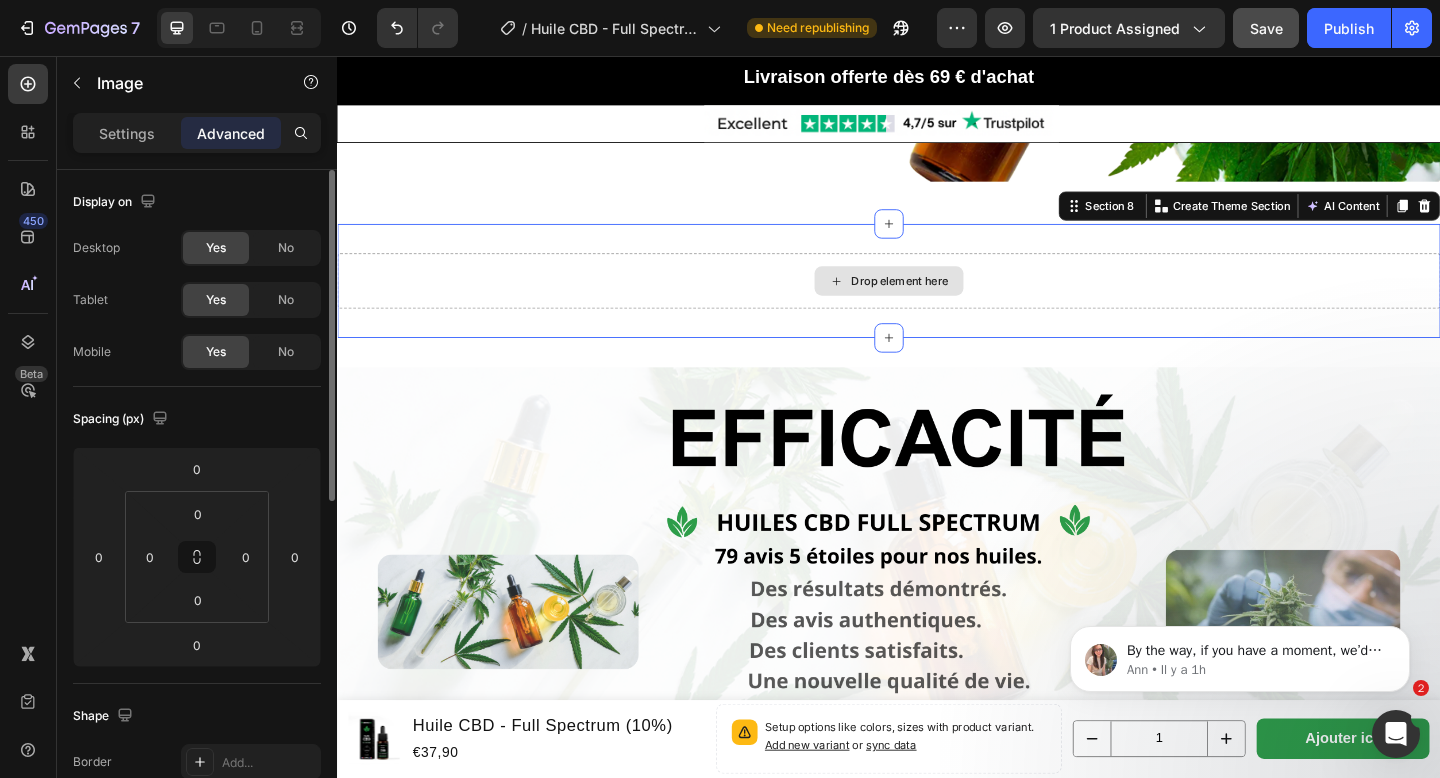 click on "Drop element here" at bounding box center [937, 301] 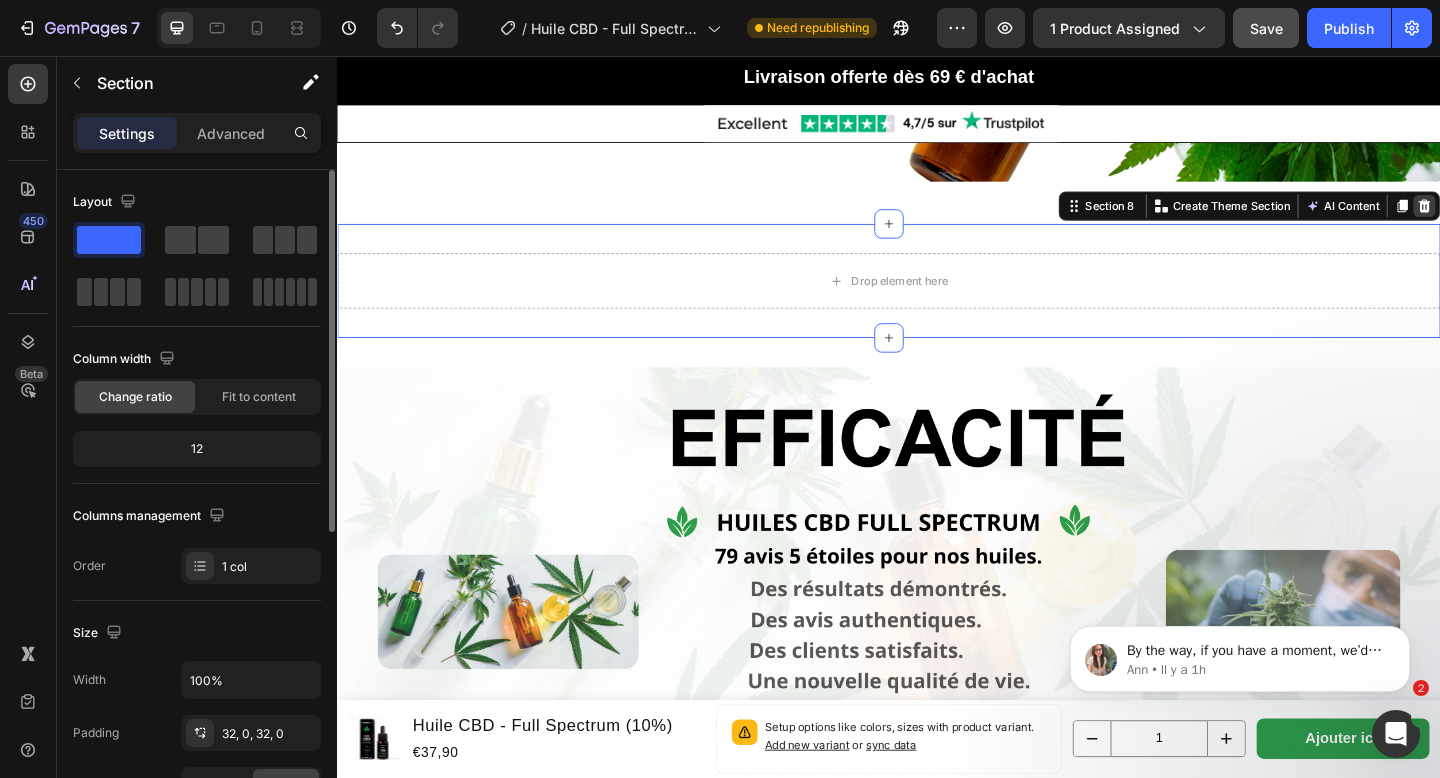 click at bounding box center [1520, 220] 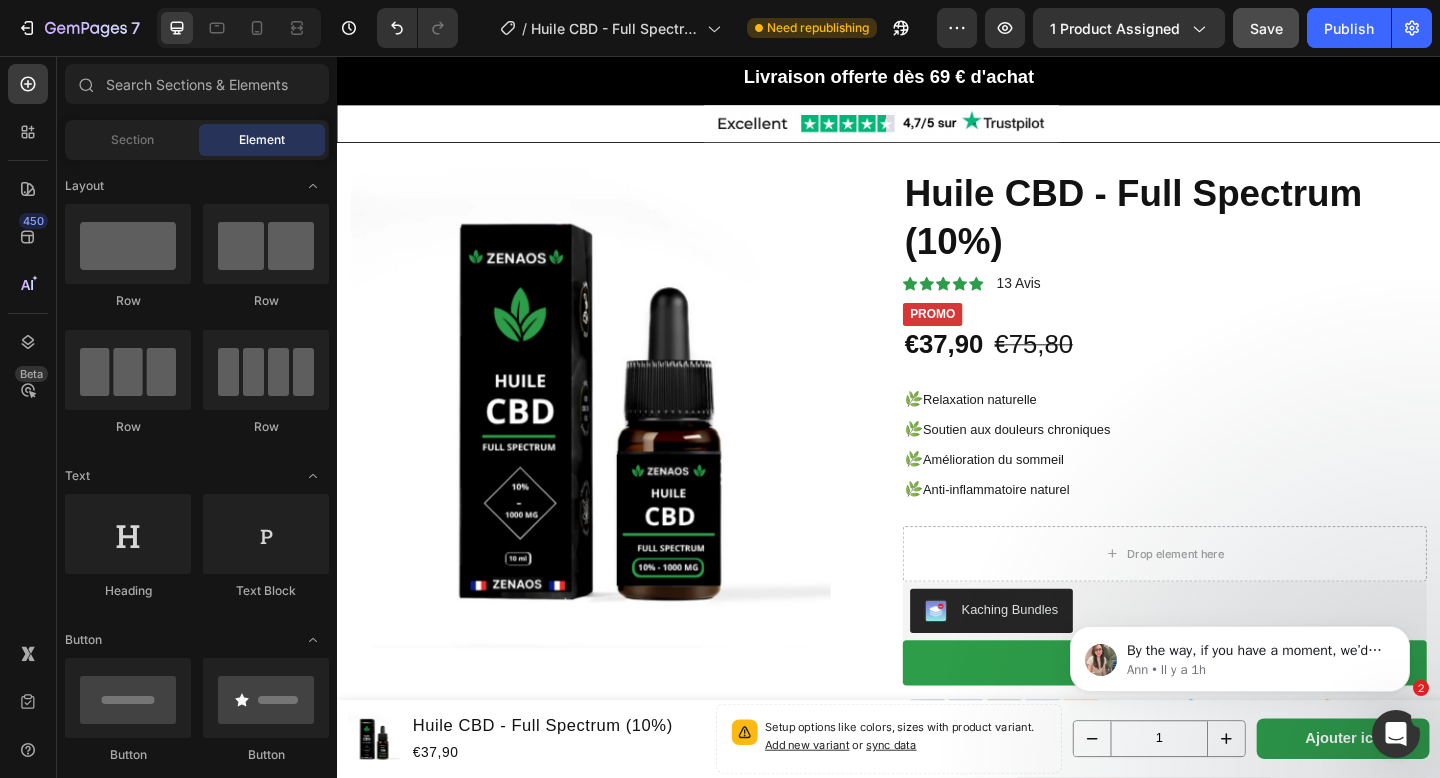 scroll, scrollTop: 0, scrollLeft: 0, axis: both 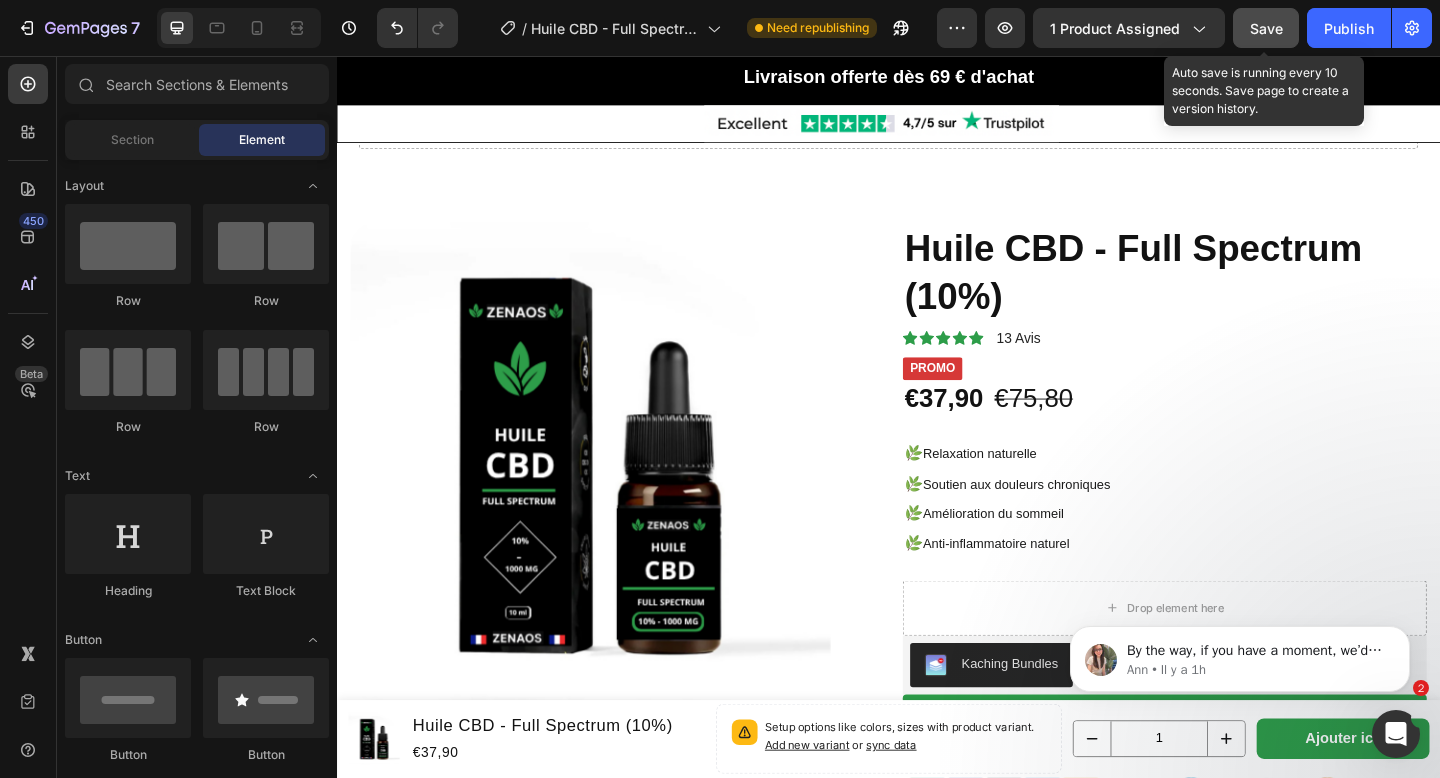 click on "Save" at bounding box center (1266, 28) 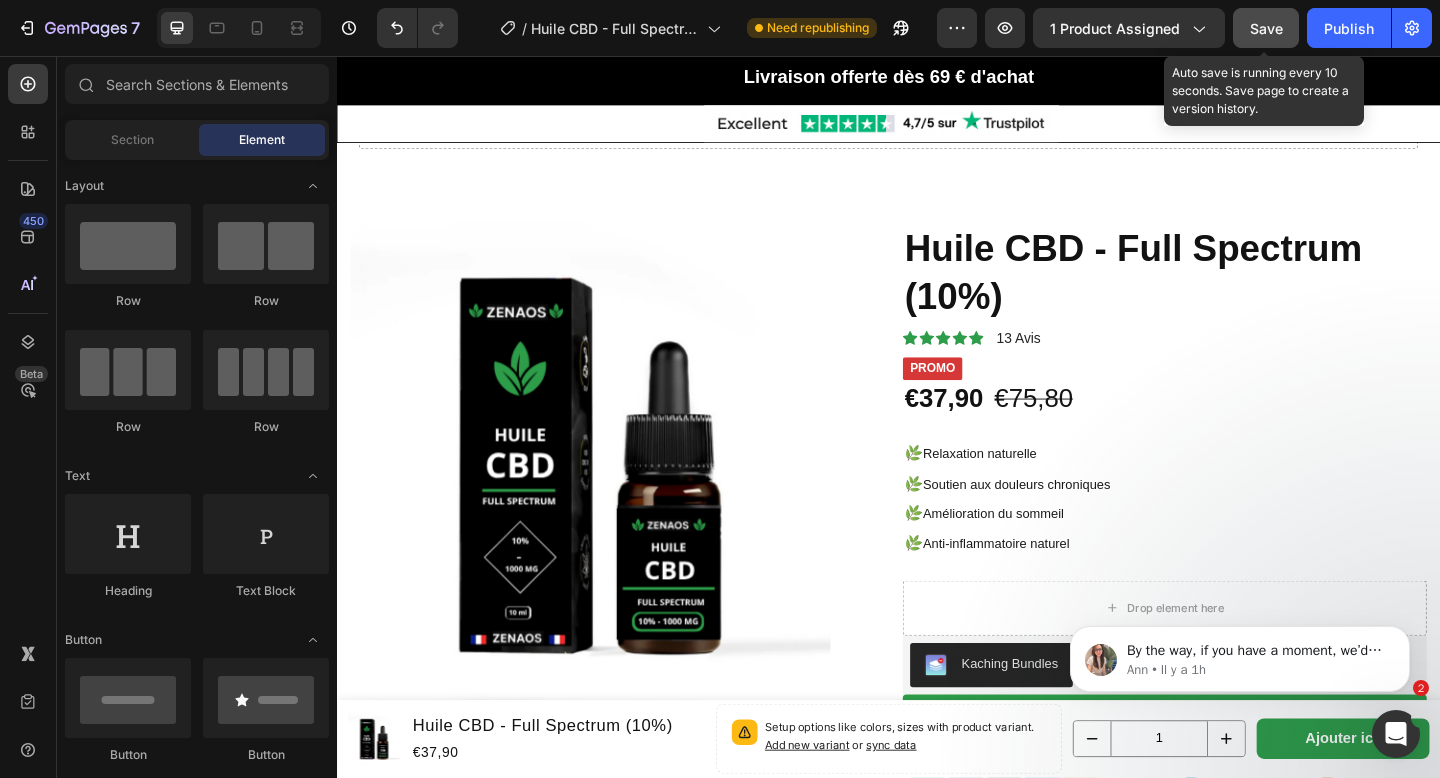 click on "Save" 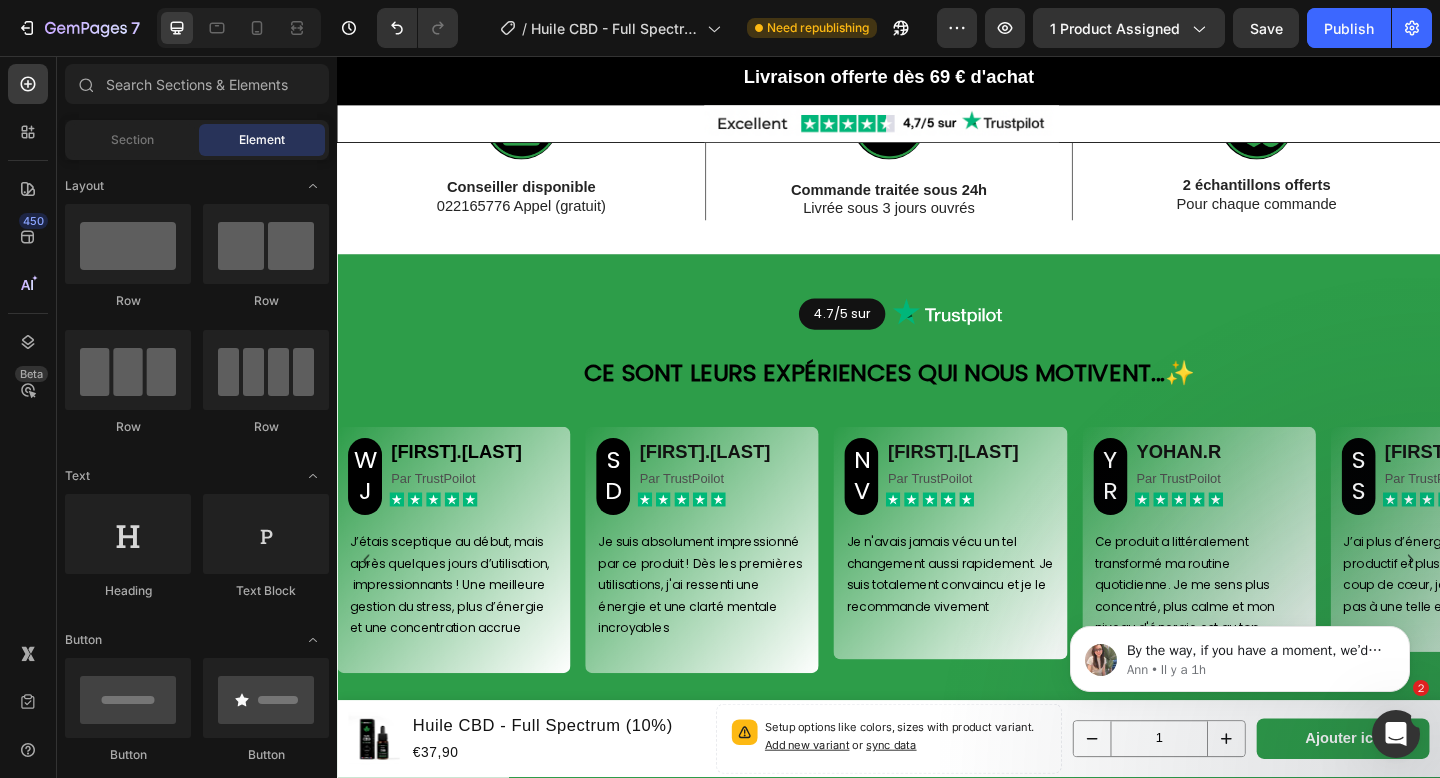 scroll, scrollTop: 3467, scrollLeft: 0, axis: vertical 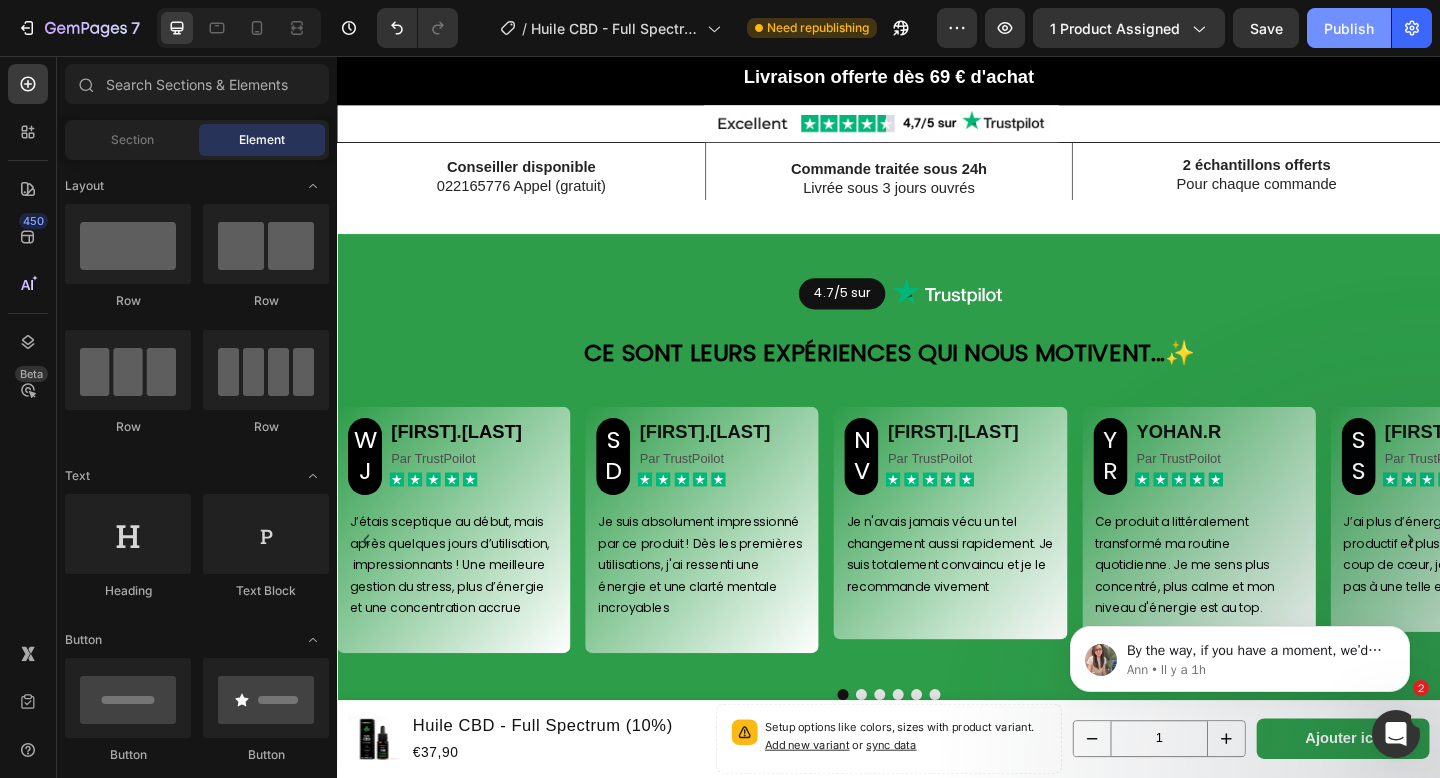 click on "Publish" at bounding box center [1349, 28] 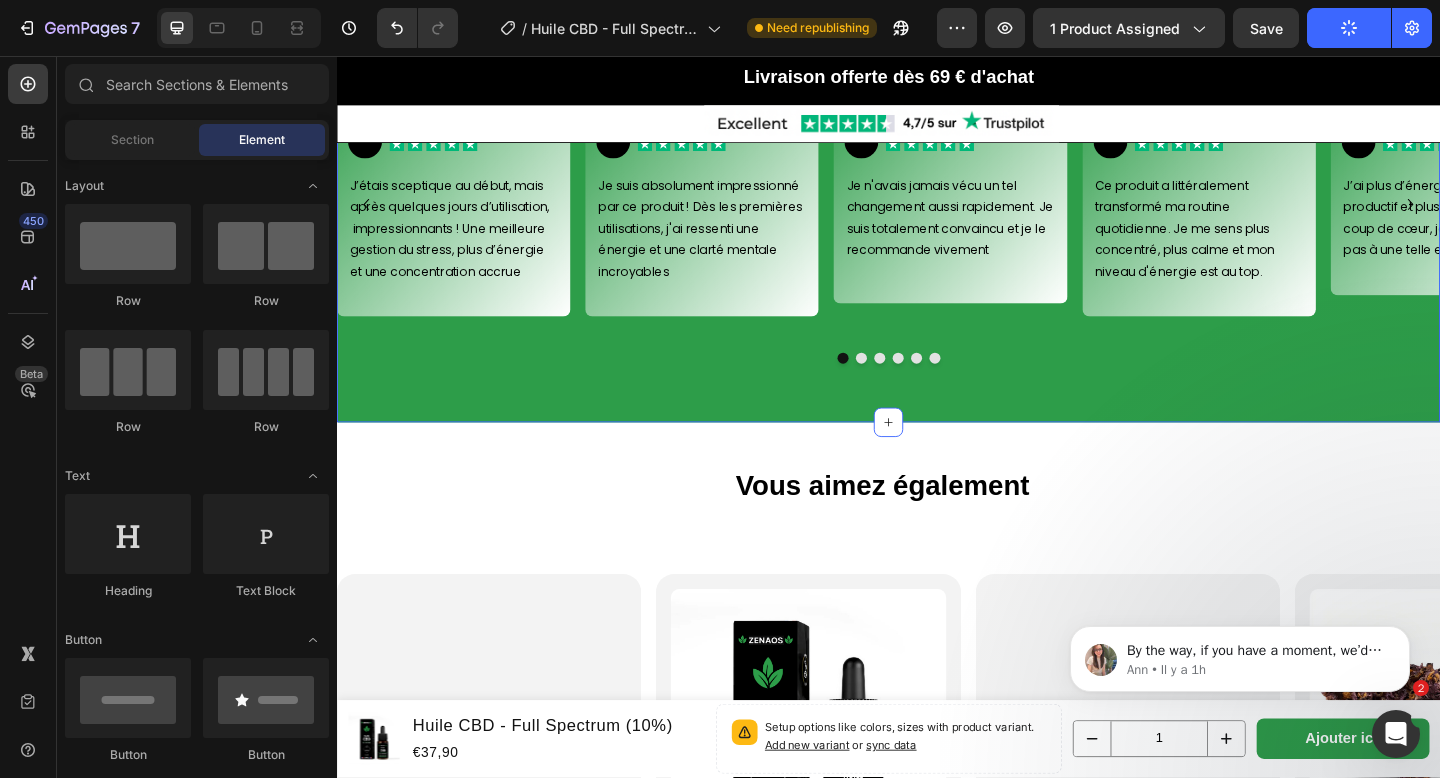 scroll, scrollTop: 3428, scrollLeft: 0, axis: vertical 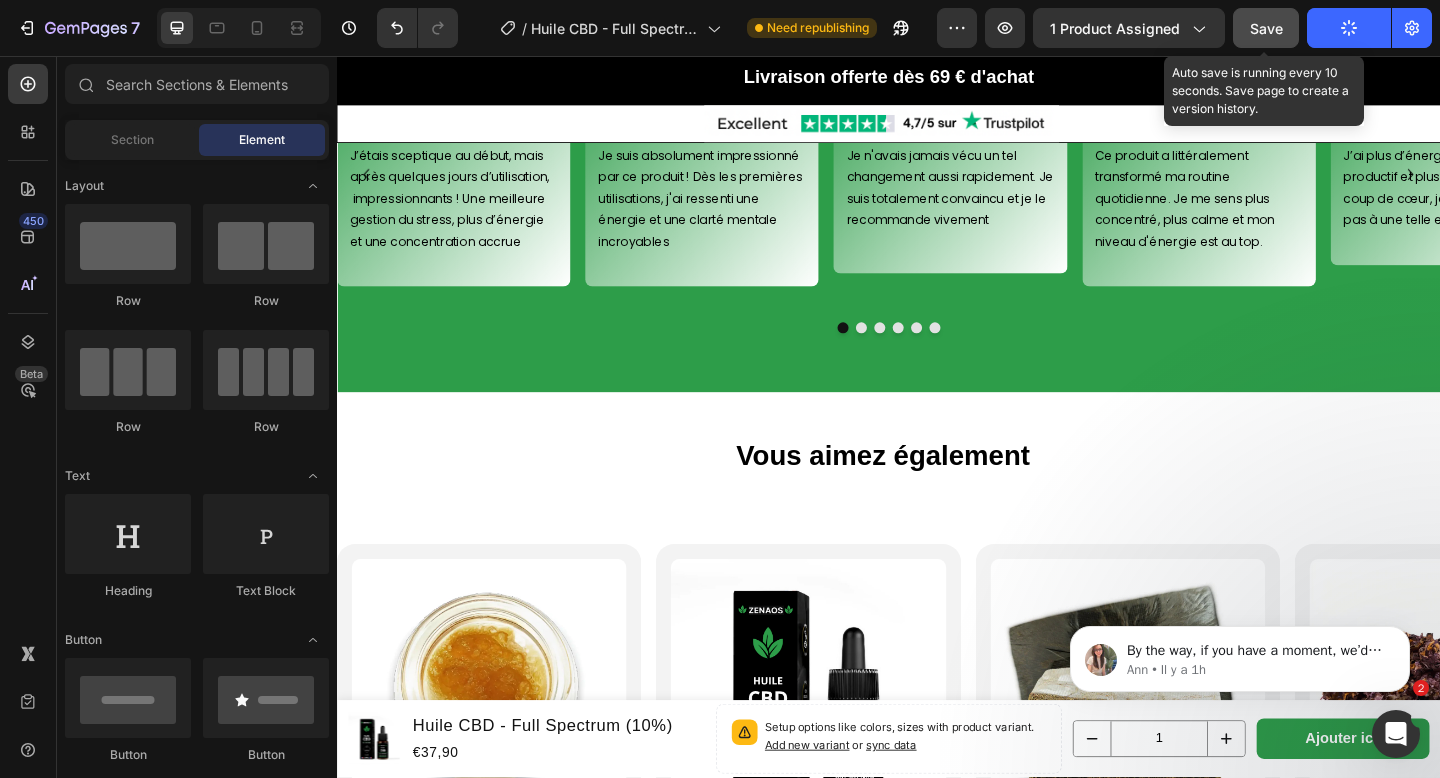 click on "Save" 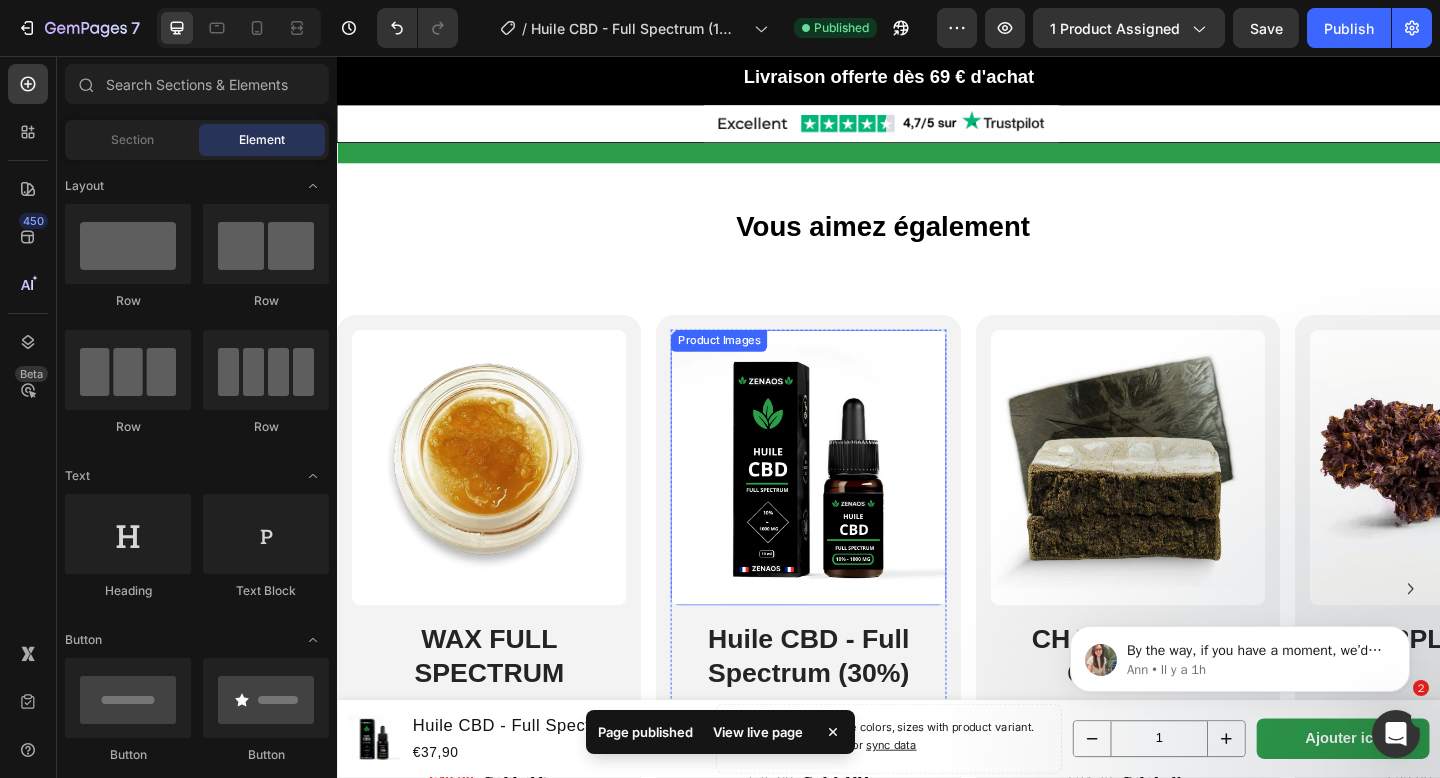 scroll, scrollTop: 3675, scrollLeft: 0, axis: vertical 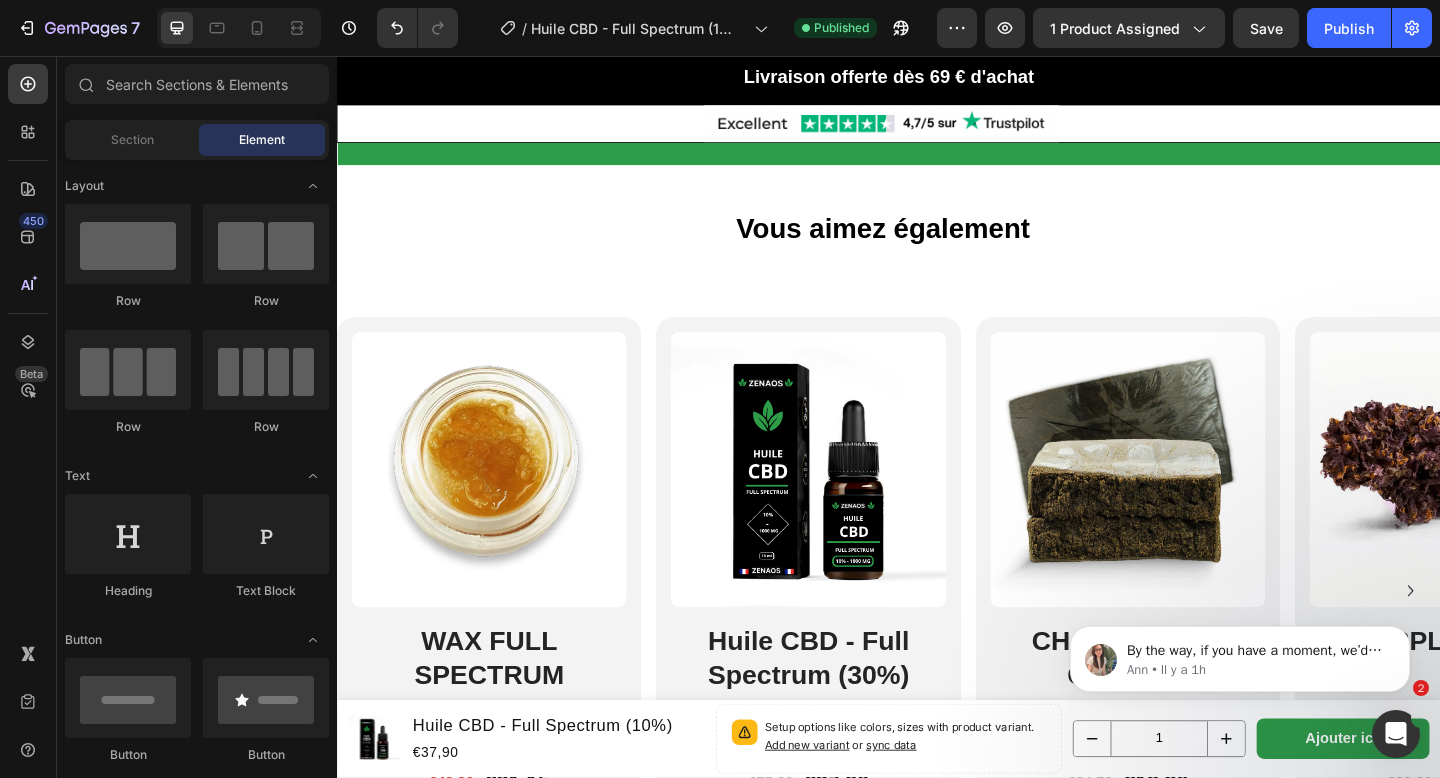 click on "7  Version history  /  Huile CBD - Full Spectrum (10%) Published Preview 1 product assigned  Save   Publish" 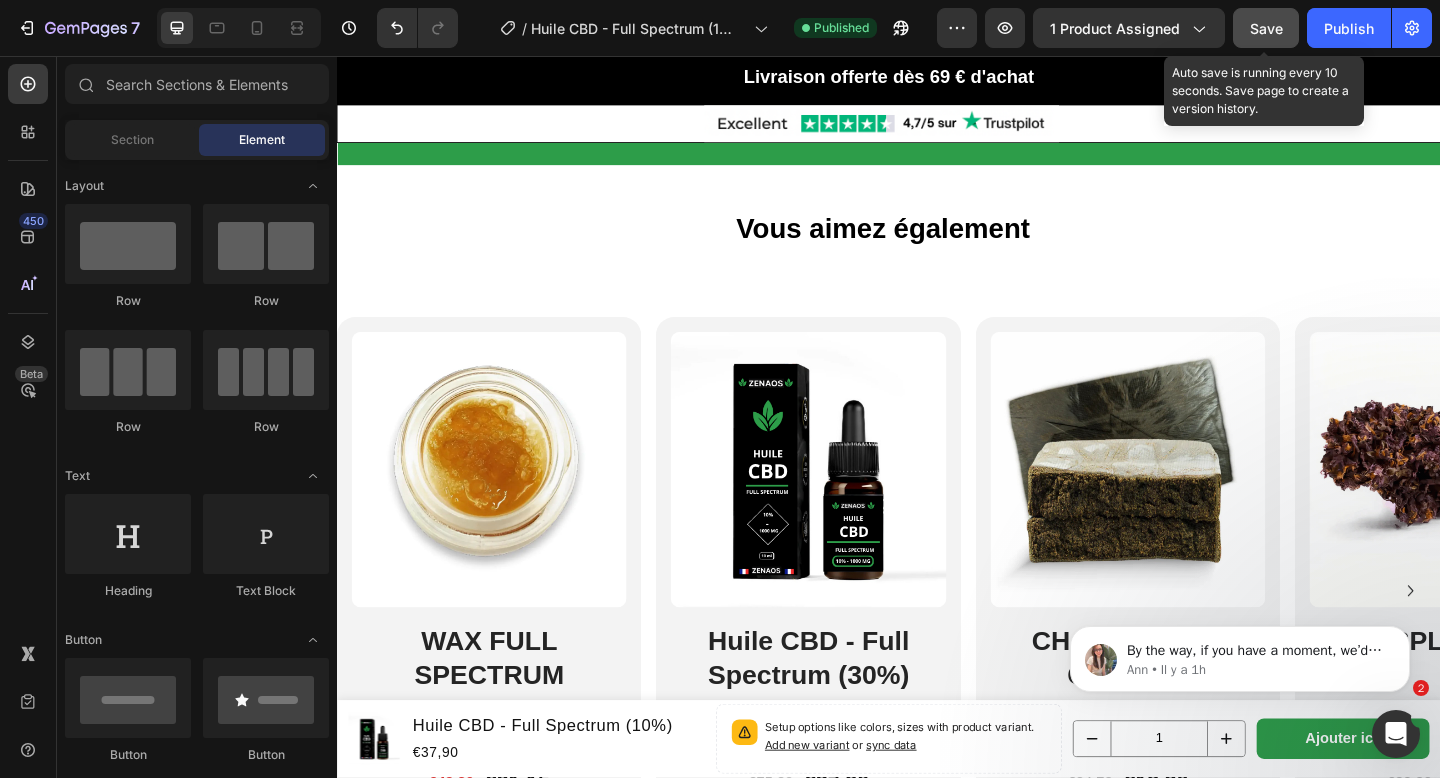 click on "Save" at bounding box center [1266, 28] 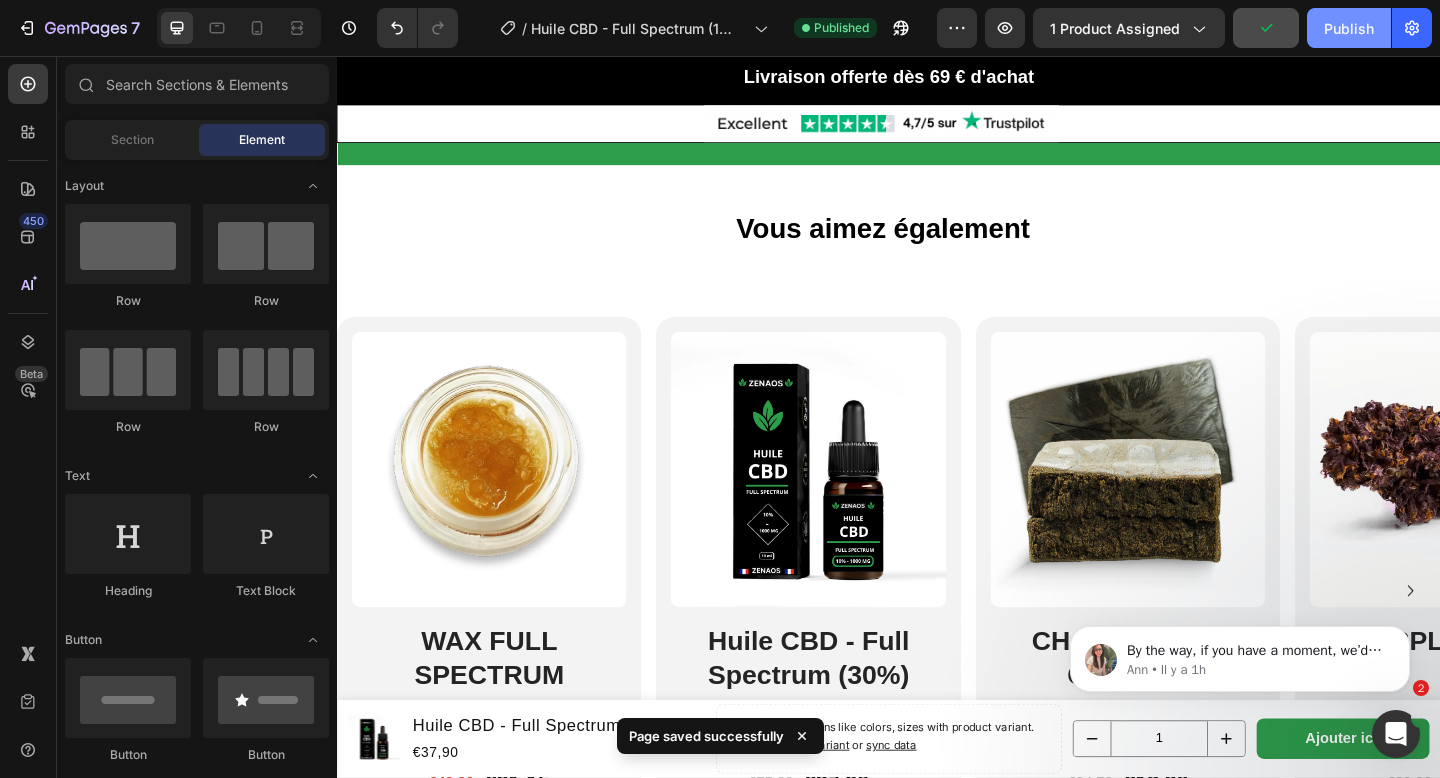 click on "Publish" at bounding box center [1349, 28] 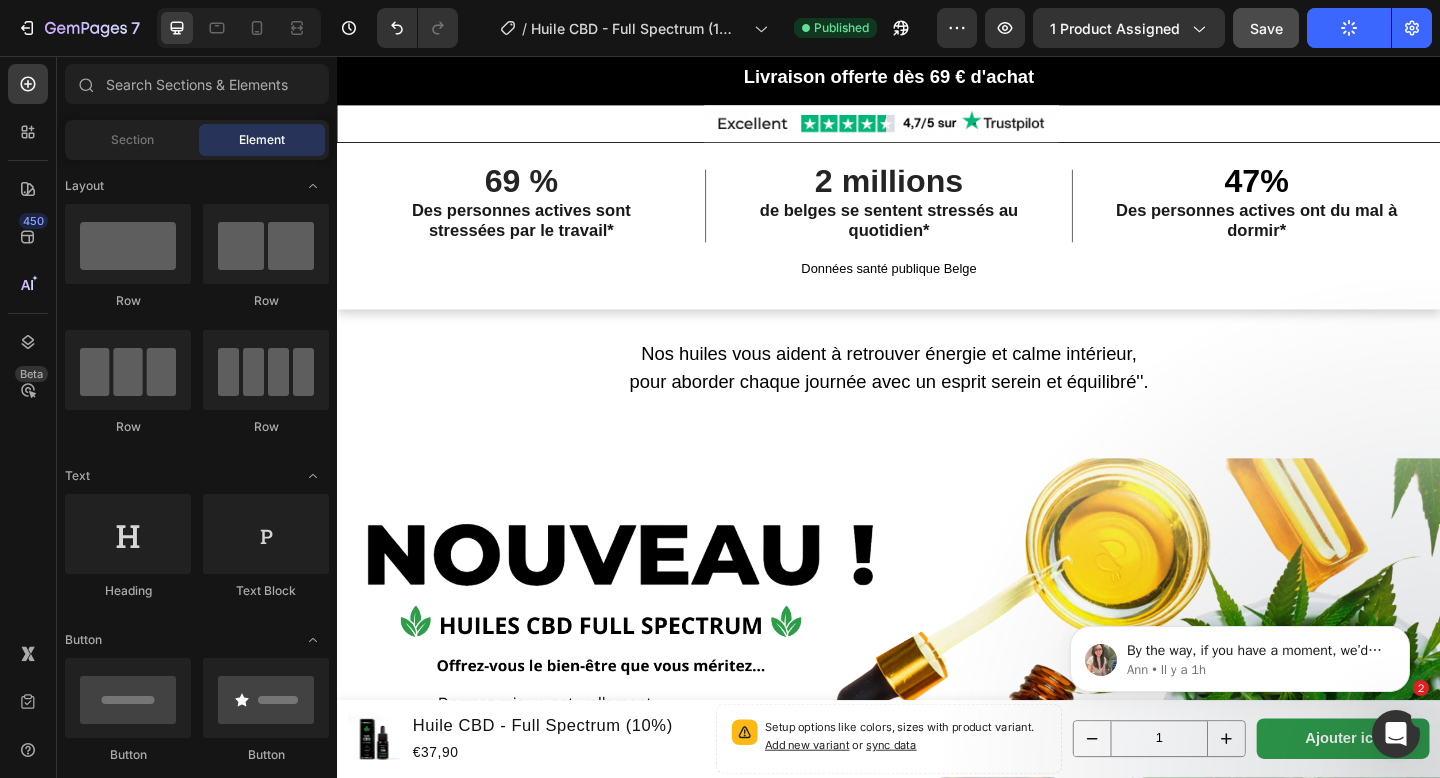 scroll, scrollTop: 2027, scrollLeft: 0, axis: vertical 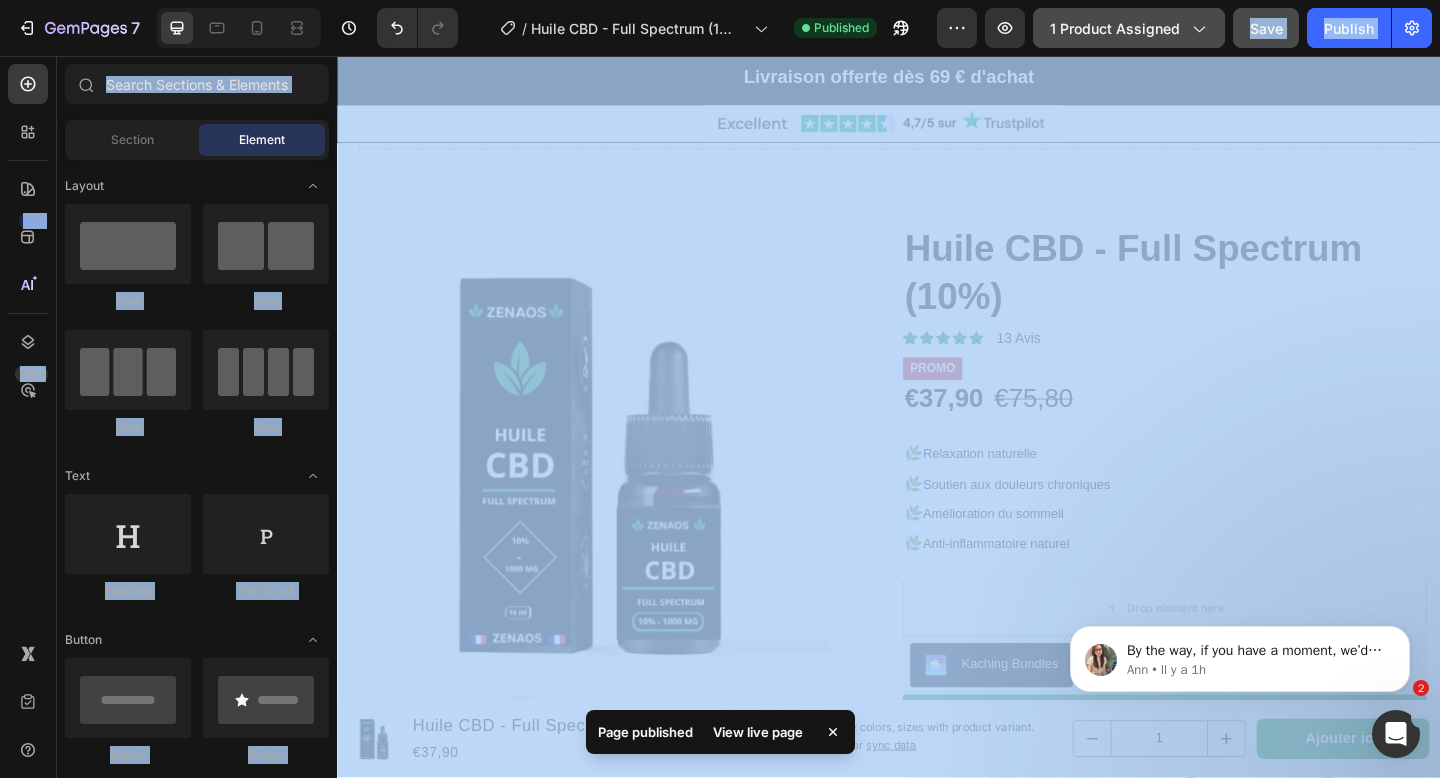 click on "1 product assigned" at bounding box center [1129, 28] 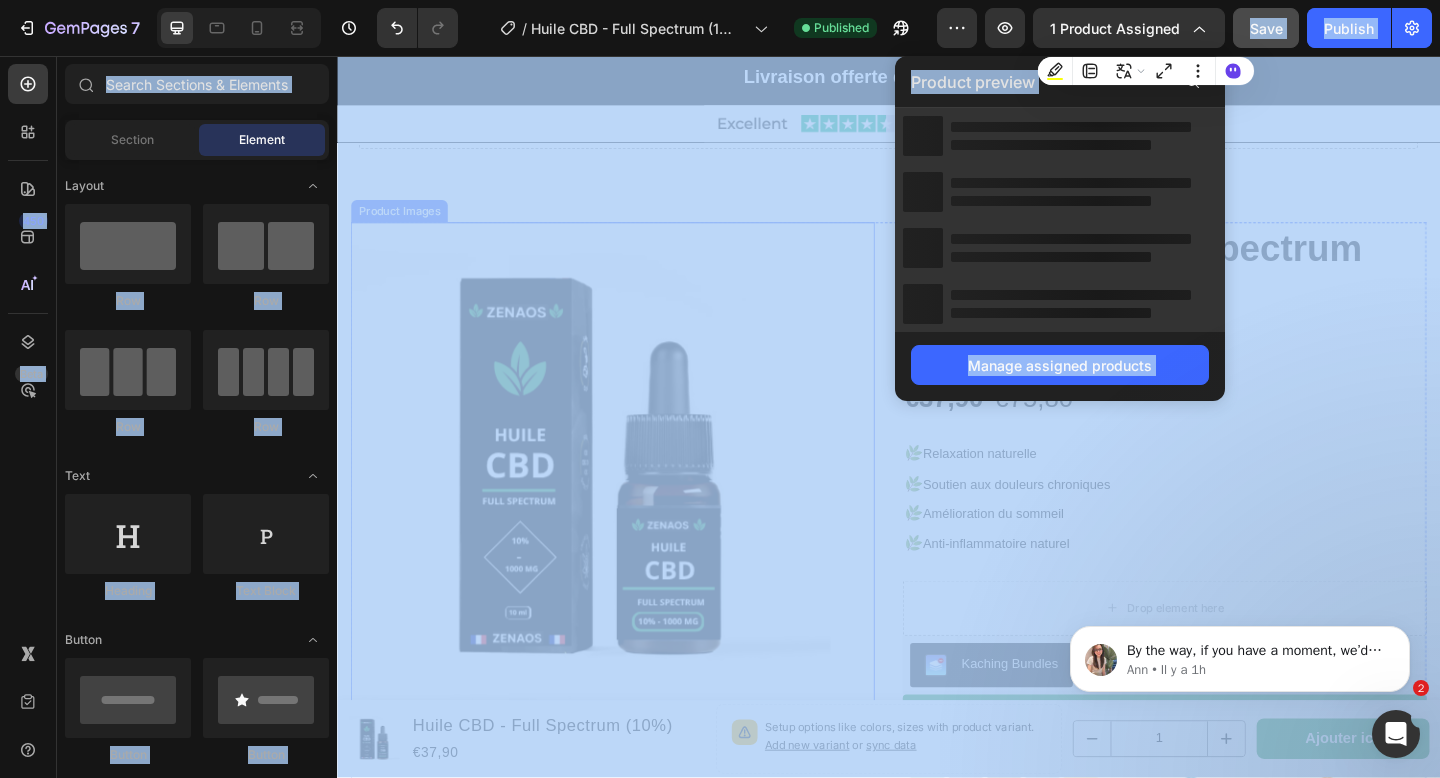click on "7  Version history  /  Huile CBD - Full Spectrum (10%) Published Preview 1 product assigned Product preview Manage assigned products  Save   Publish" 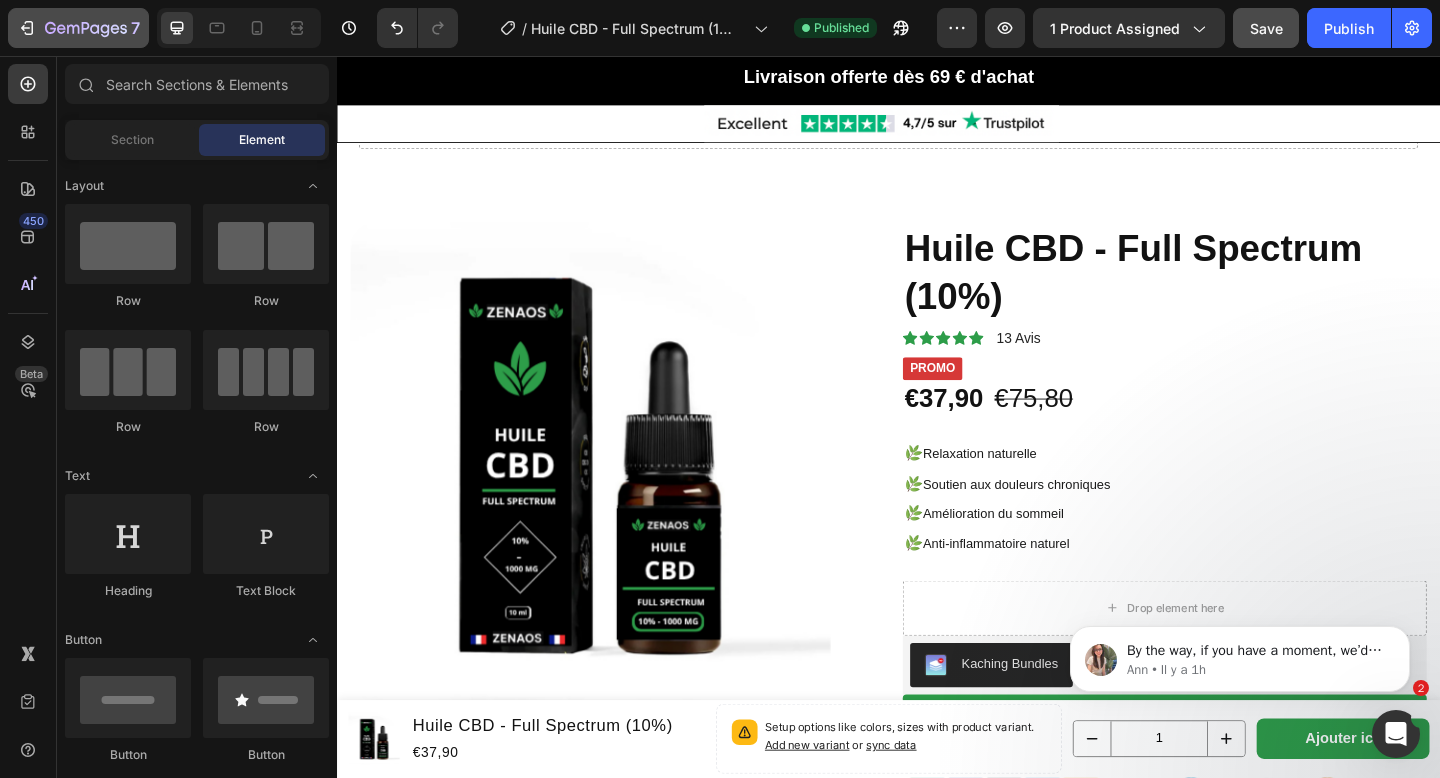 click on "7" 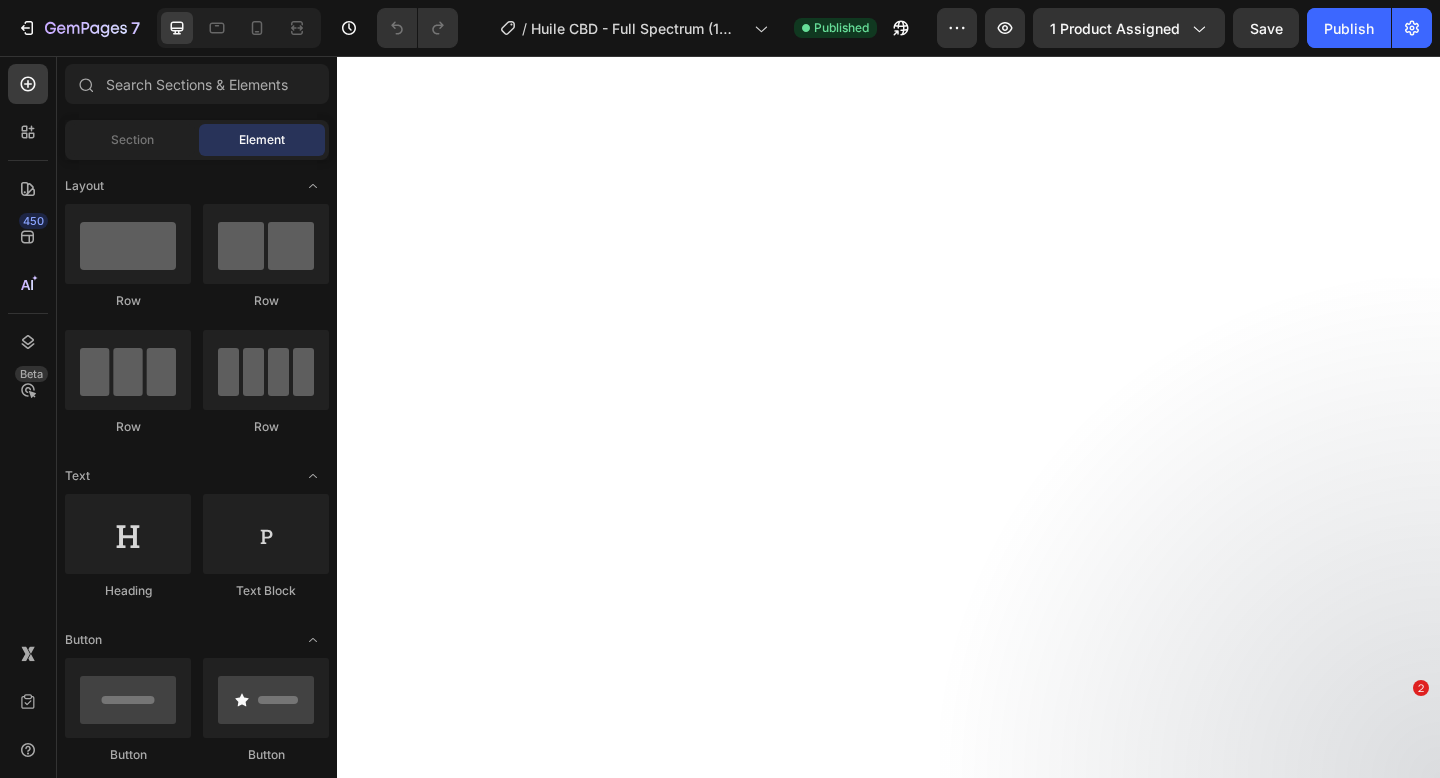 scroll, scrollTop: 0, scrollLeft: 0, axis: both 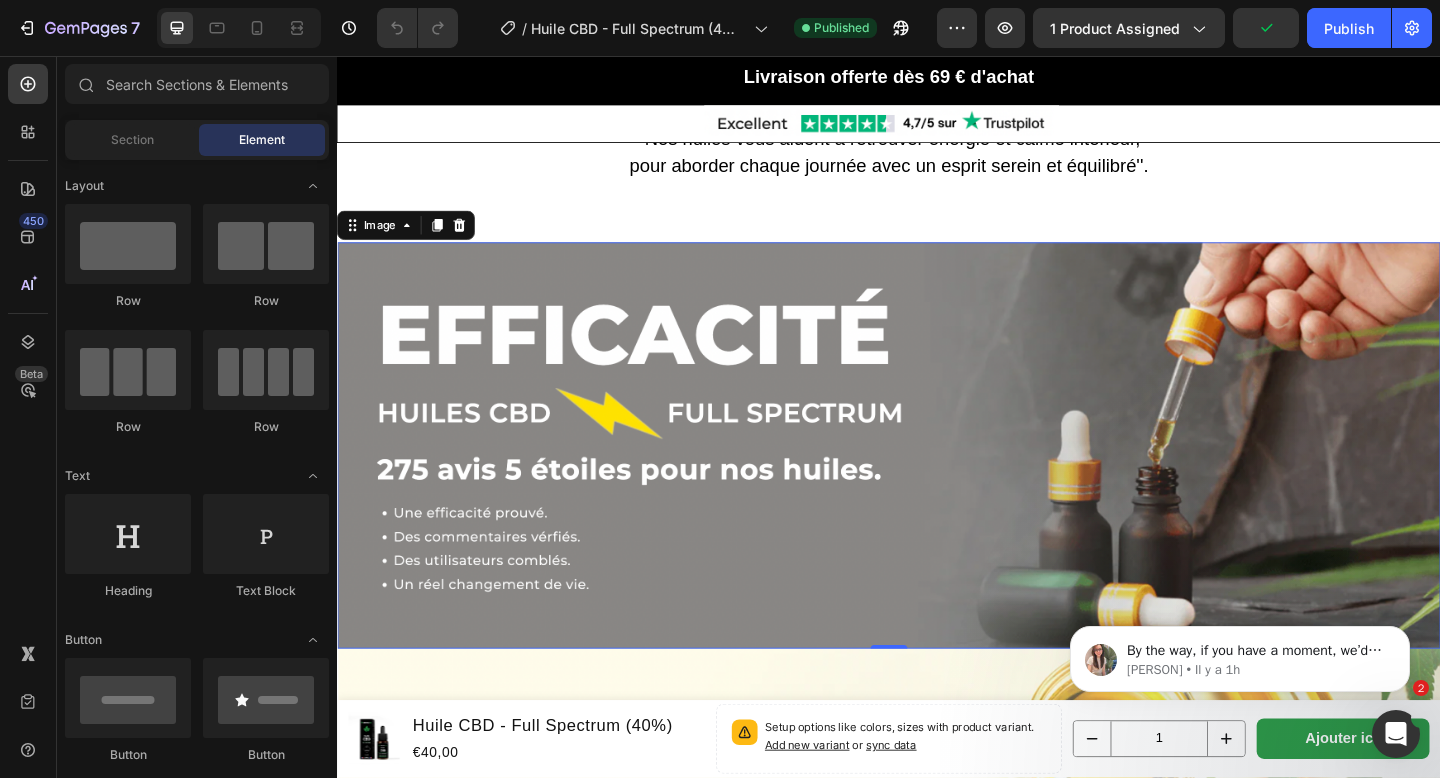 click at bounding box center (937, 480) 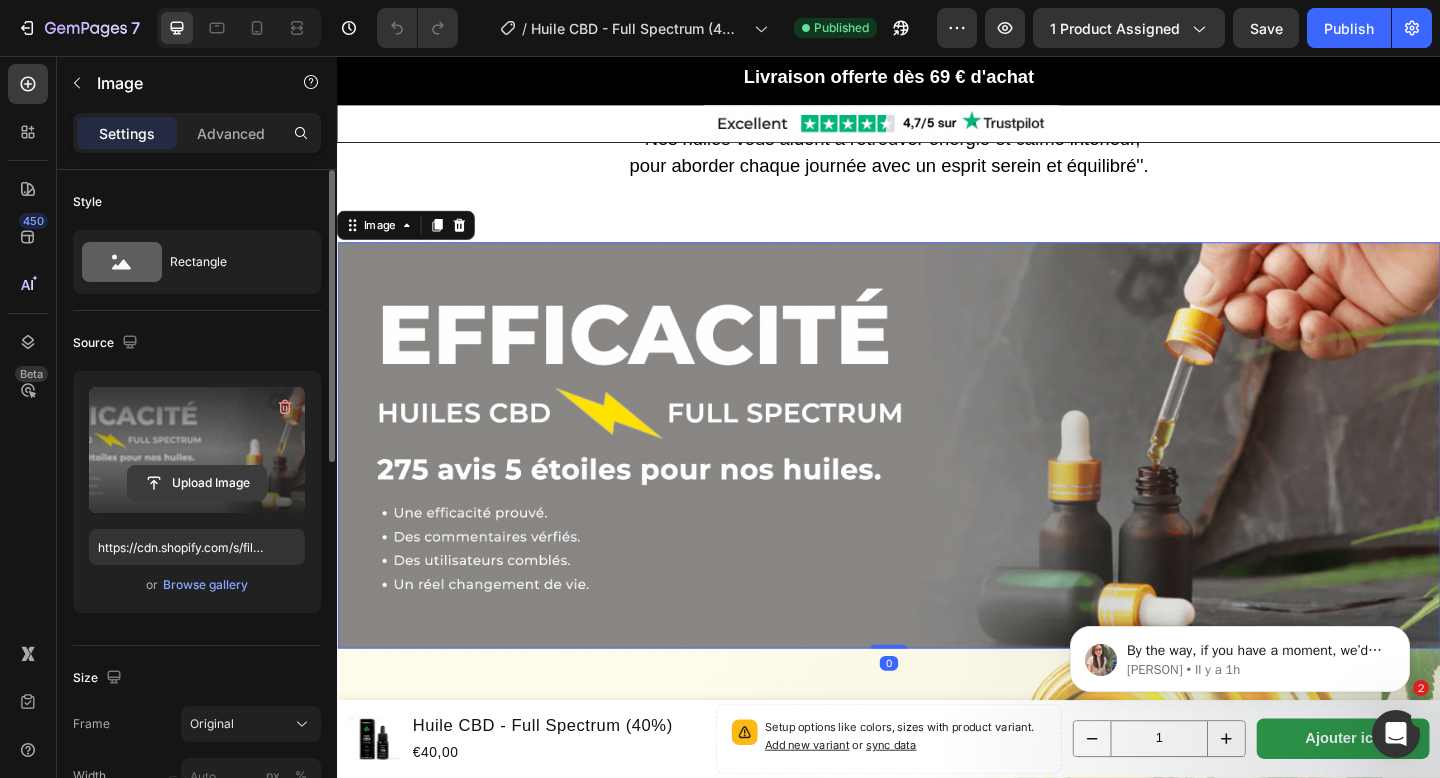 click 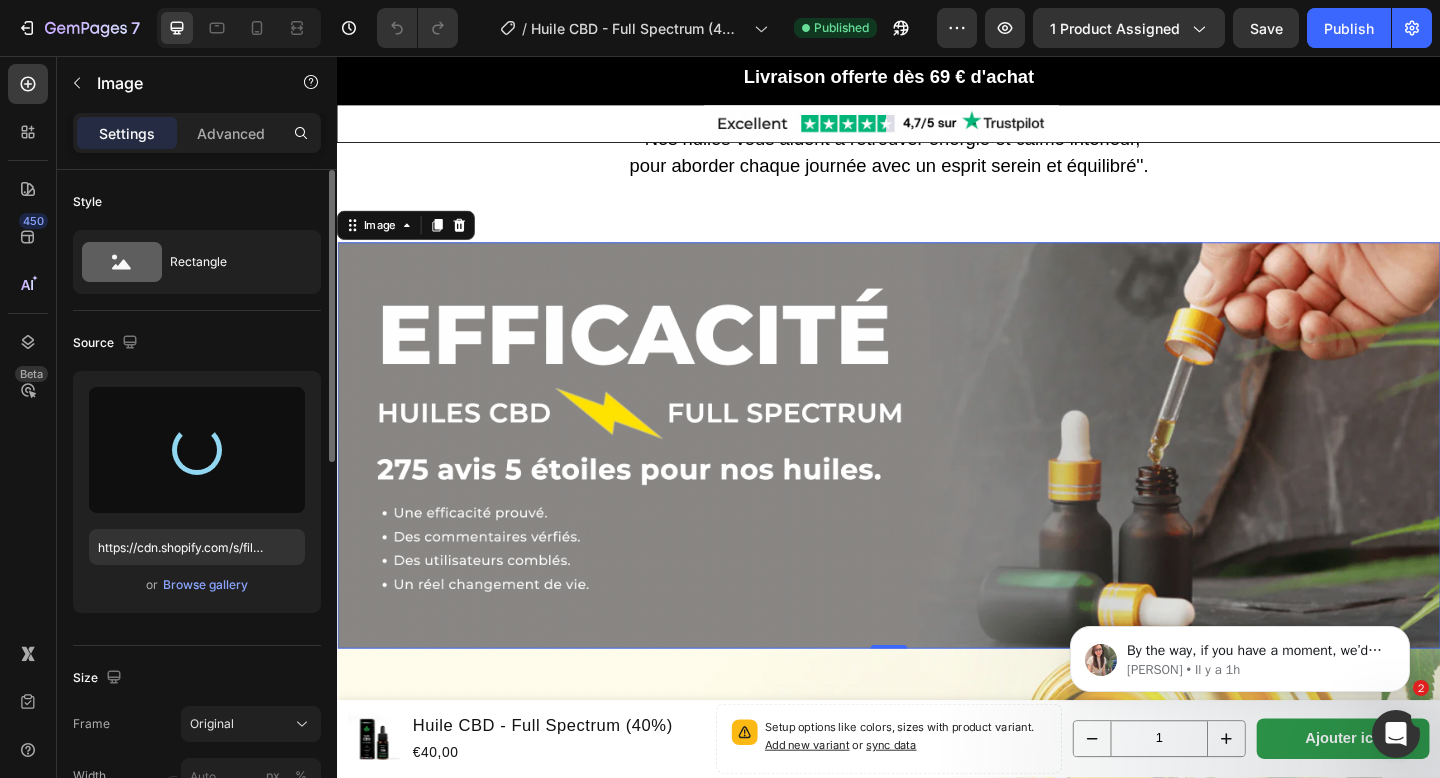 type on "https://cdn.shopify.com/s/files/1/0881/3782/6569/files/gempages_550159703871587363-a849ed7d-a436-4bfe-85f6-7c7fcd8cdfb2.png" 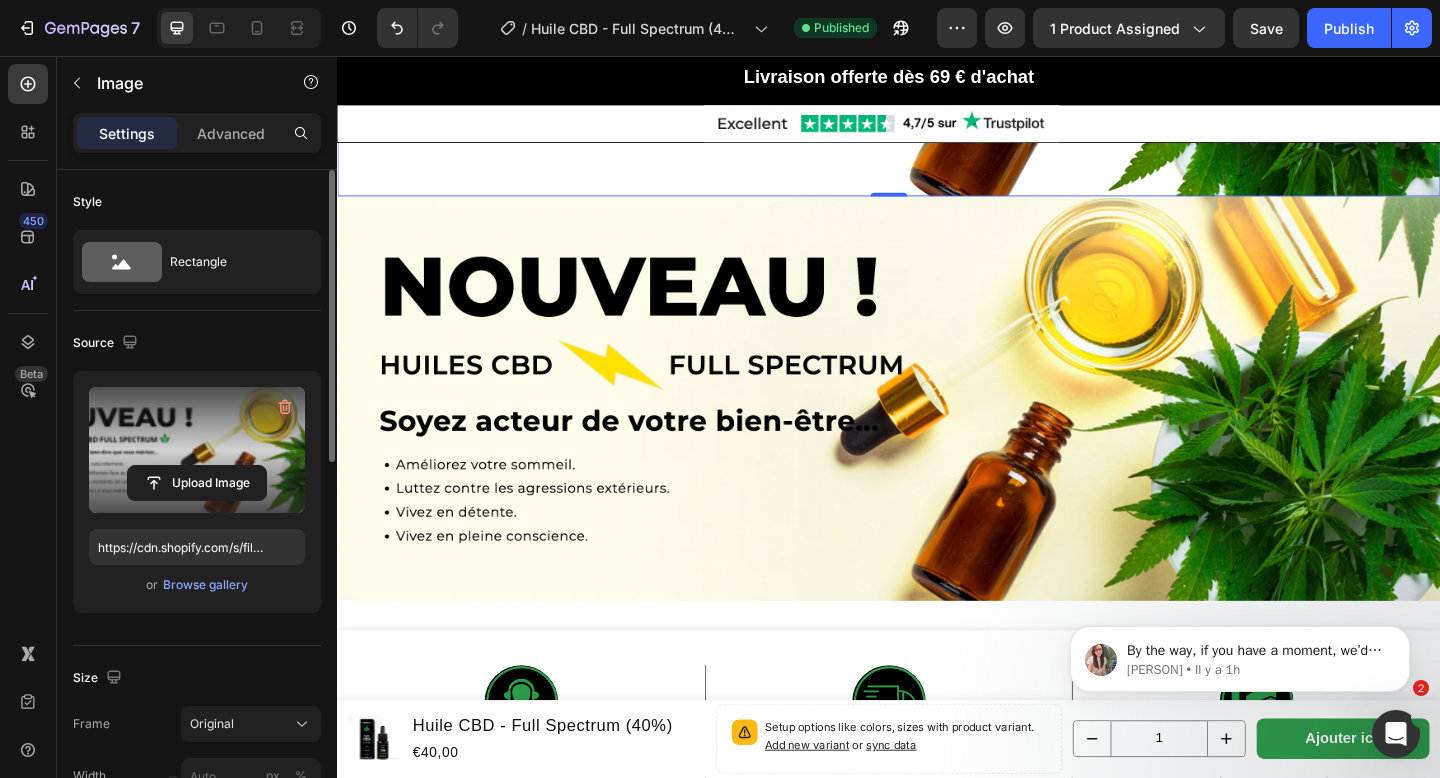 scroll, scrollTop: 2644, scrollLeft: 0, axis: vertical 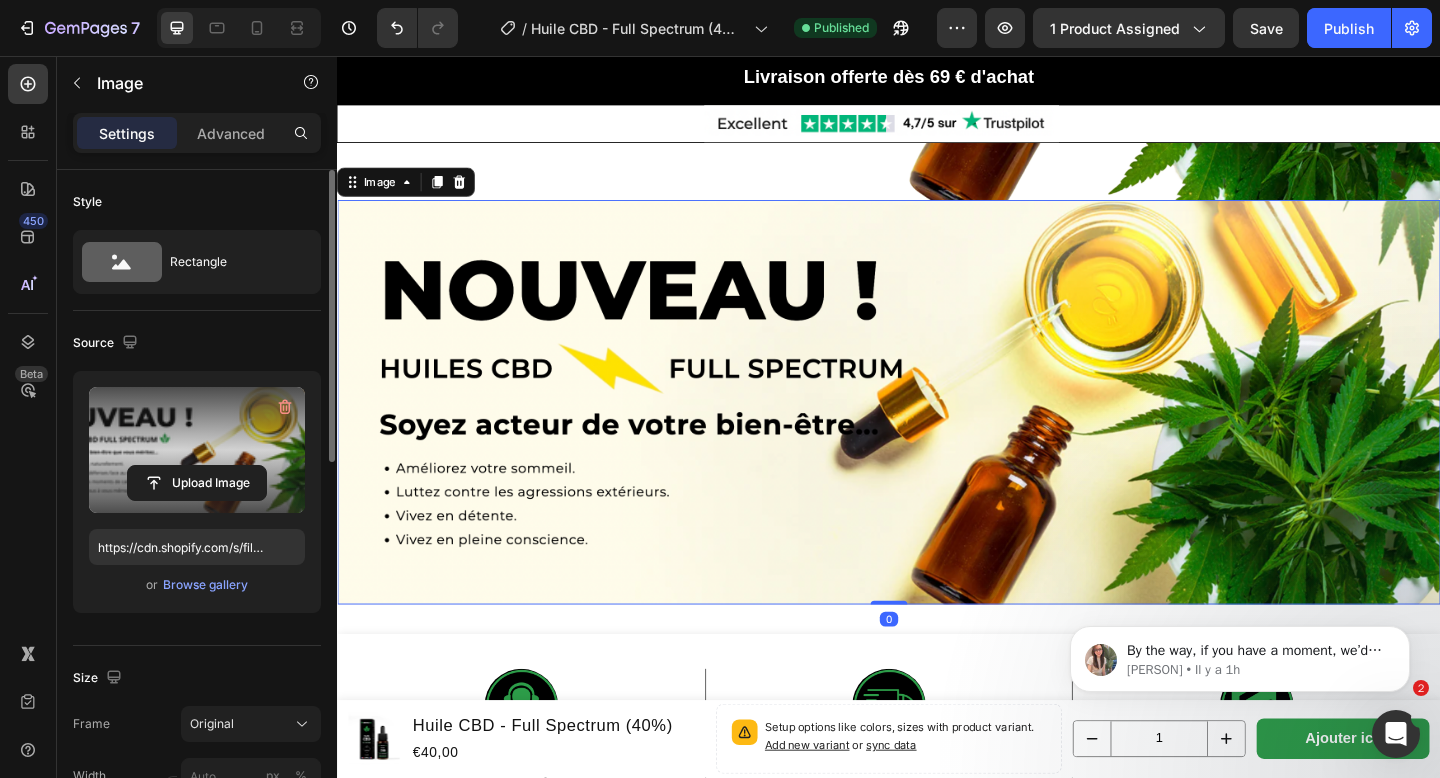 click at bounding box center [937, 432] 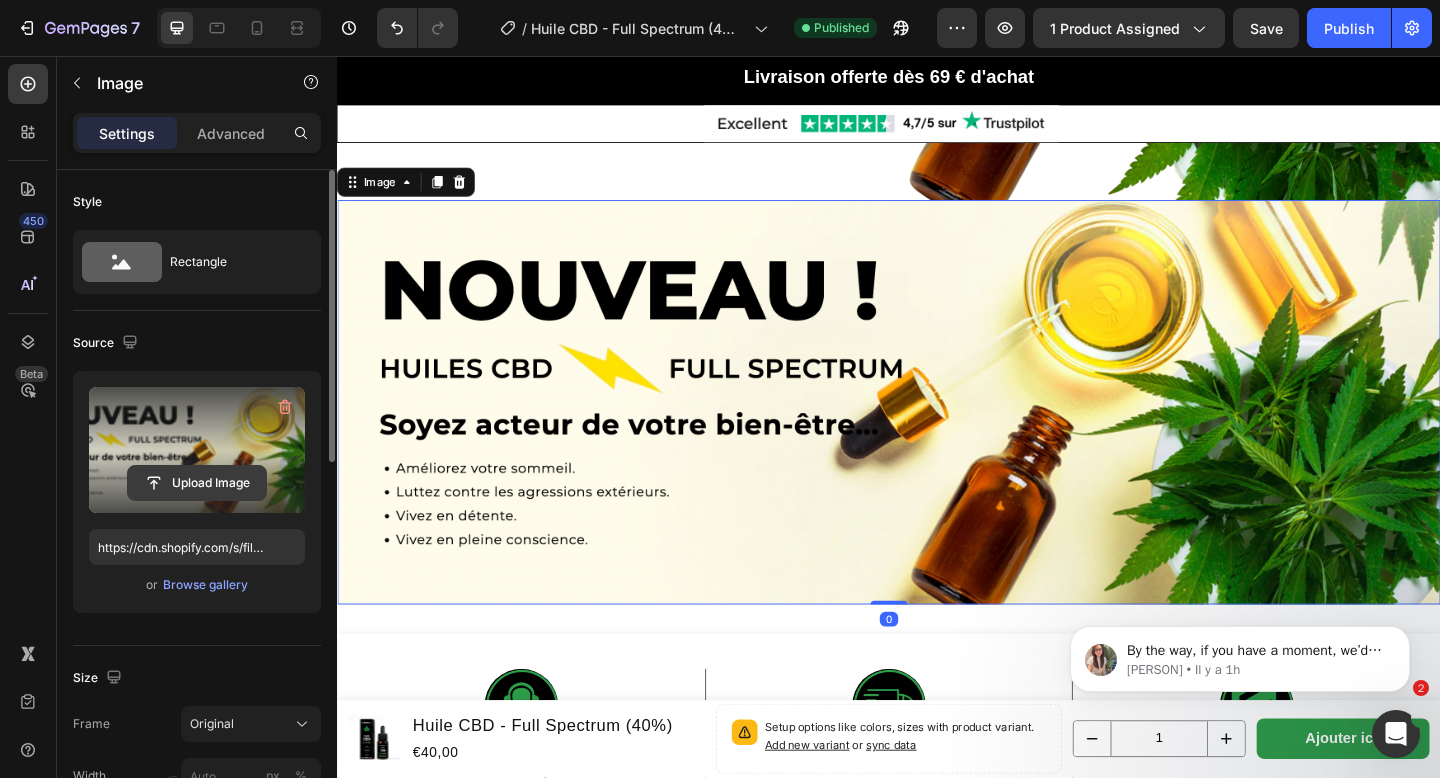 click 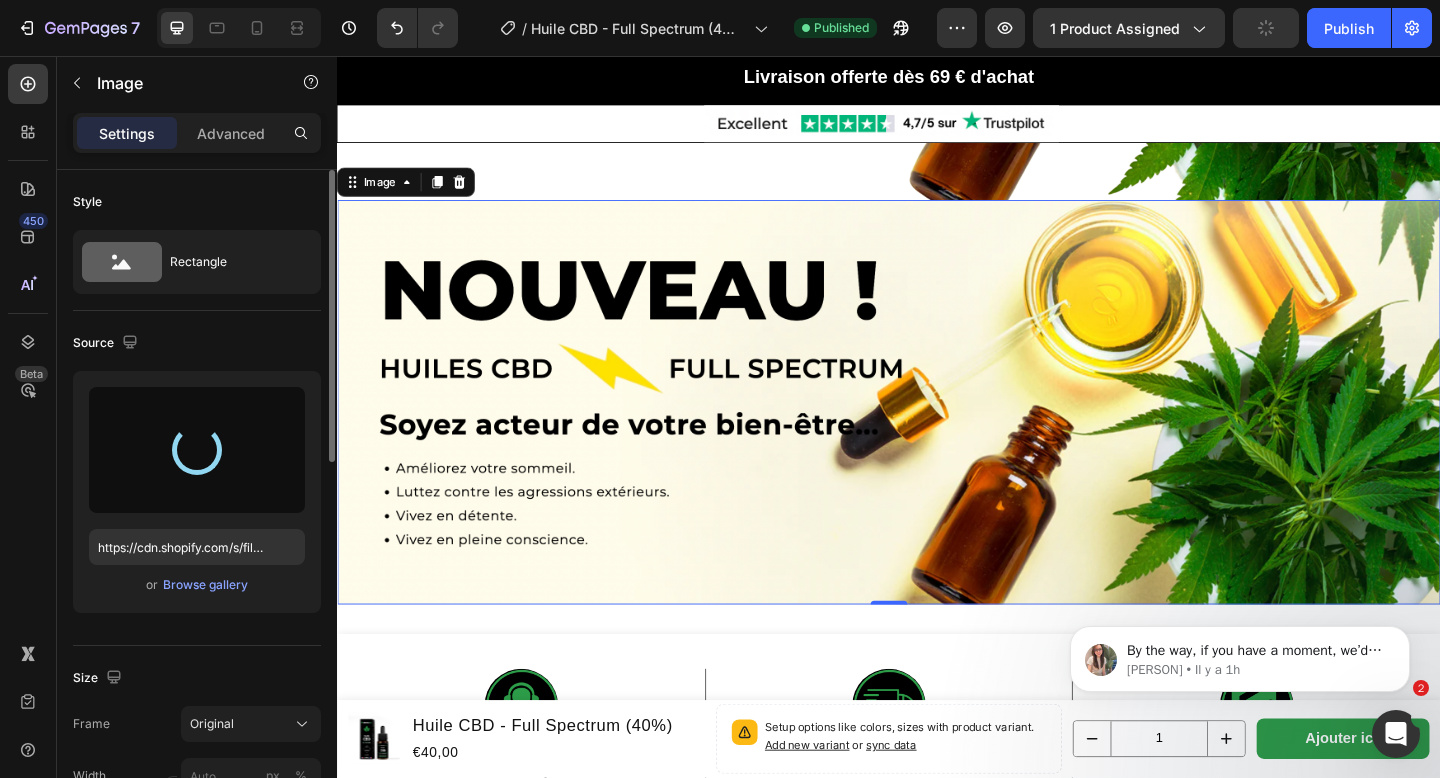 type on "https://cdn.shopify.com/s/files/1/0881/3782/6569/files/gempages_550159703871587363-7dcbbc43-8717-49b3-bdee-50da3c5fd052.png" 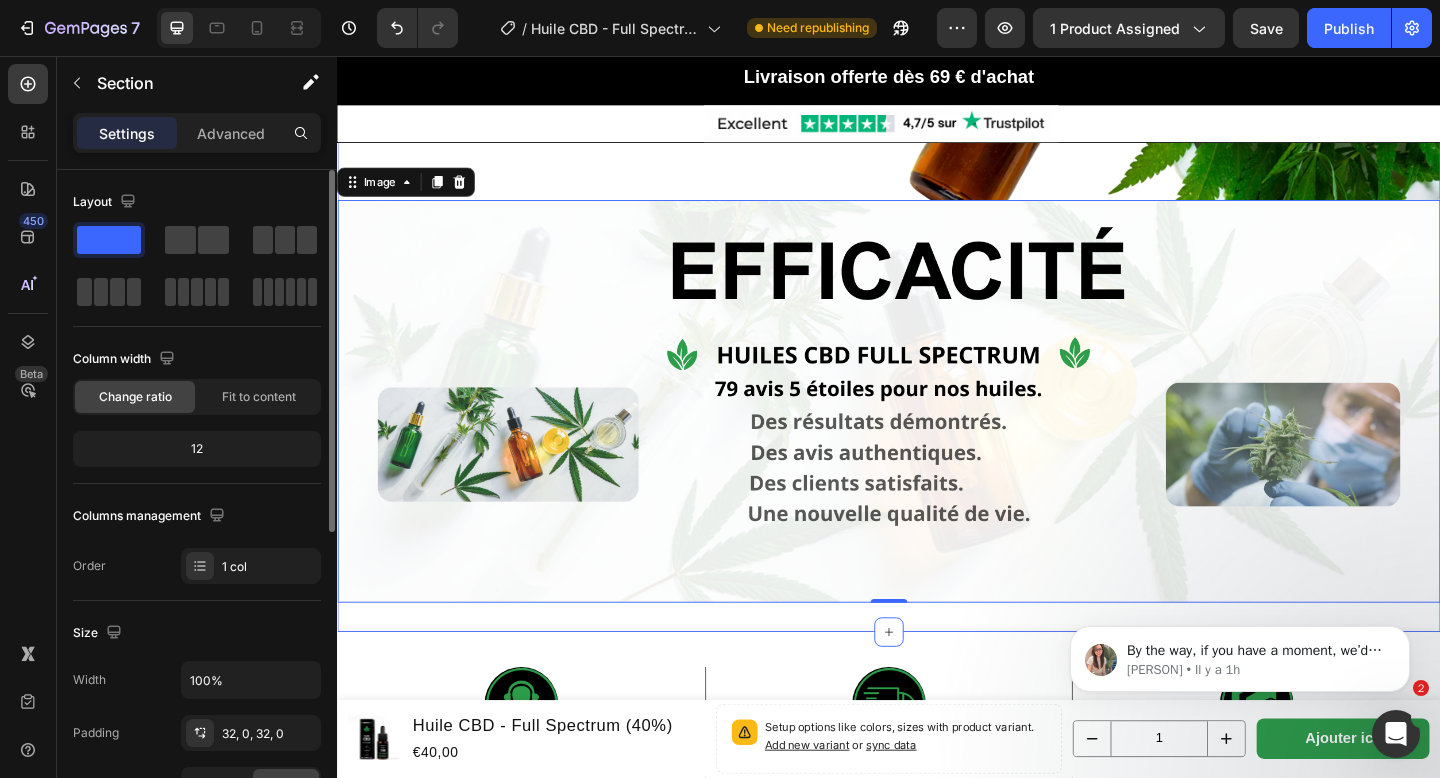 click on "Image Image   0 Section 7" at bounding box center [937, 213] 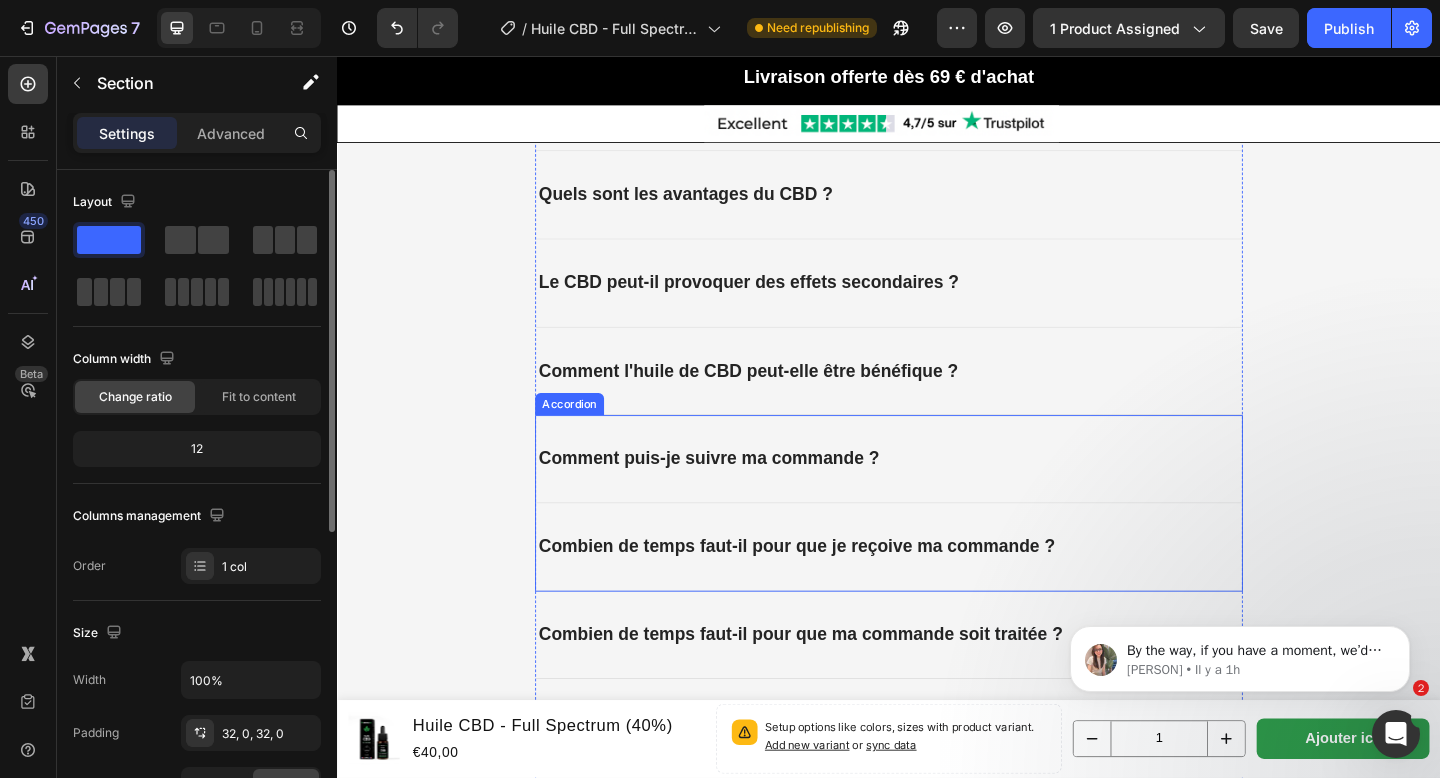 scroll, scrollTop: 5631, scrollLeft: 0, axis: vertical 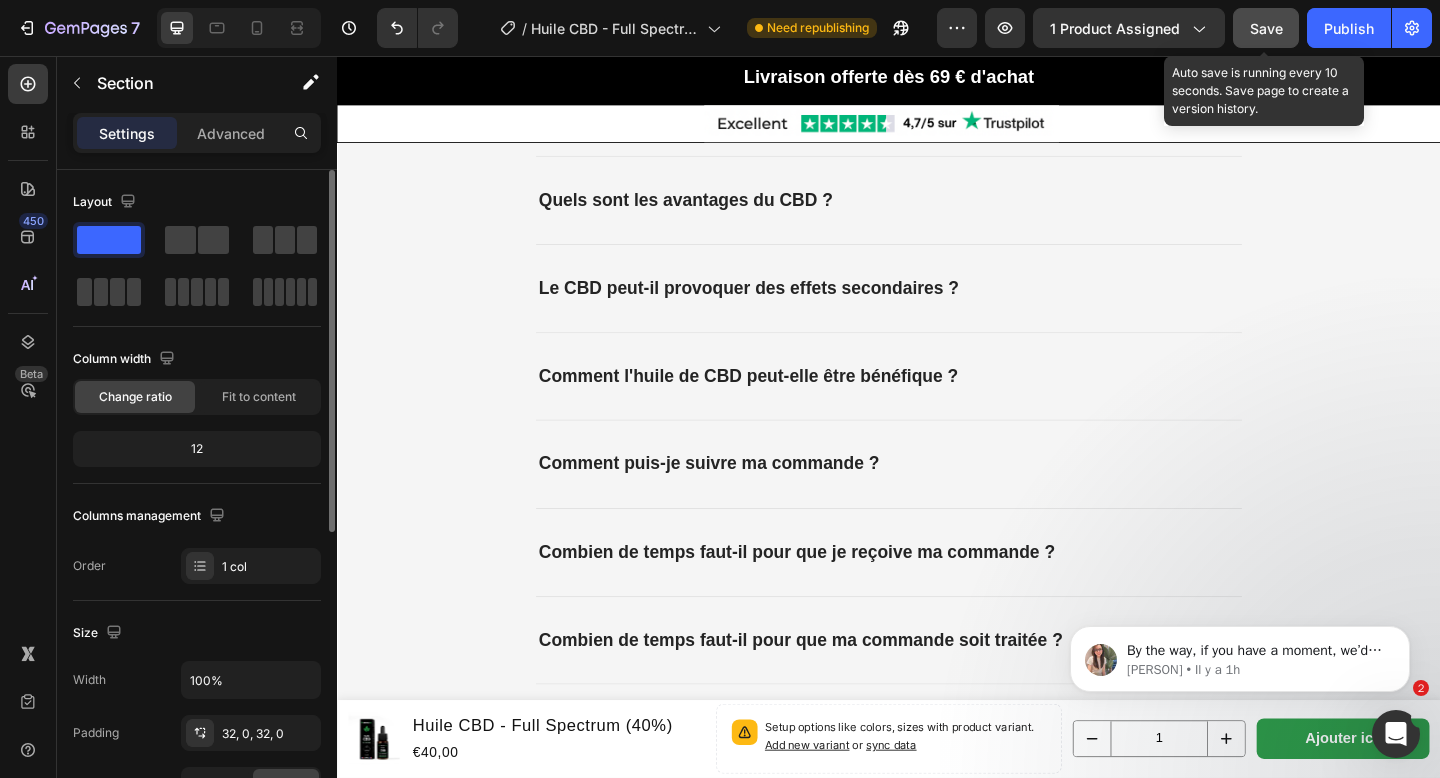 click on "Save" 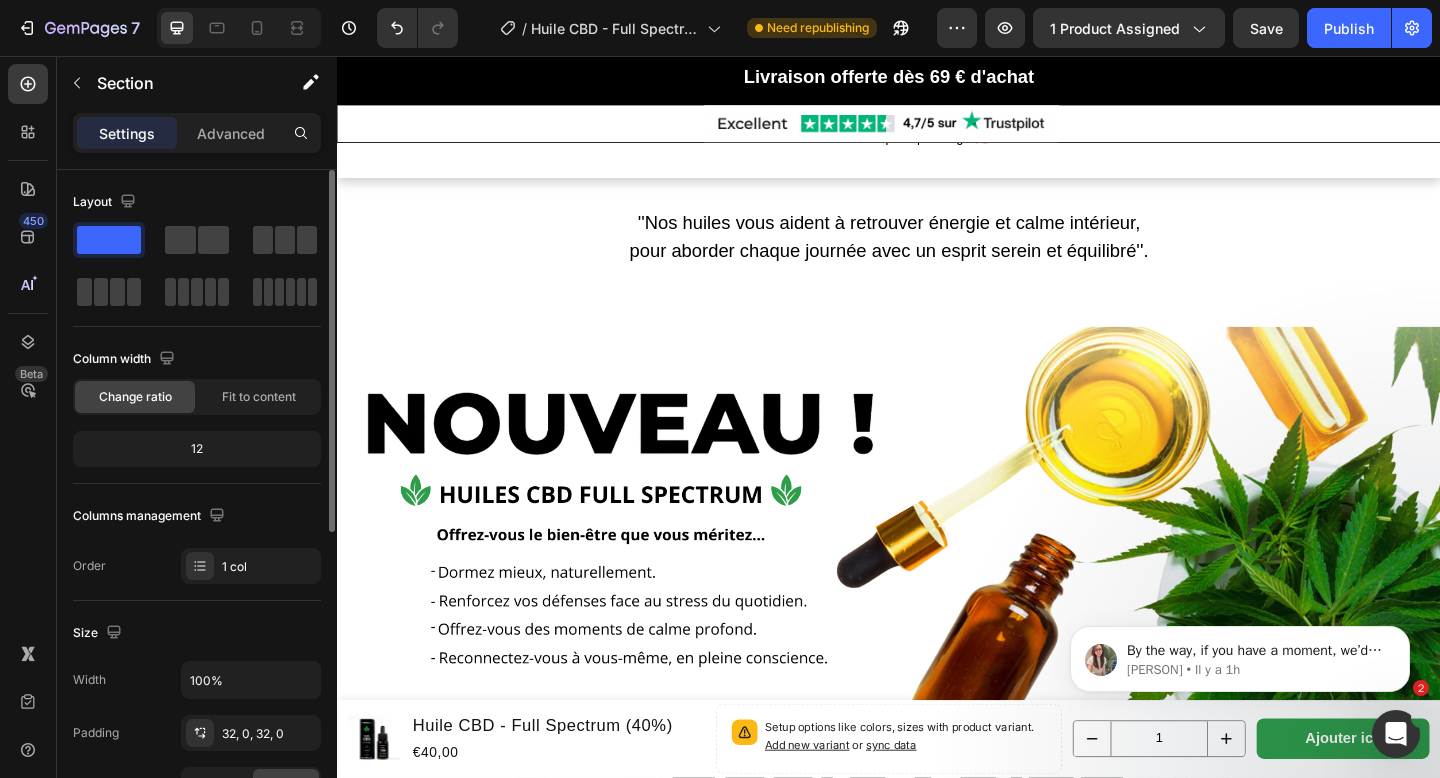 scroll, scrollTop: 2011, scrollLeft: 0, axis: vertical 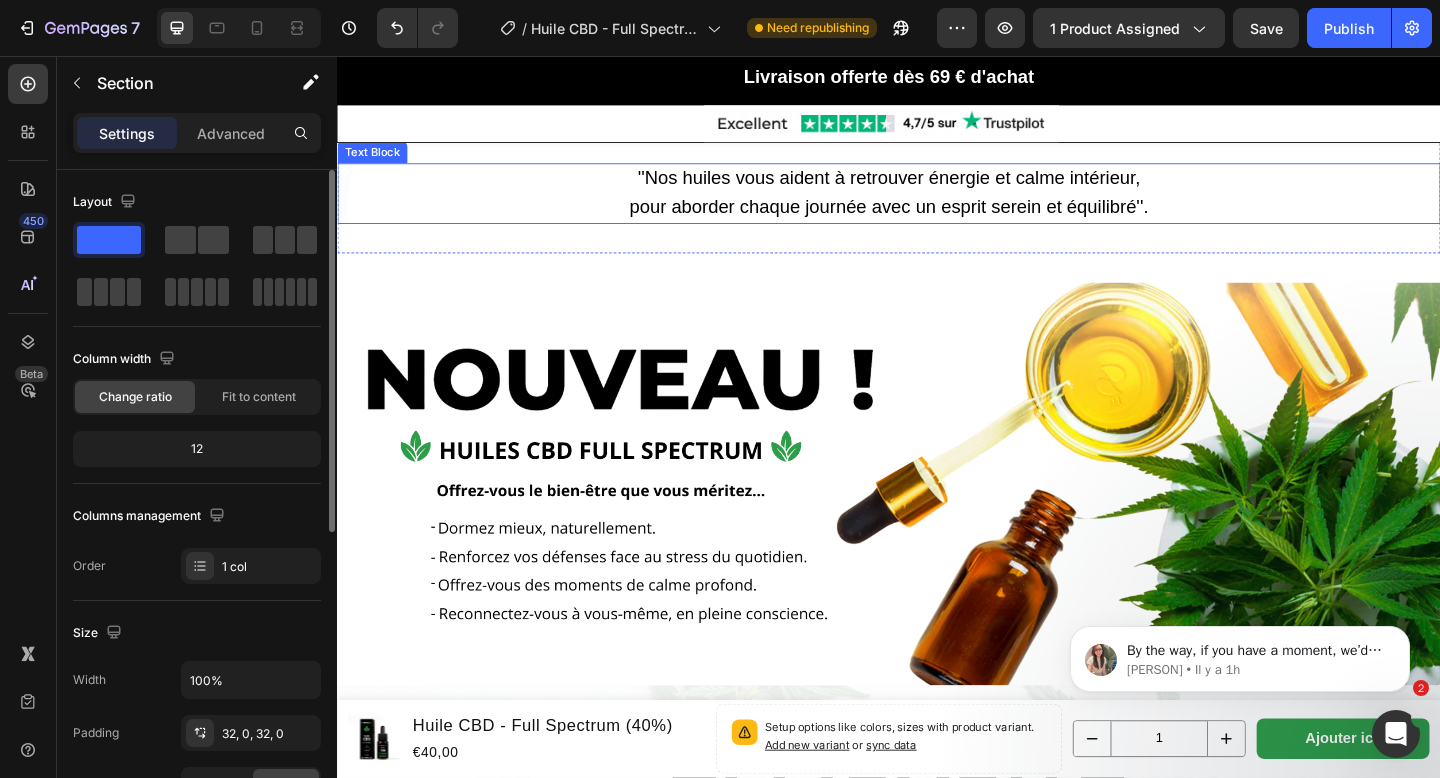 click on "''Nos huiles vous aident à retrouver énergie et calme intérieur," at bounding box center (937, 189) 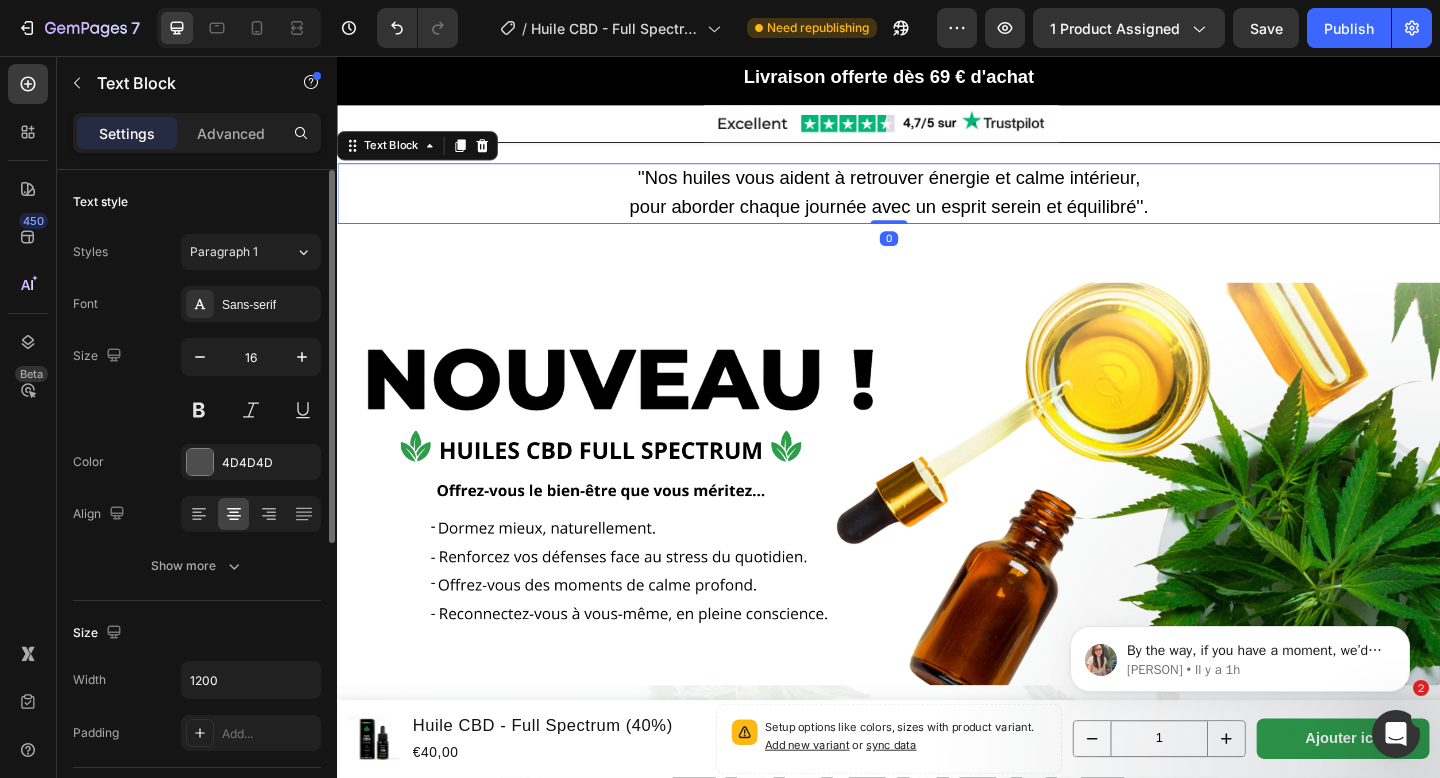 click on "''Nos huiles vous aident à retrouver énergie et calme intérieur," at bounding box center (937, 189) 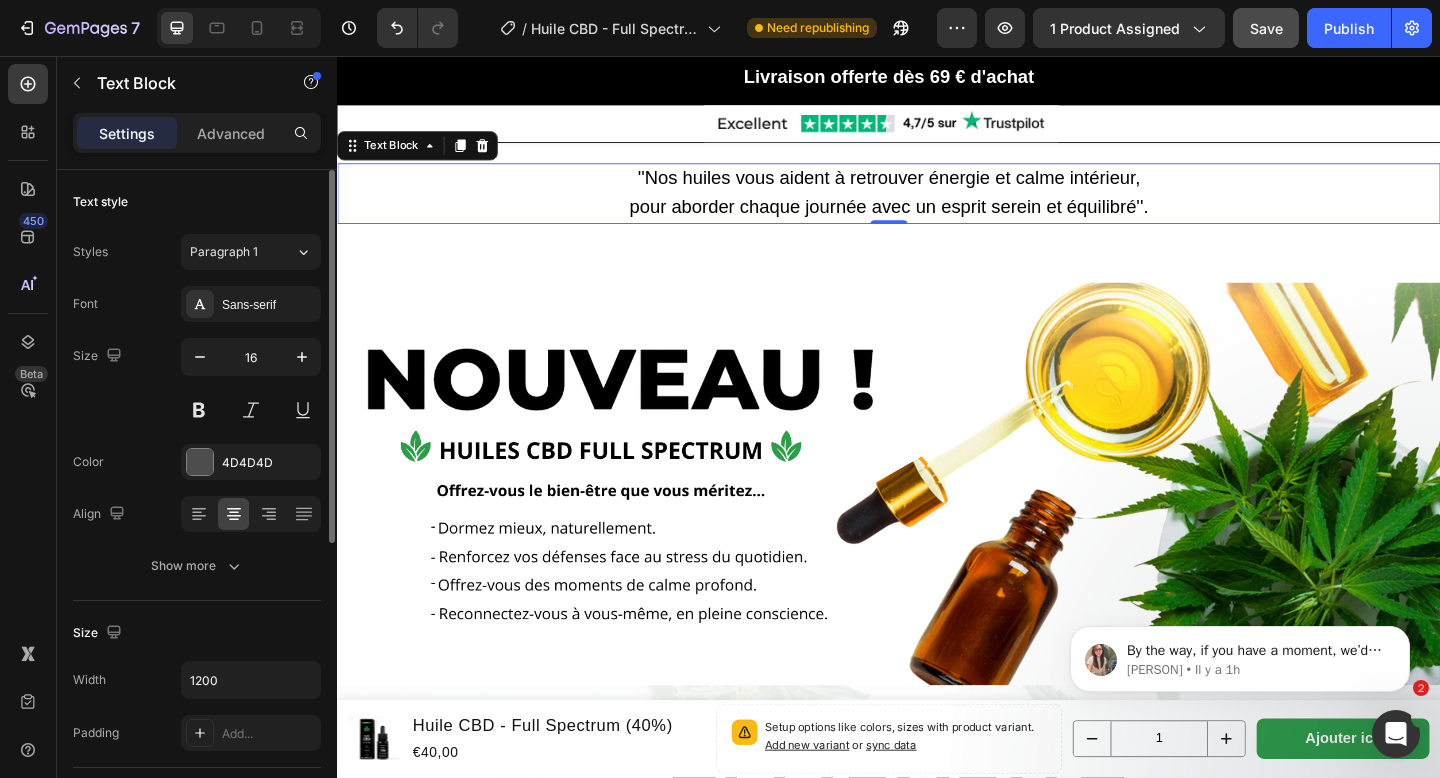 click on "Save" at bounding box center [1266, 28] 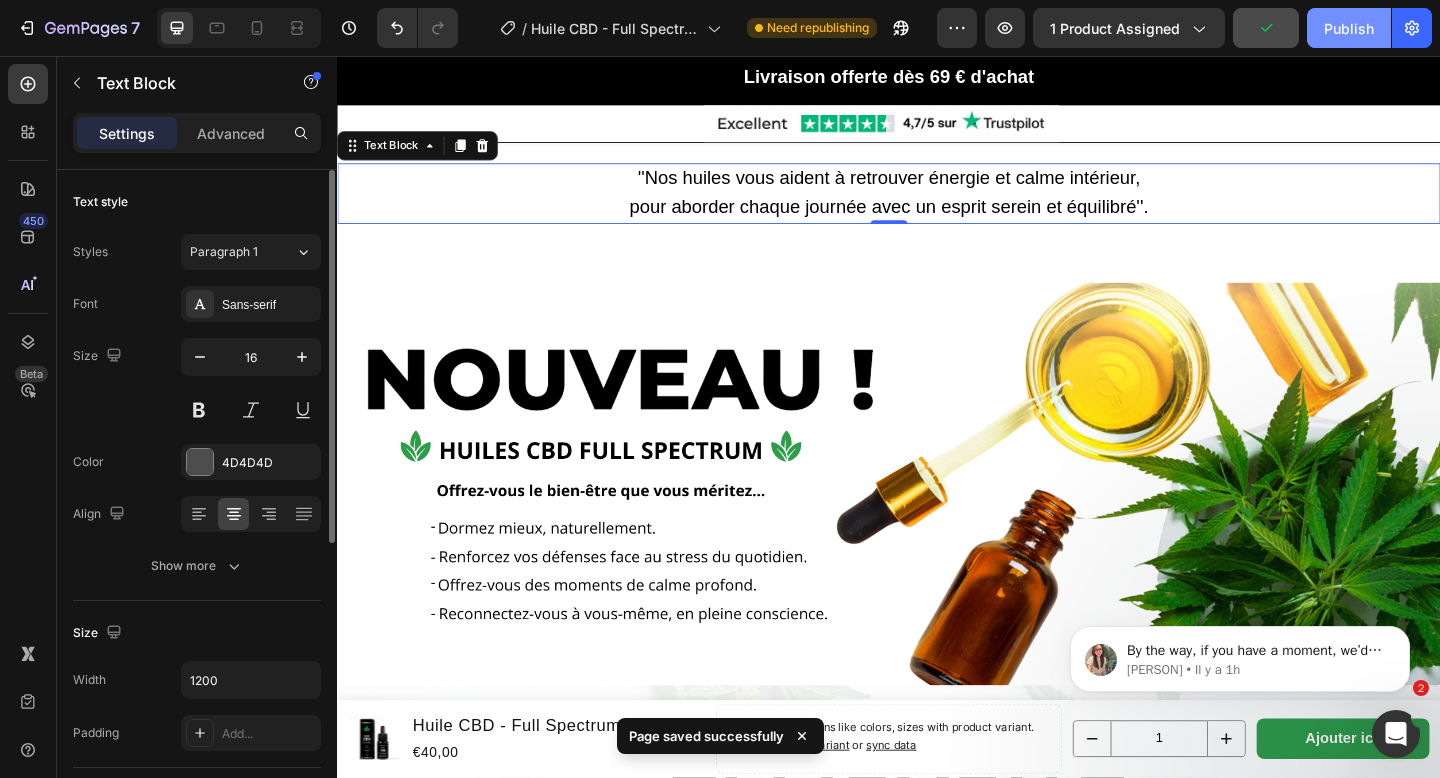 click on "Publish" at bounding box center (1349, 28) 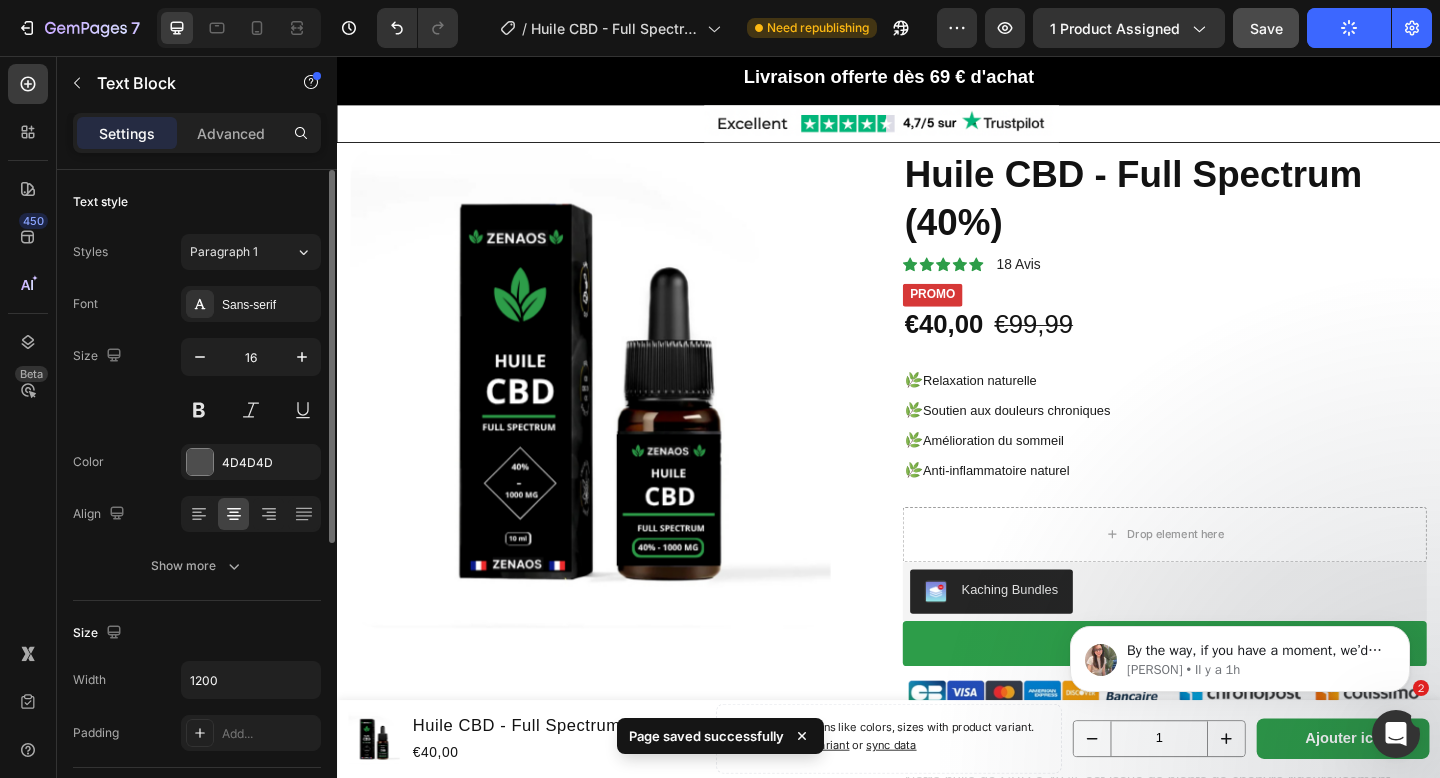 scroll, scrollTop: 0, scrollLeft: 0, axis: both 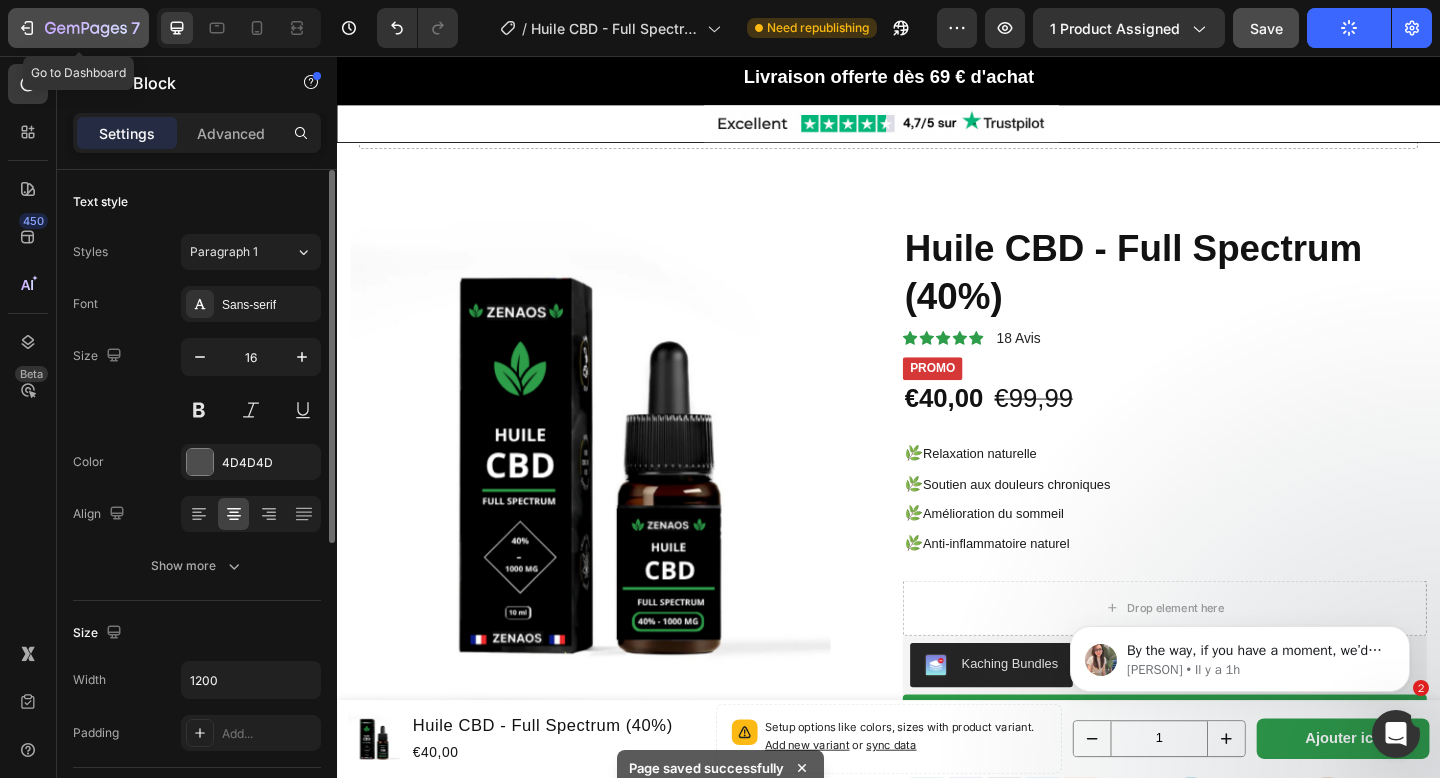 click 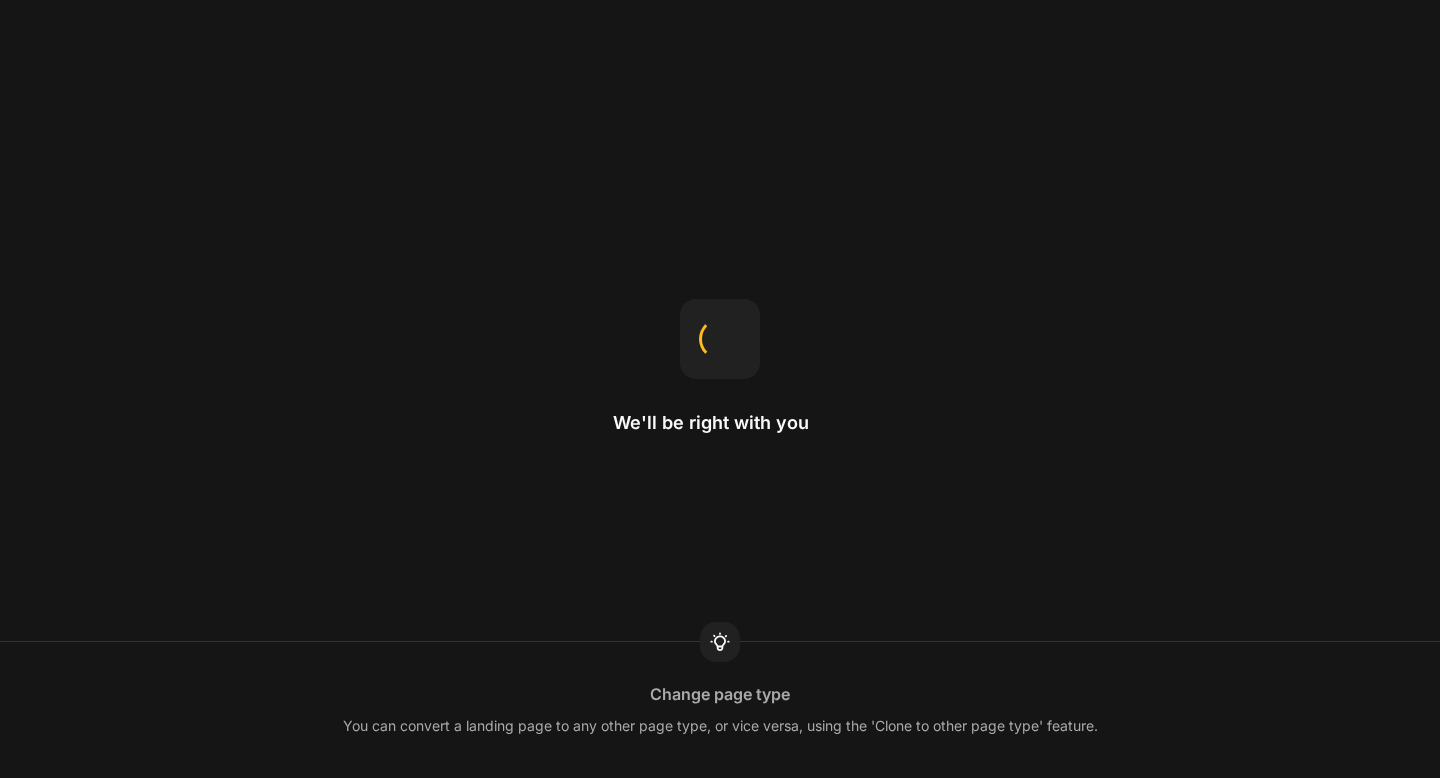 scroll, scrollTop: 0, scrollLeft: 0, axis: both 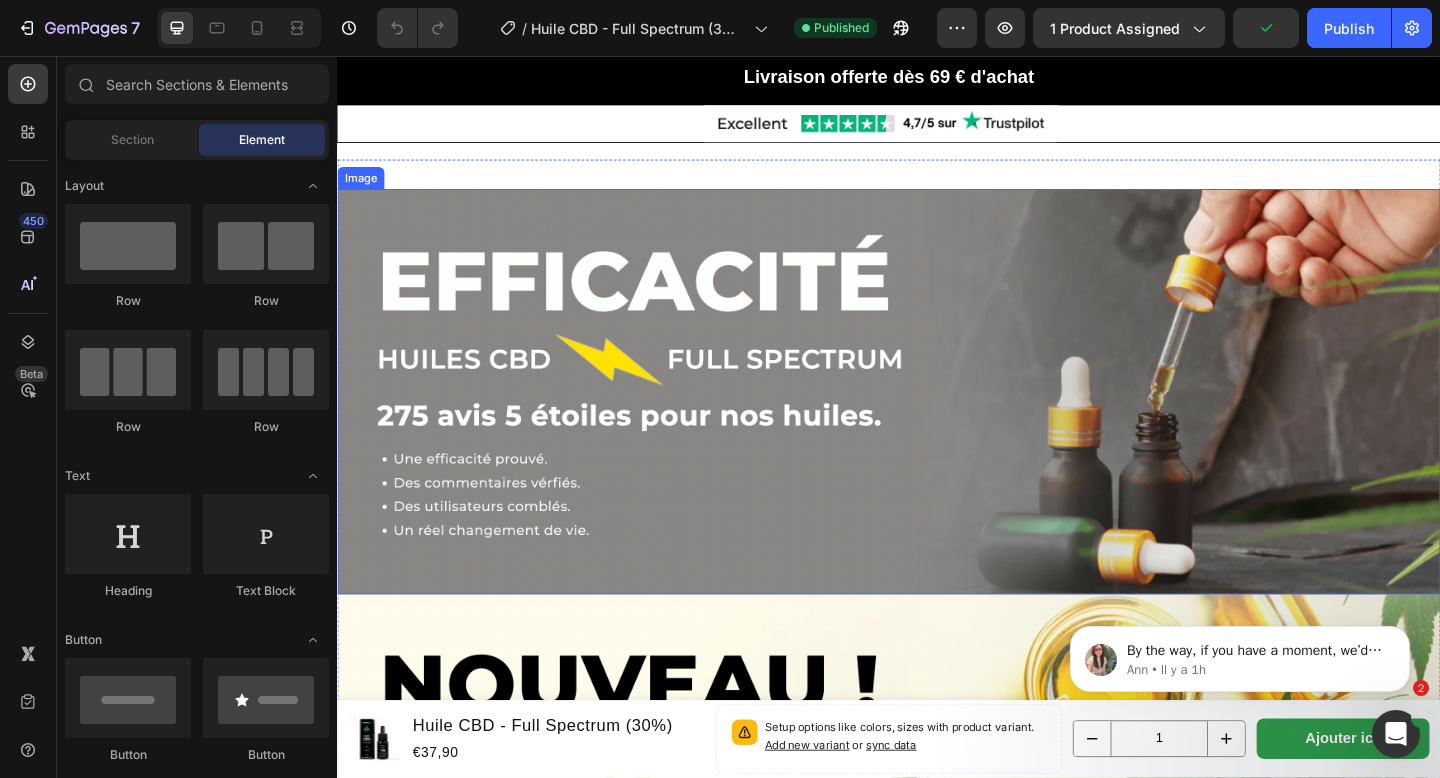 click at bounding box center [937, 422] 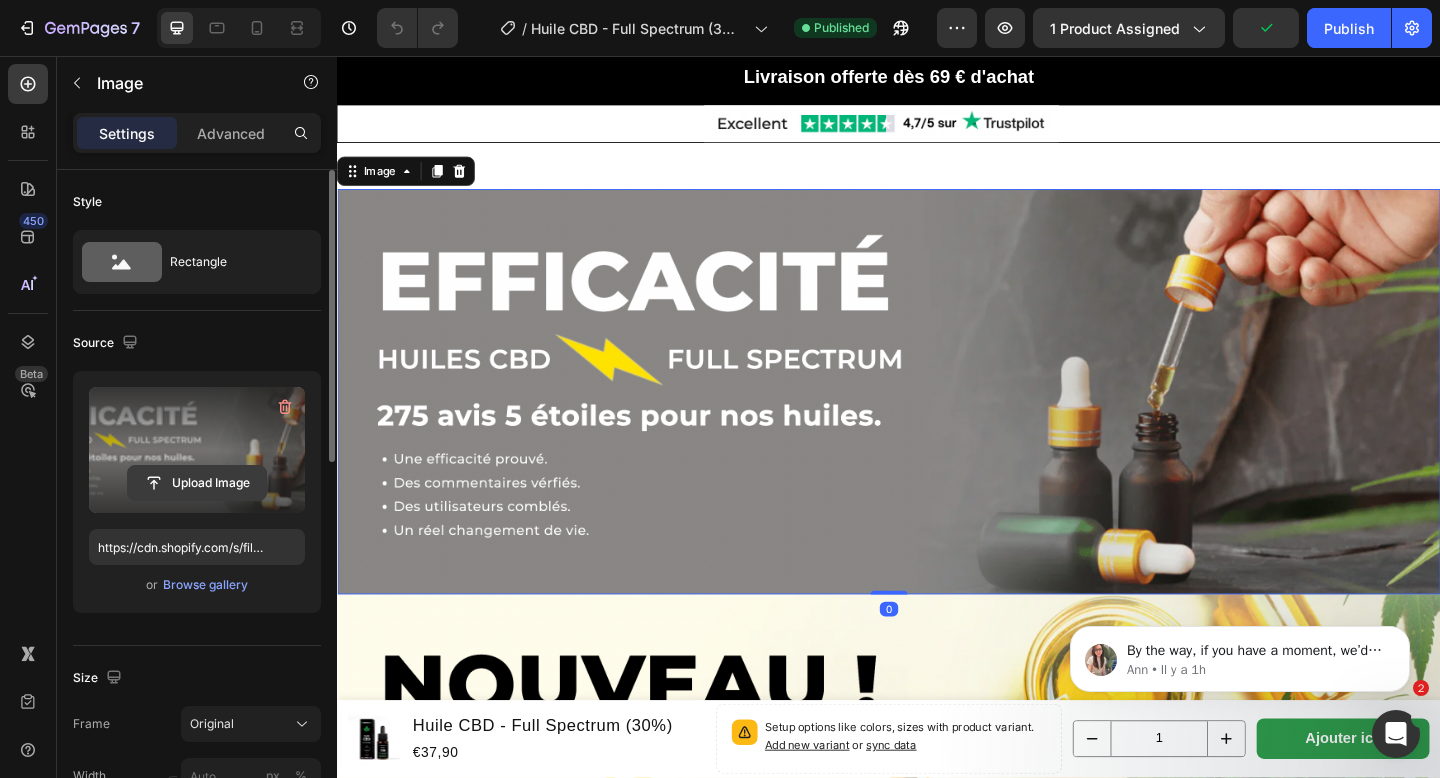 click 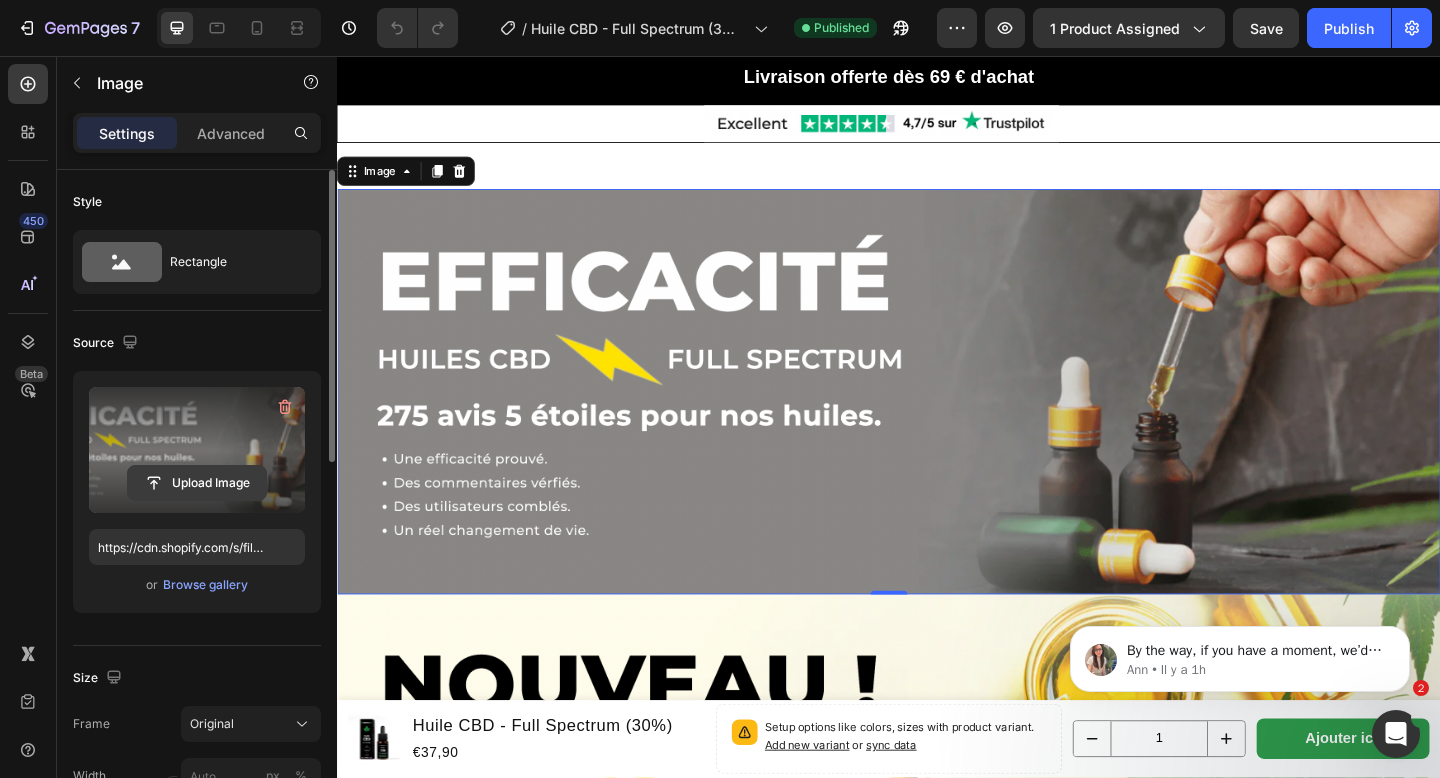 scroll, scrollTop: 0, scrollLeft: 0, axis: both 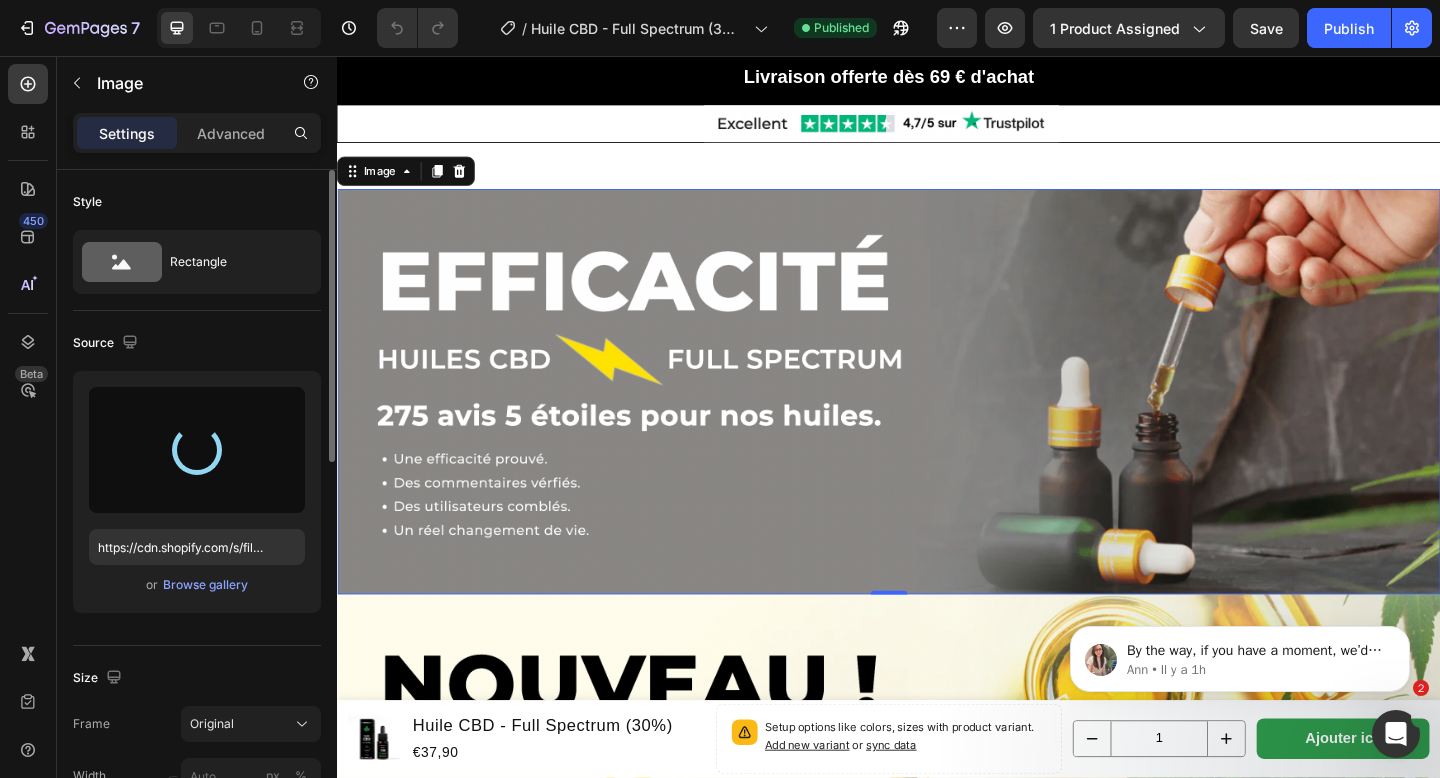 type on "https://cdn.shopify.com/s/files/1/0881/3782/6569/files/gempages_550159703871587363-a849ed7d-a436-4bfe-85f6-7c7fcd8cdfb2.png" 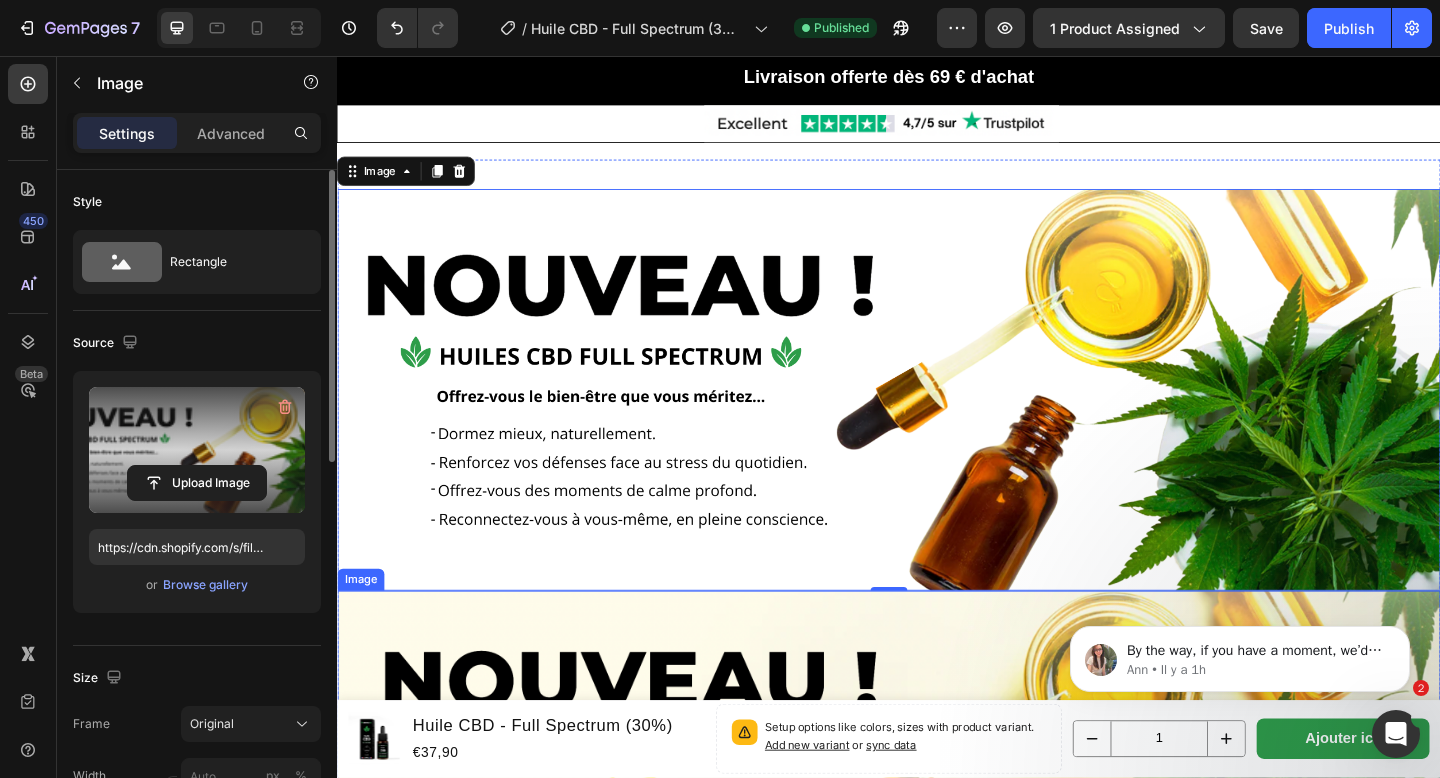 click at bounding box center [937, 857] 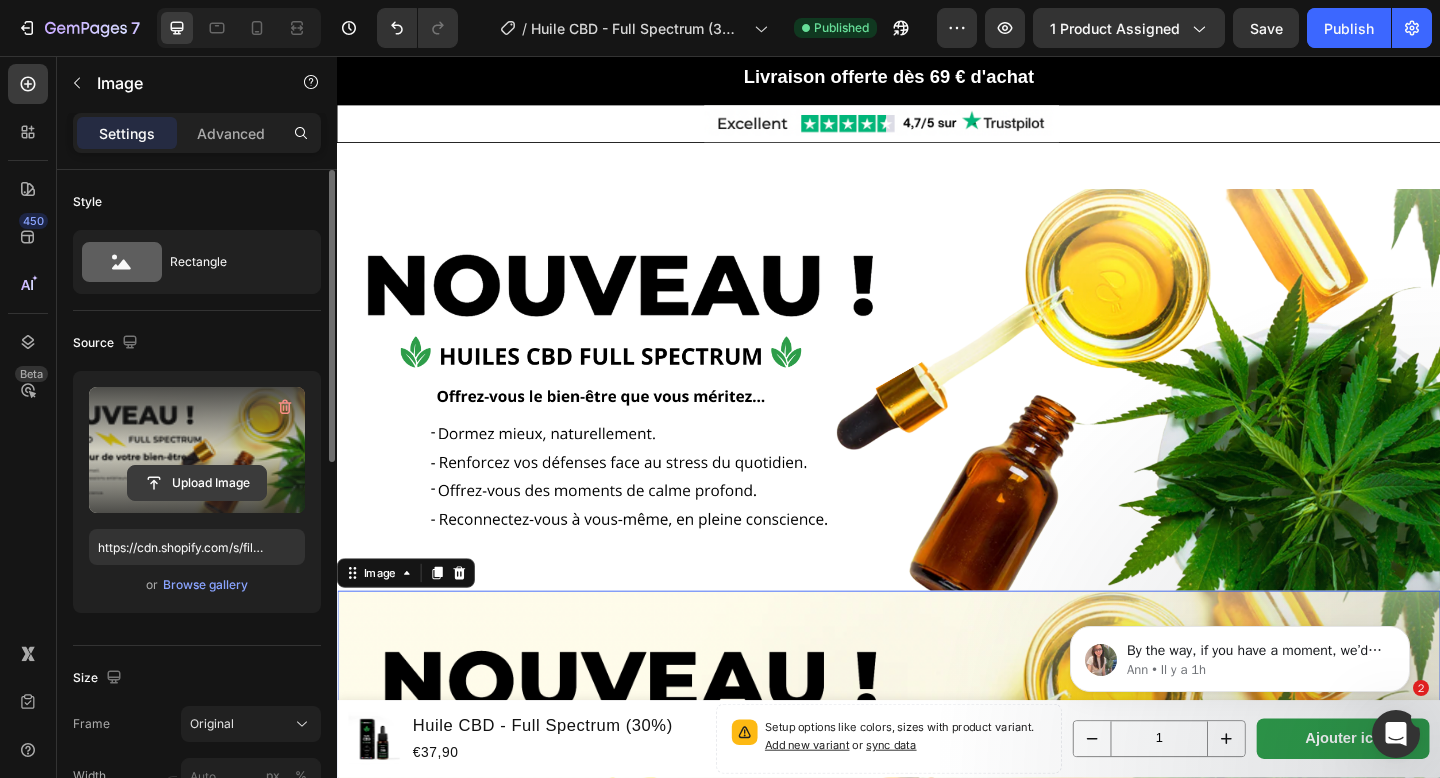 click 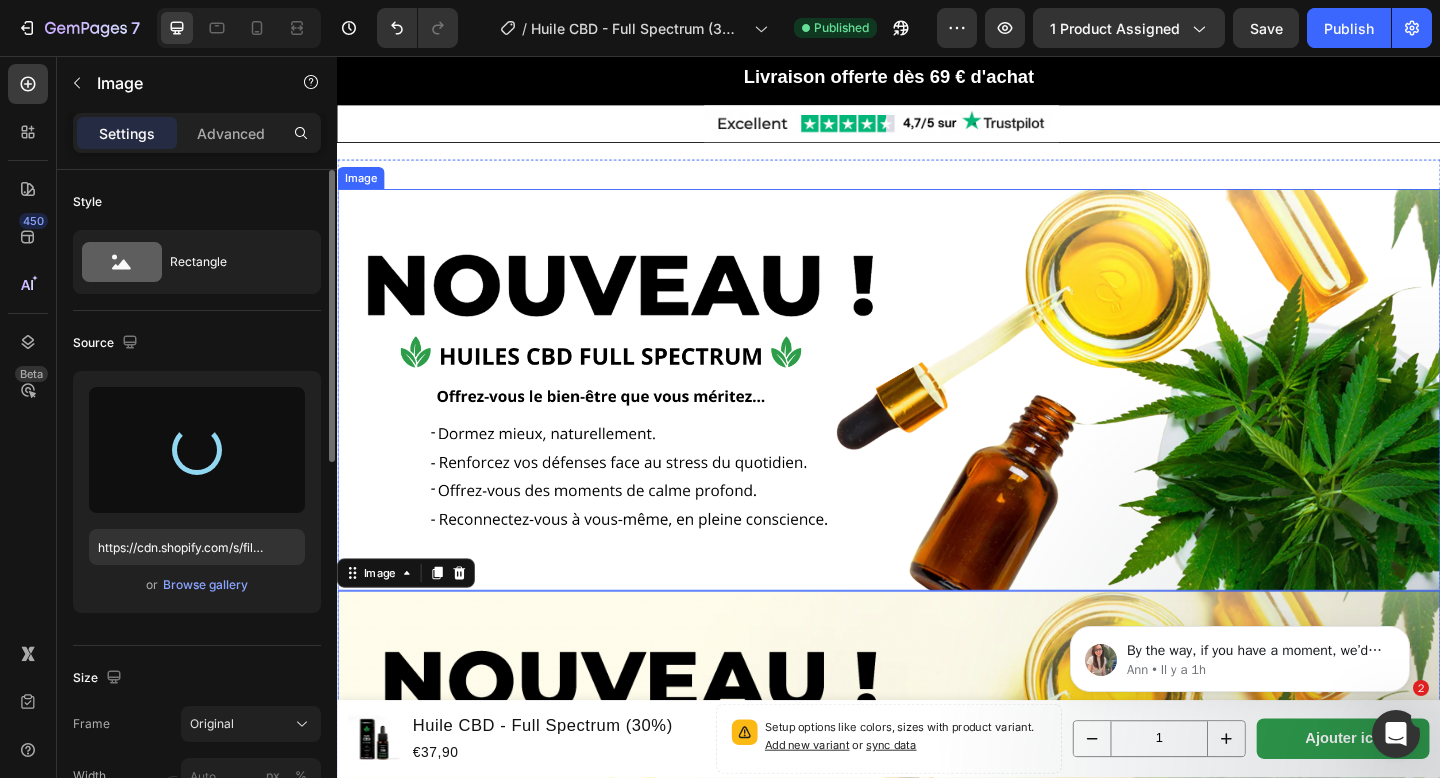 type on "https://cdn.shopify.com/s/files/1/0881/3782/6569/files/gempages_550159703871587363-7dcbbc43-8717-49b3-bdee-50da3c5fd052.png" 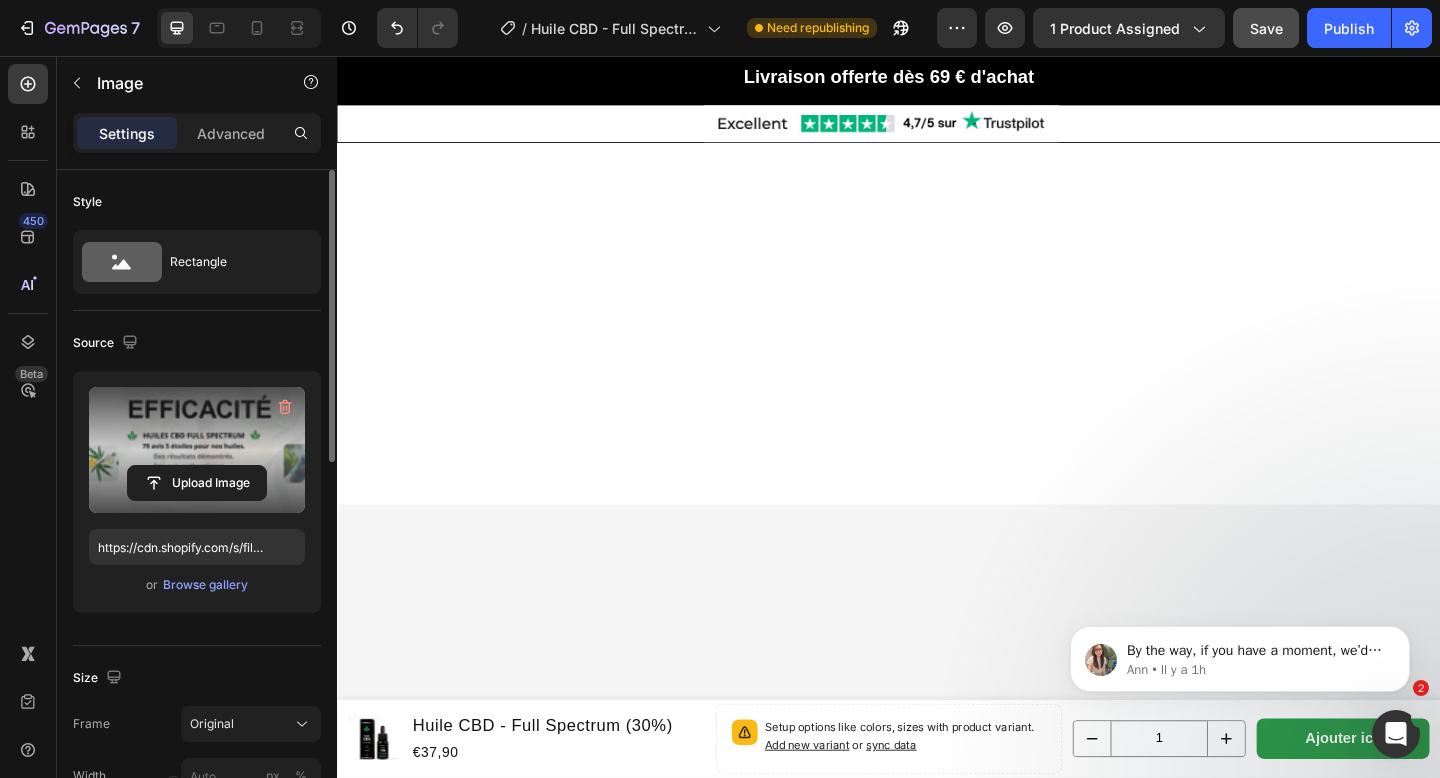scroll, scrollTop: 2915, scrollLeft: 0, axis: vertical 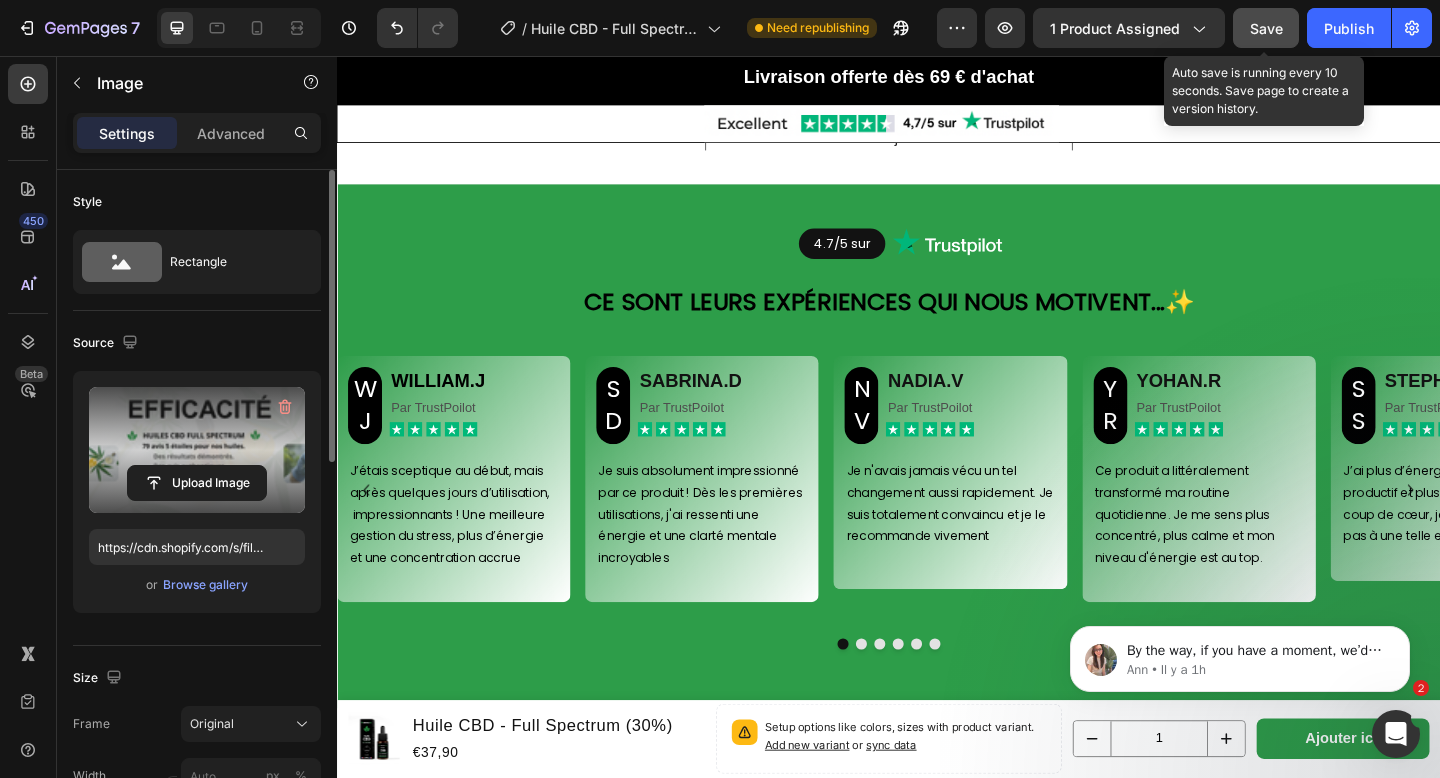click on "Save" at bounding box center [1266, 28] 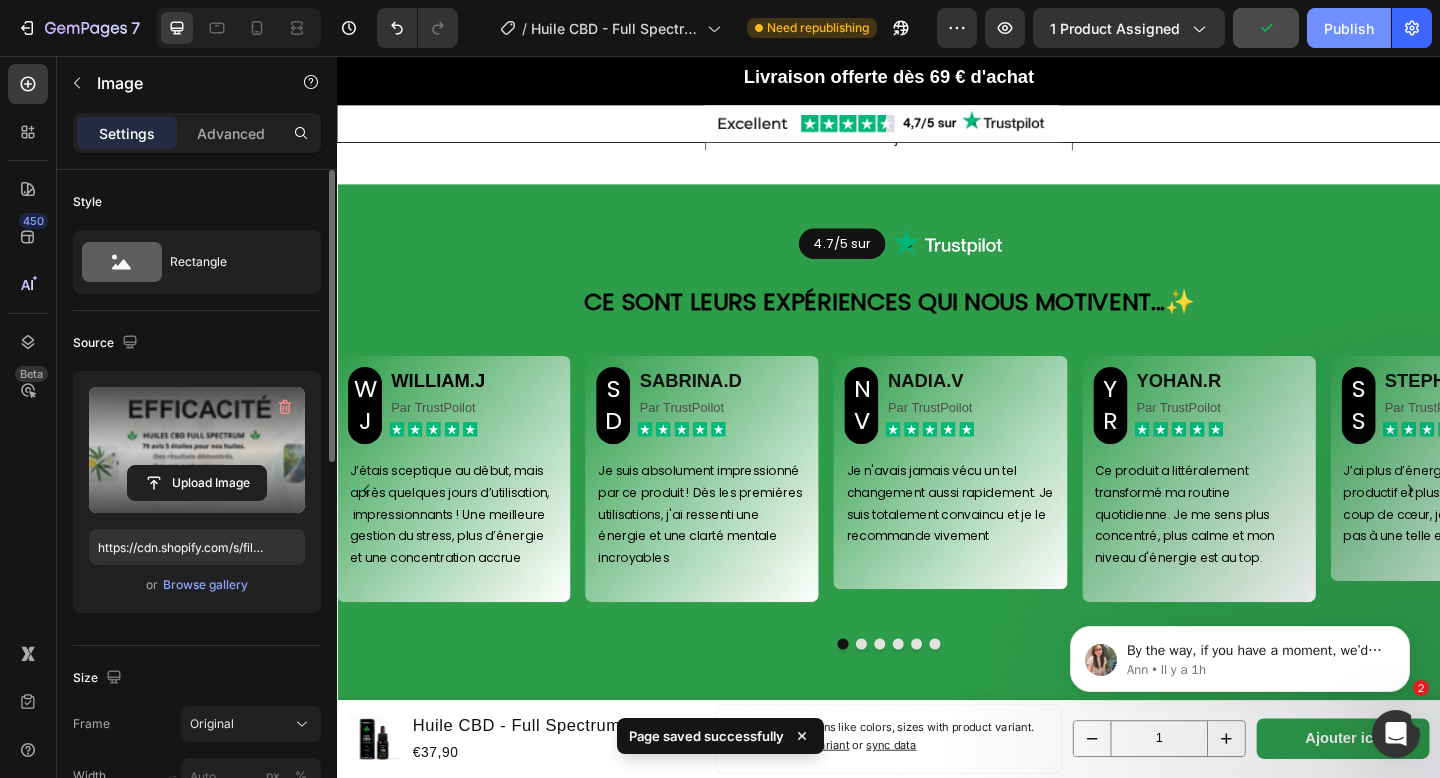 click on "Publish" at bounding box center (1349, 28) 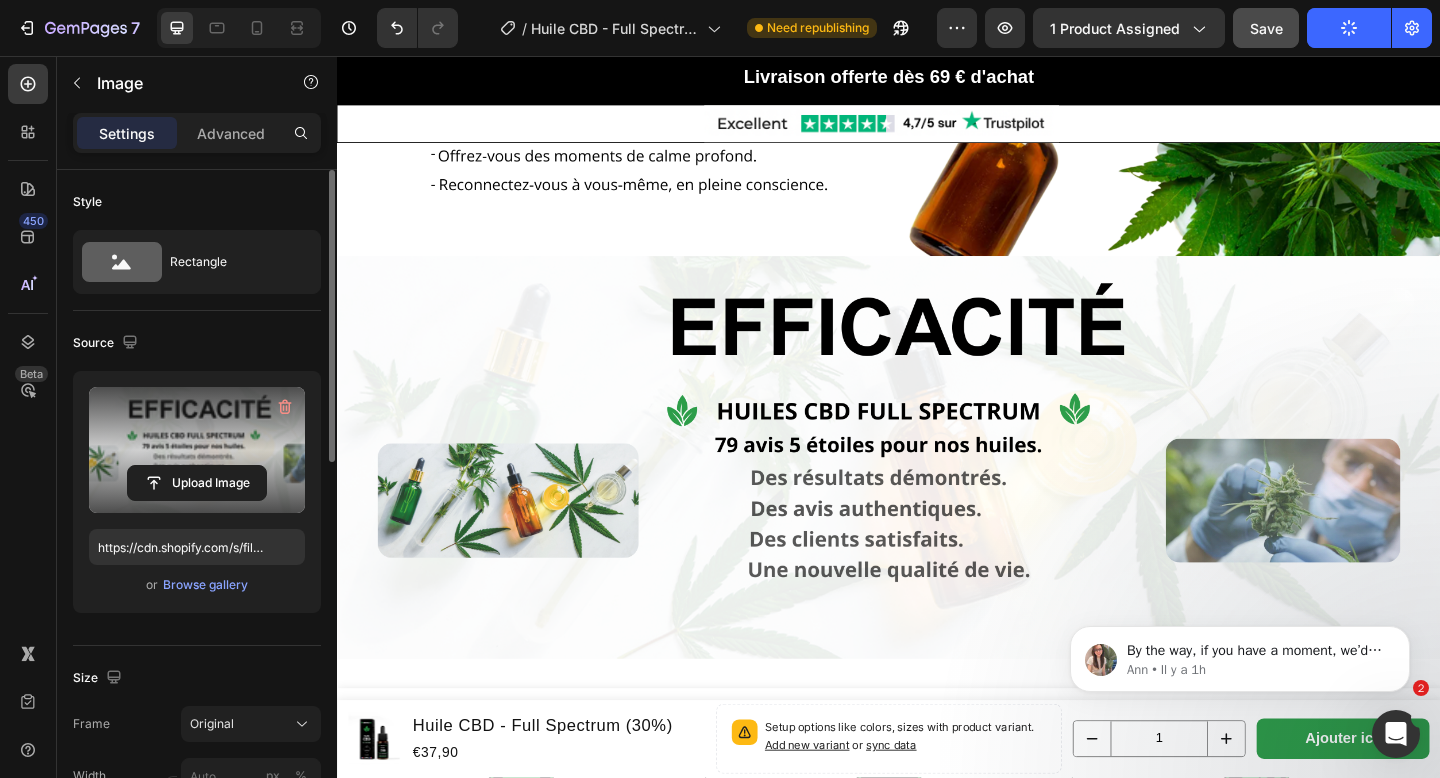 scroll, scrollTop: 2531, scrollLeft: 0, axis: vertical 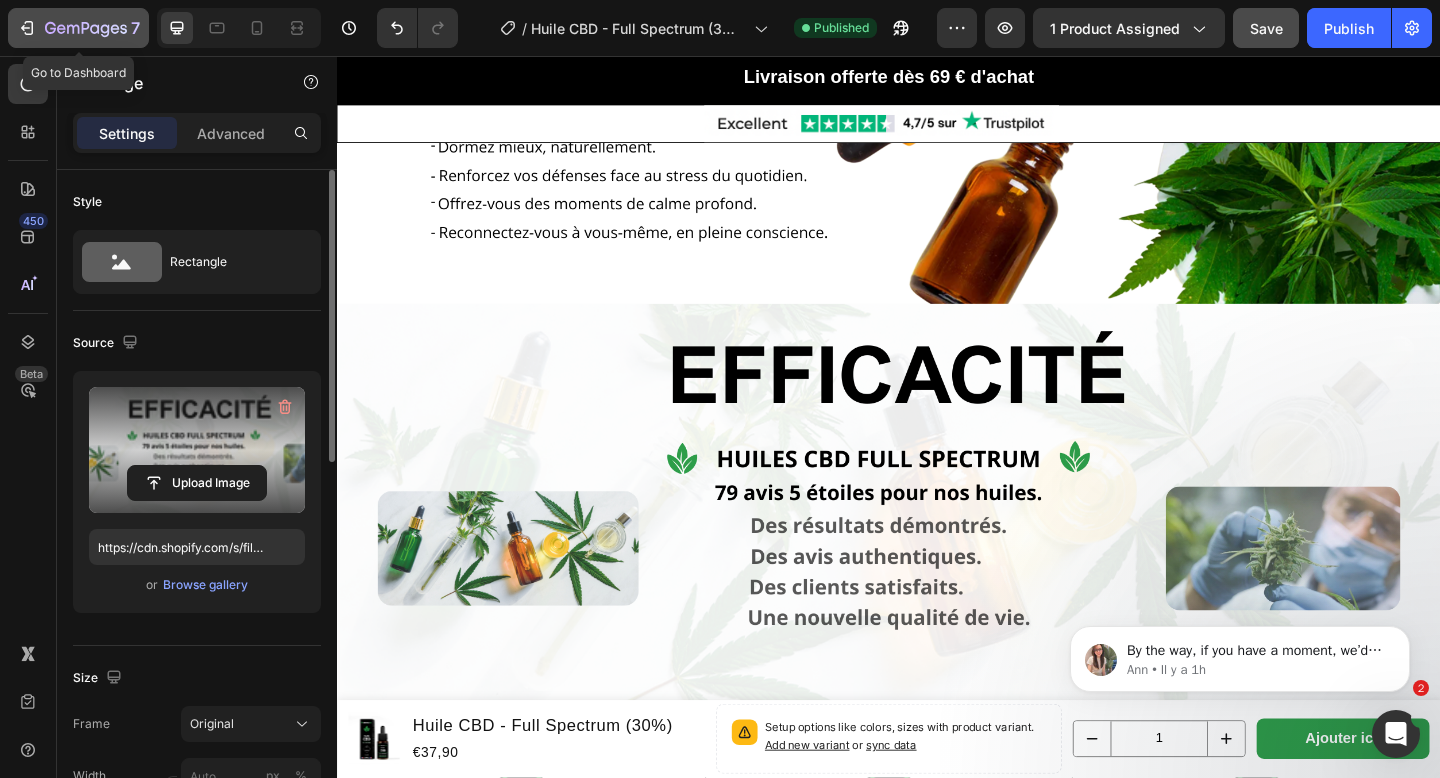 click on "7" 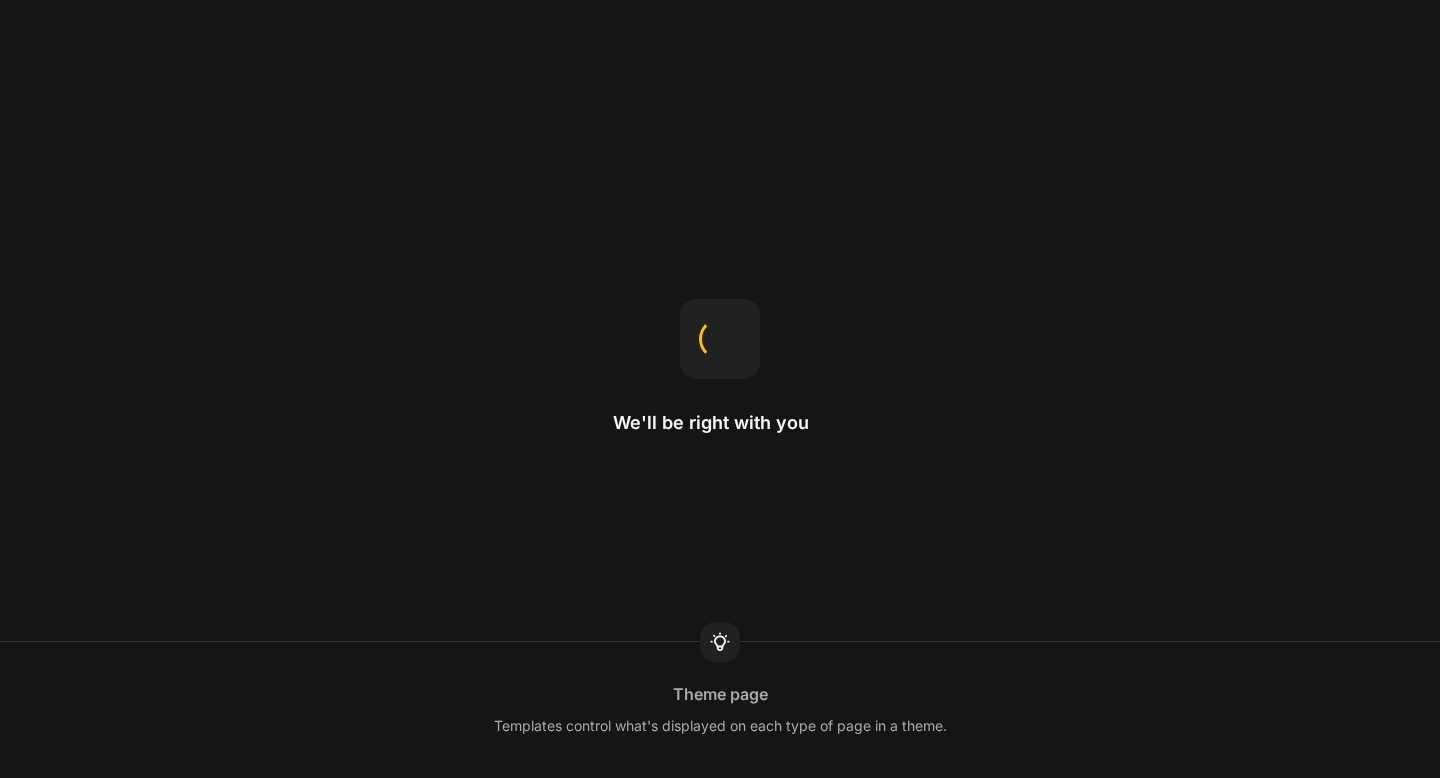 scroll, scrollTop: 0, scrollLeft: 0, axis: both 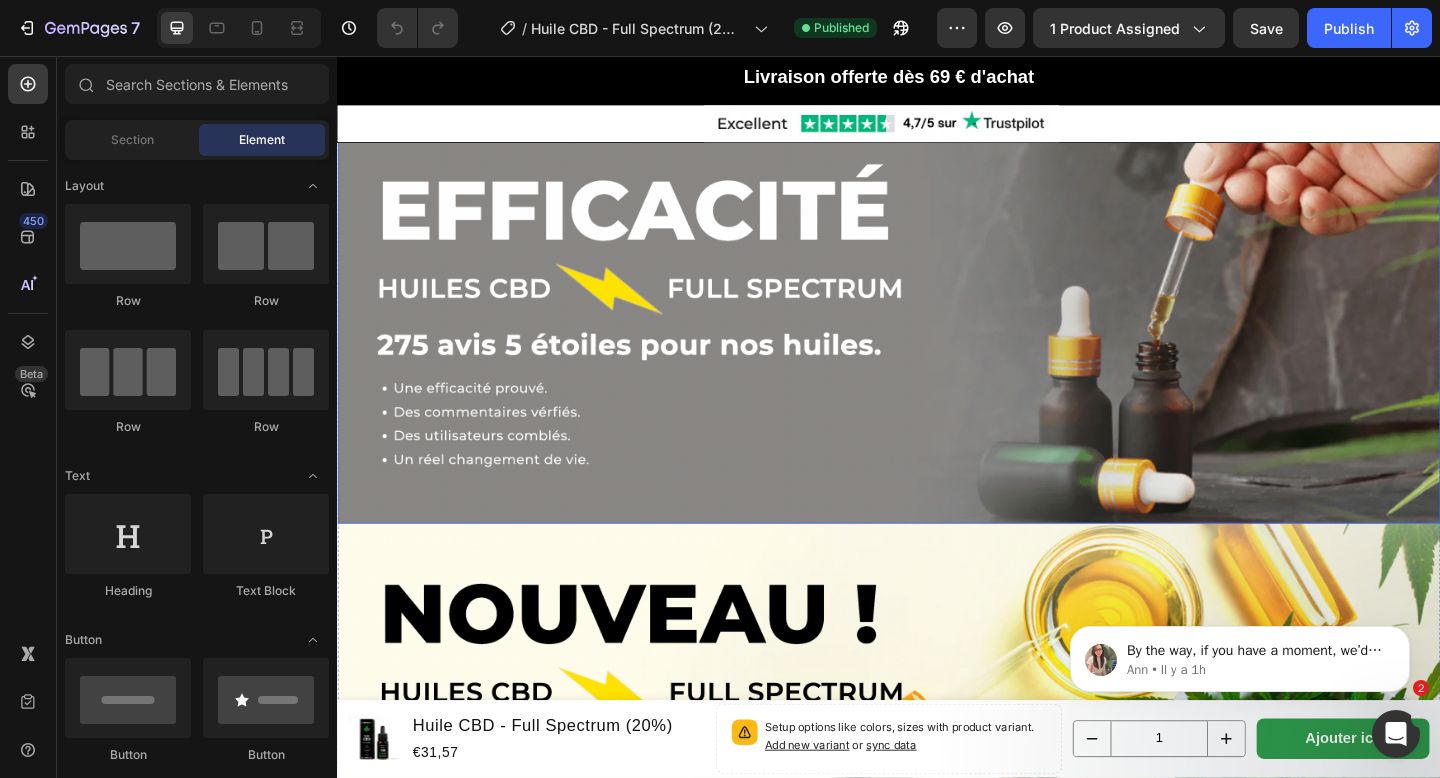 click at bounding box center [937, 345] 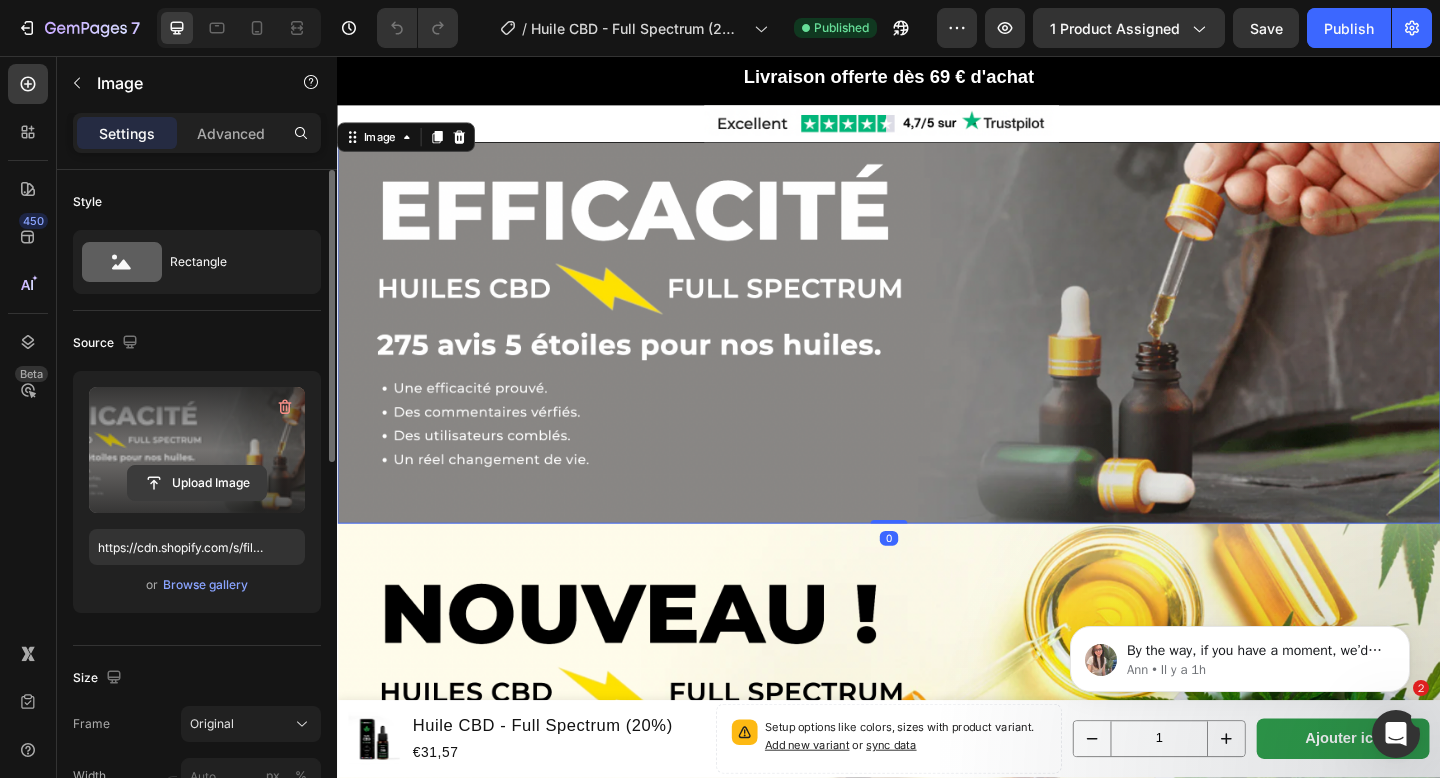 click 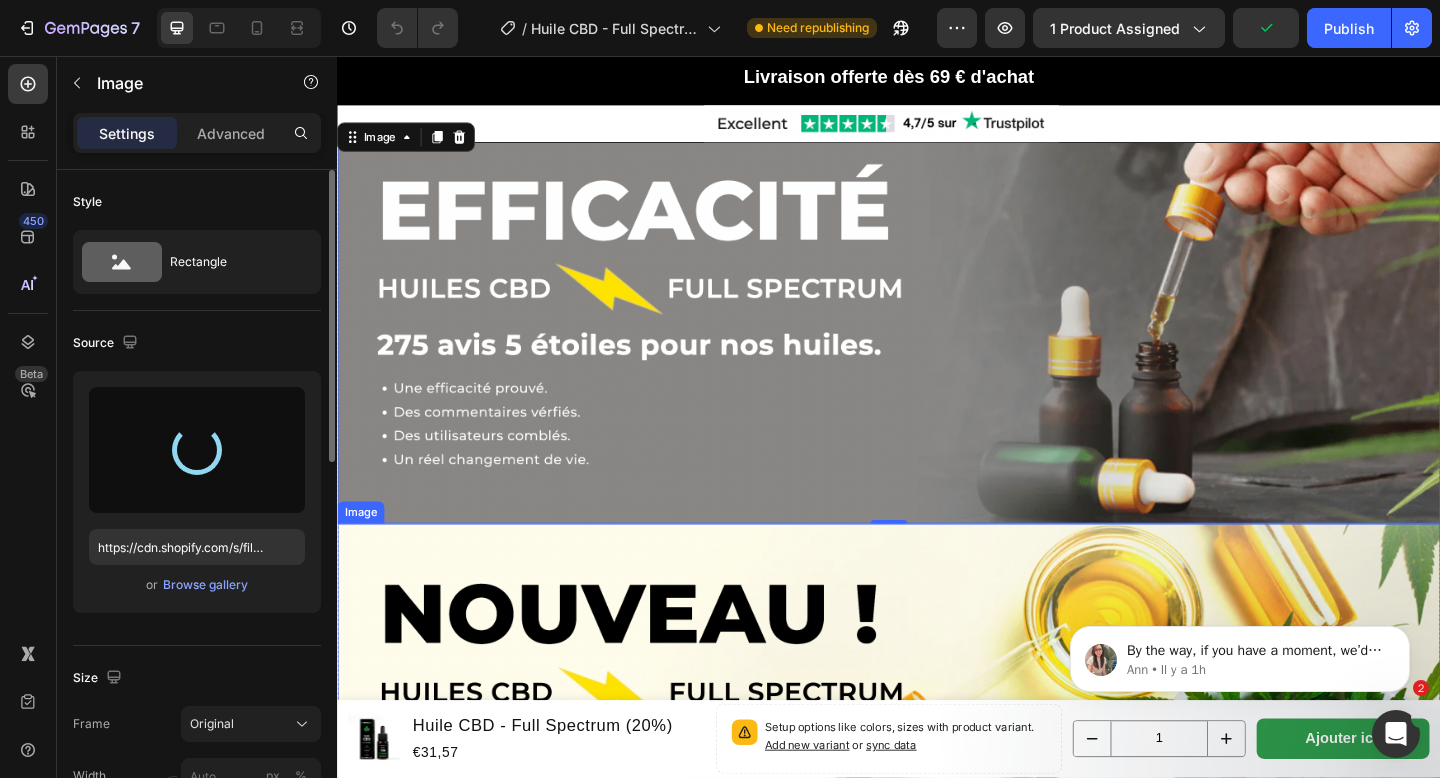type on "https://cdn.shopify.com/s/files/1/0881/3782/6569/files/gempages_550159703871587363-a849ed7d-a436-4bfe-85f6-7c7fcd8cdfb2.png" 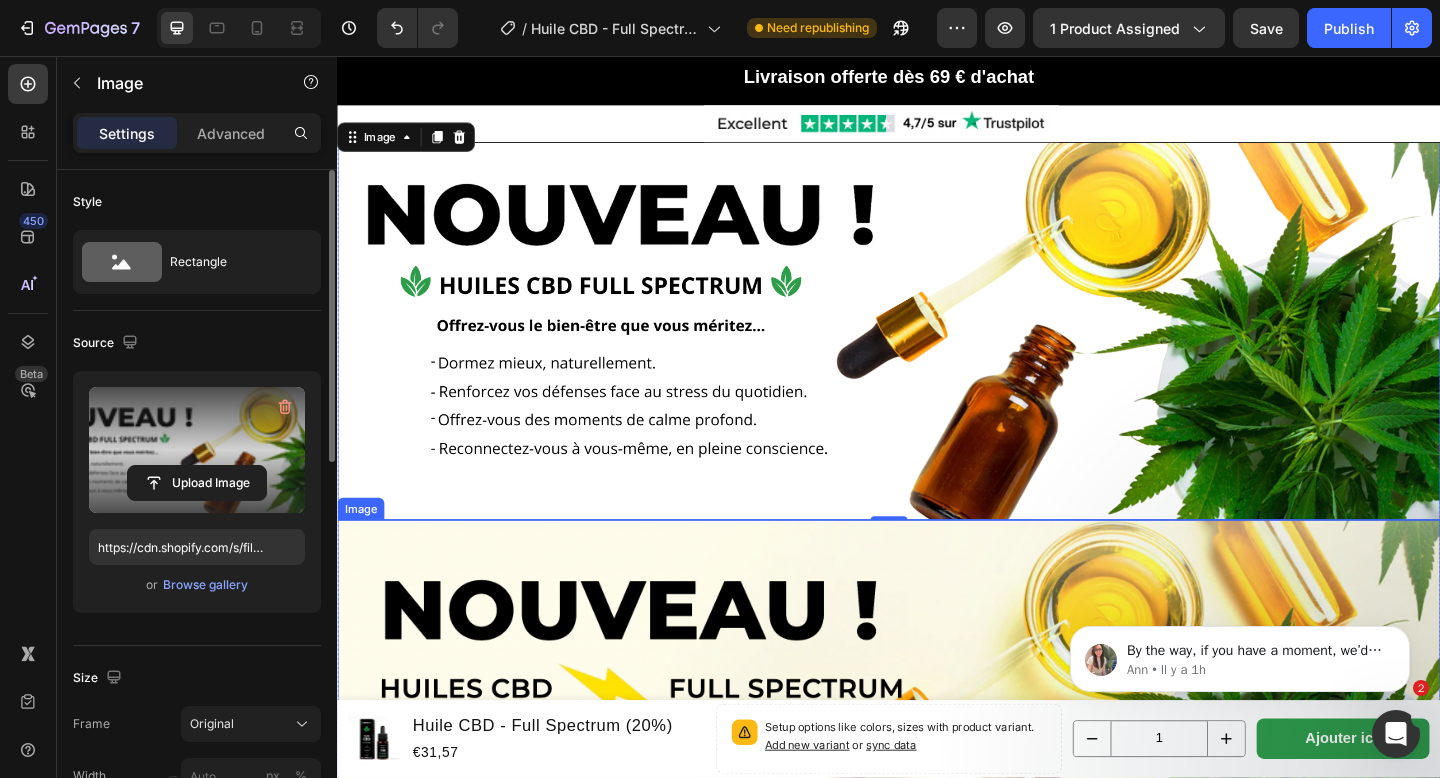 click at bounding box center (937, 780) 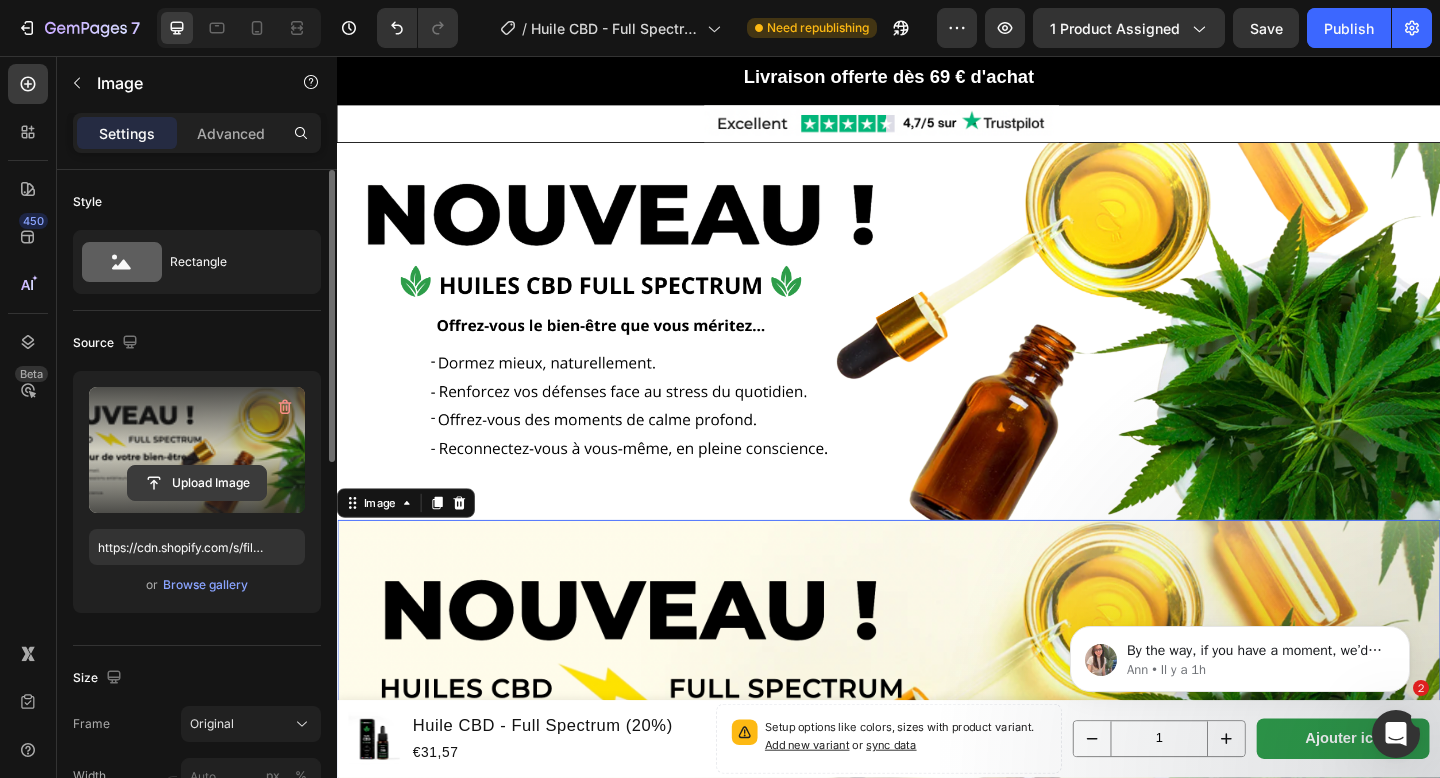 click 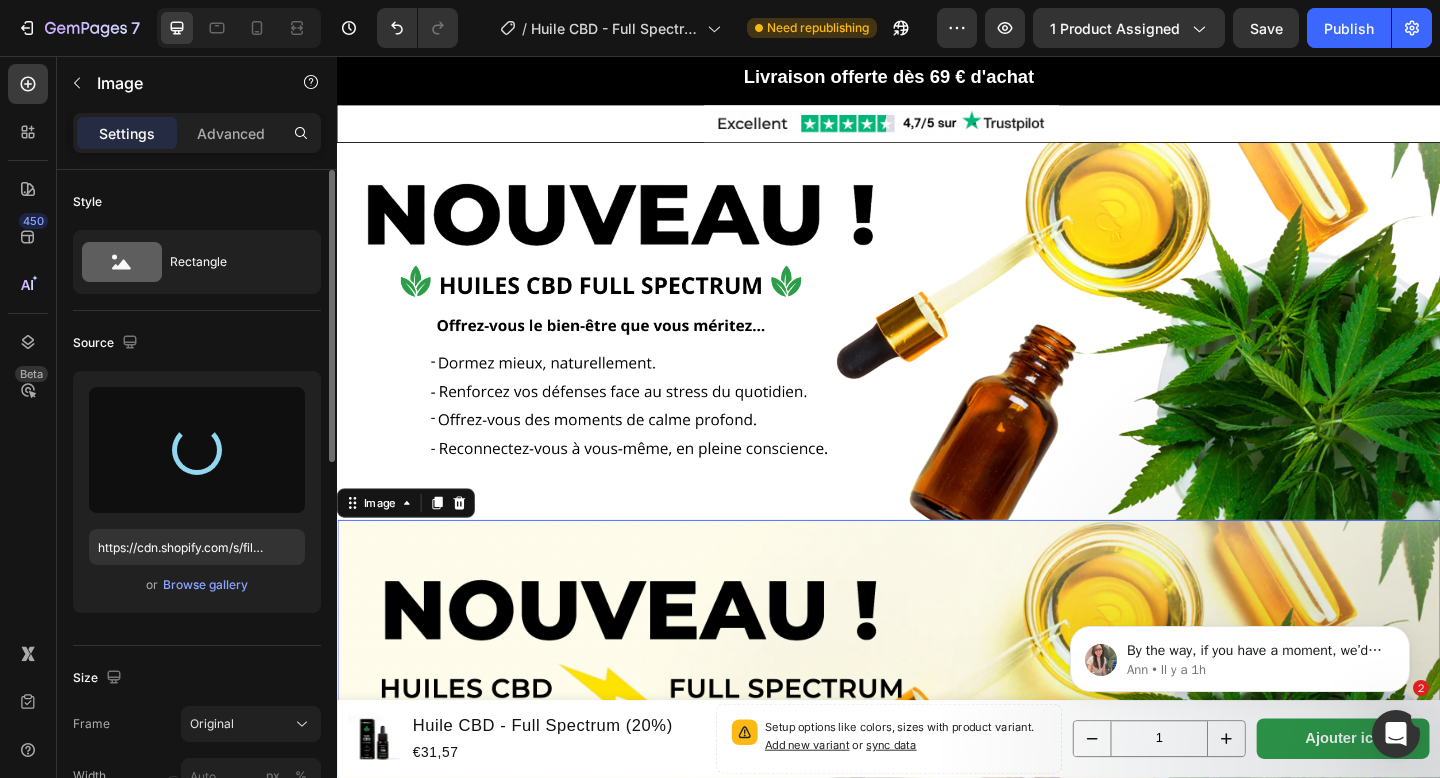 type on "https://cdn.shopify.com/s/files/1/0881/3782/6569/files/gempages_550159703871587363-7dcbbc43-8717-49b3-bdee-50da3c5fd052.png" 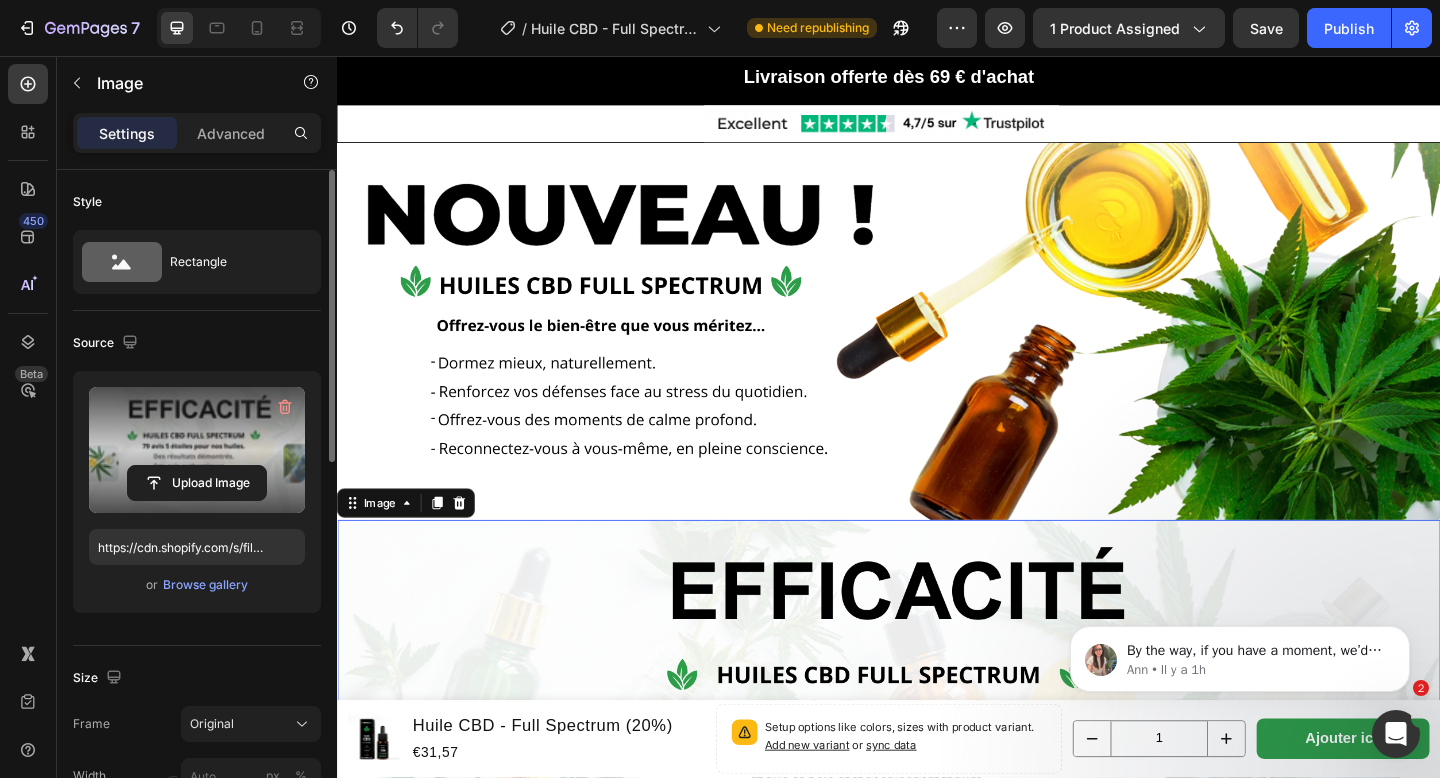 click at bounding box center [937, 780] 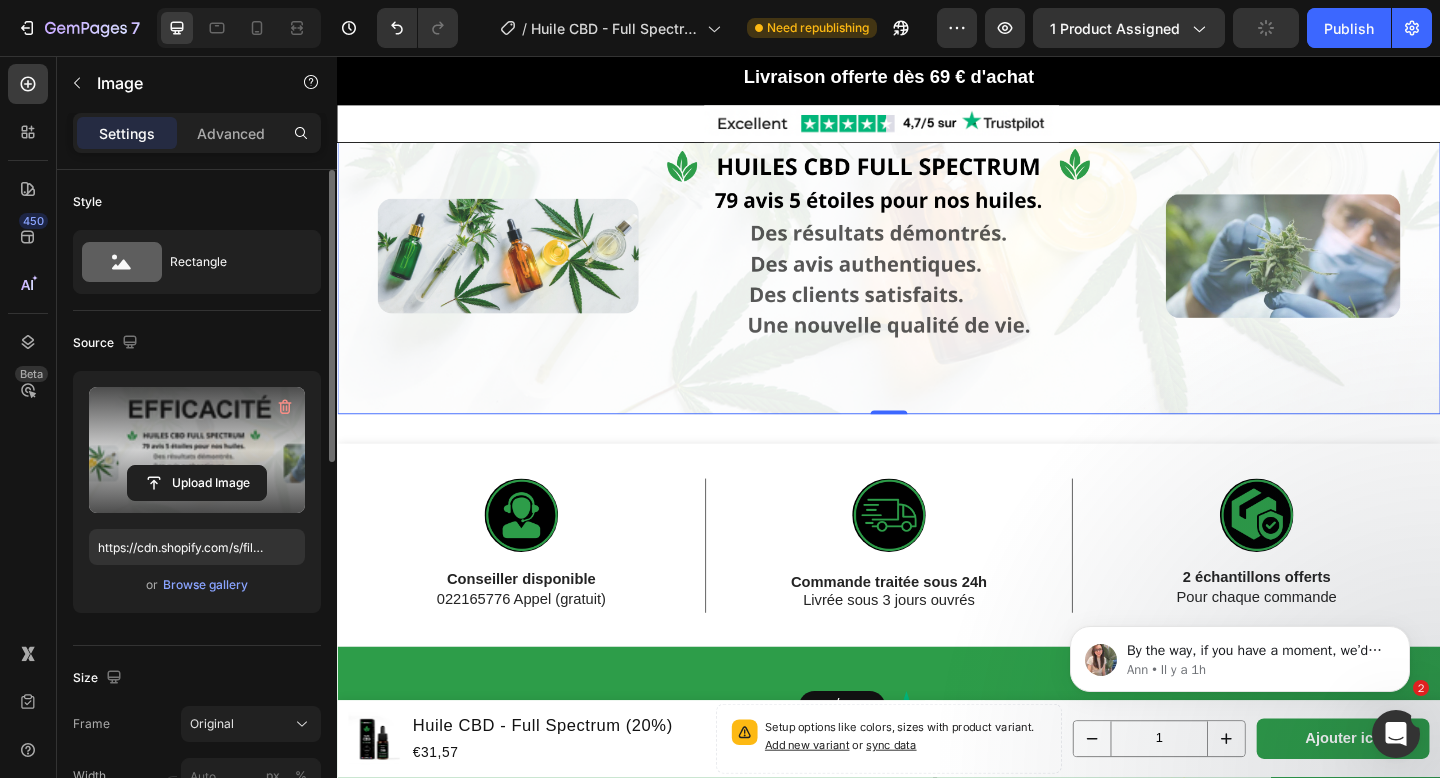 scroll, scrollTop: 2855, scrollLeft: 0, axis: vertical 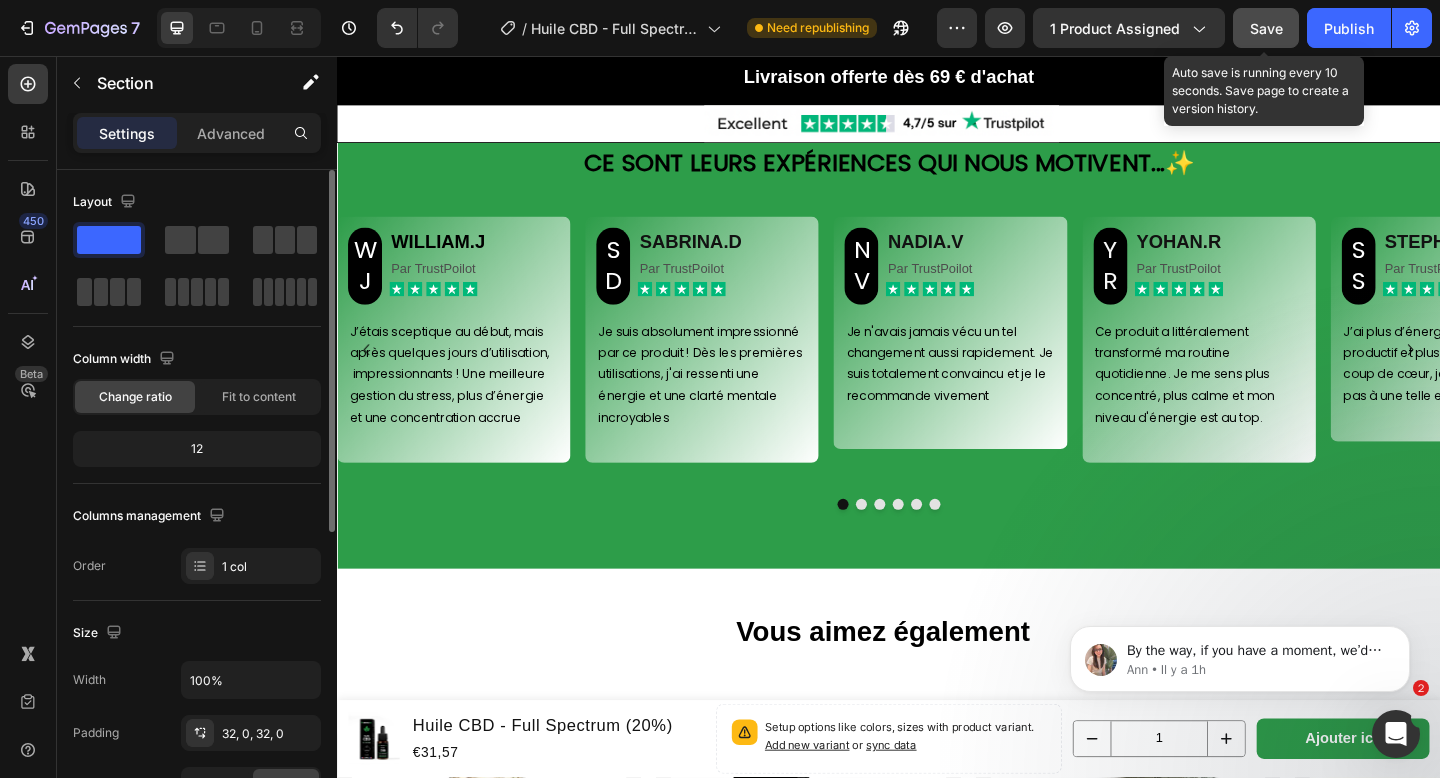 click on "Save" 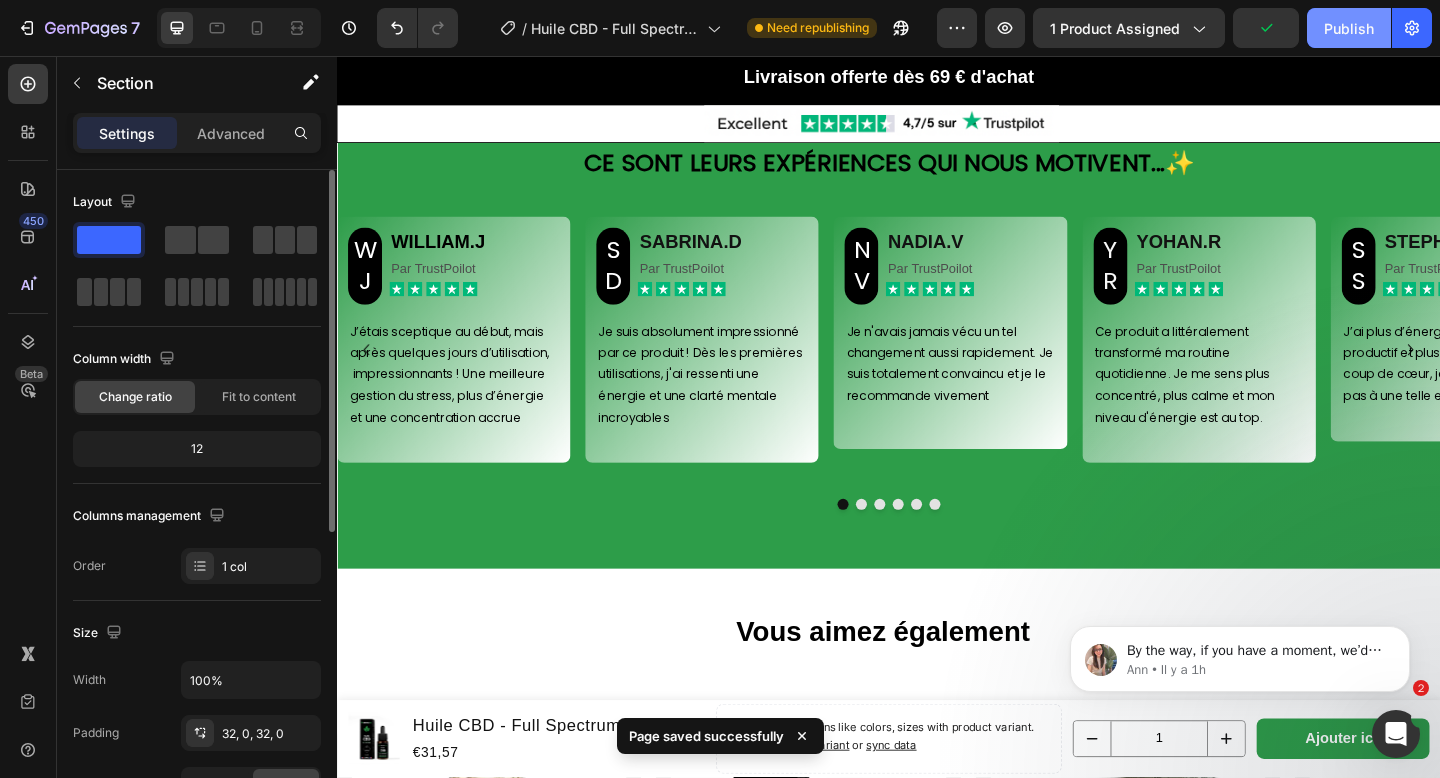click on "Publish" at bounding box center [1349, 28] 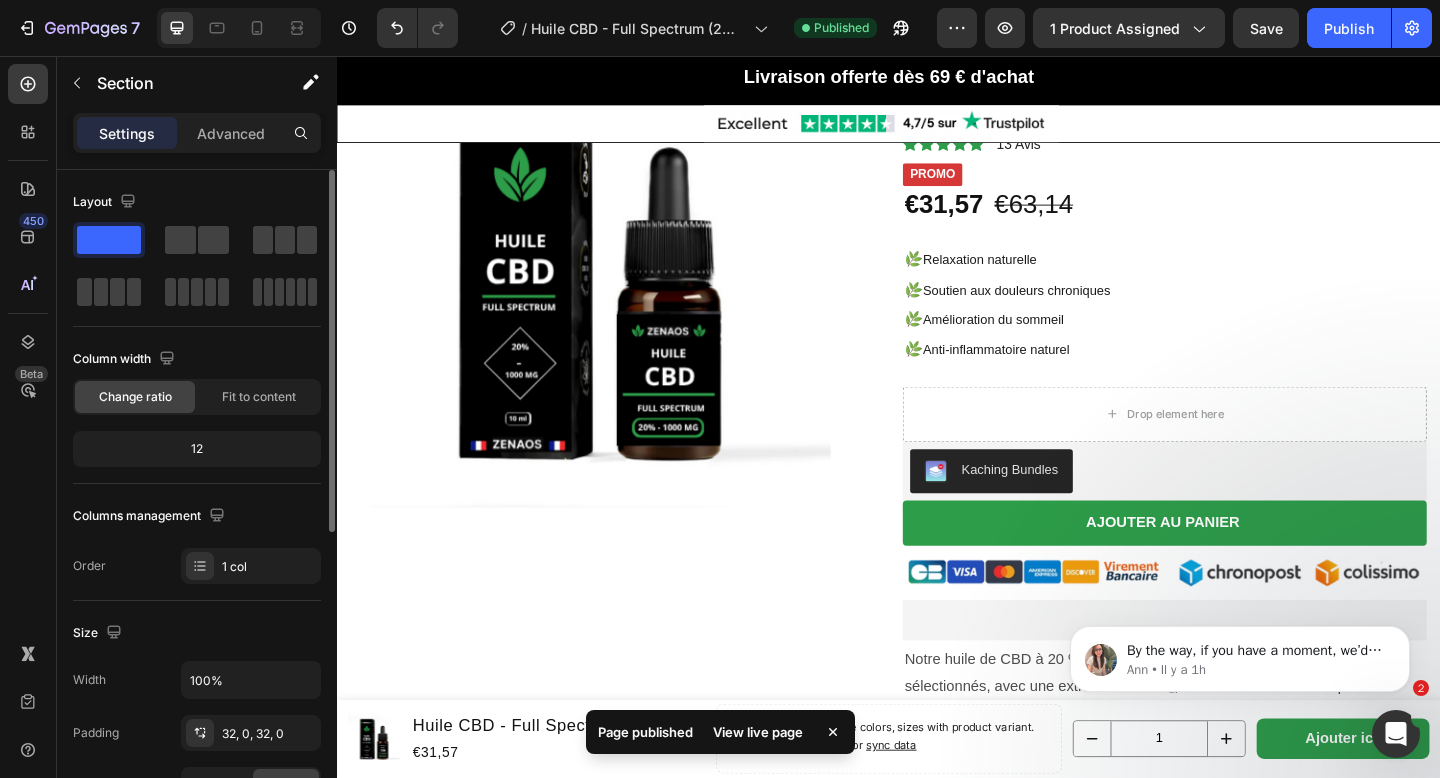 scroll, scrollTop: 179, scrollLeft: 0, axis: vertical 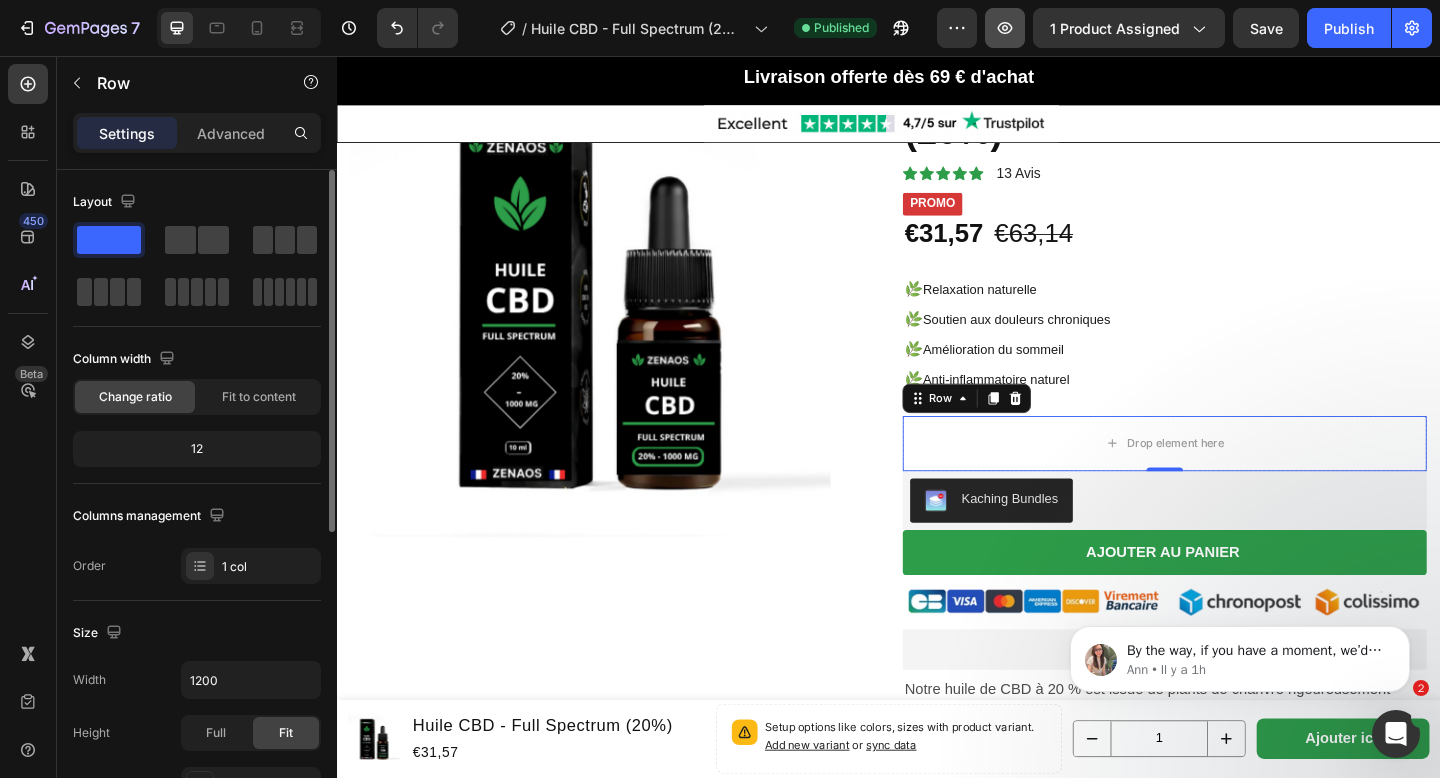 click 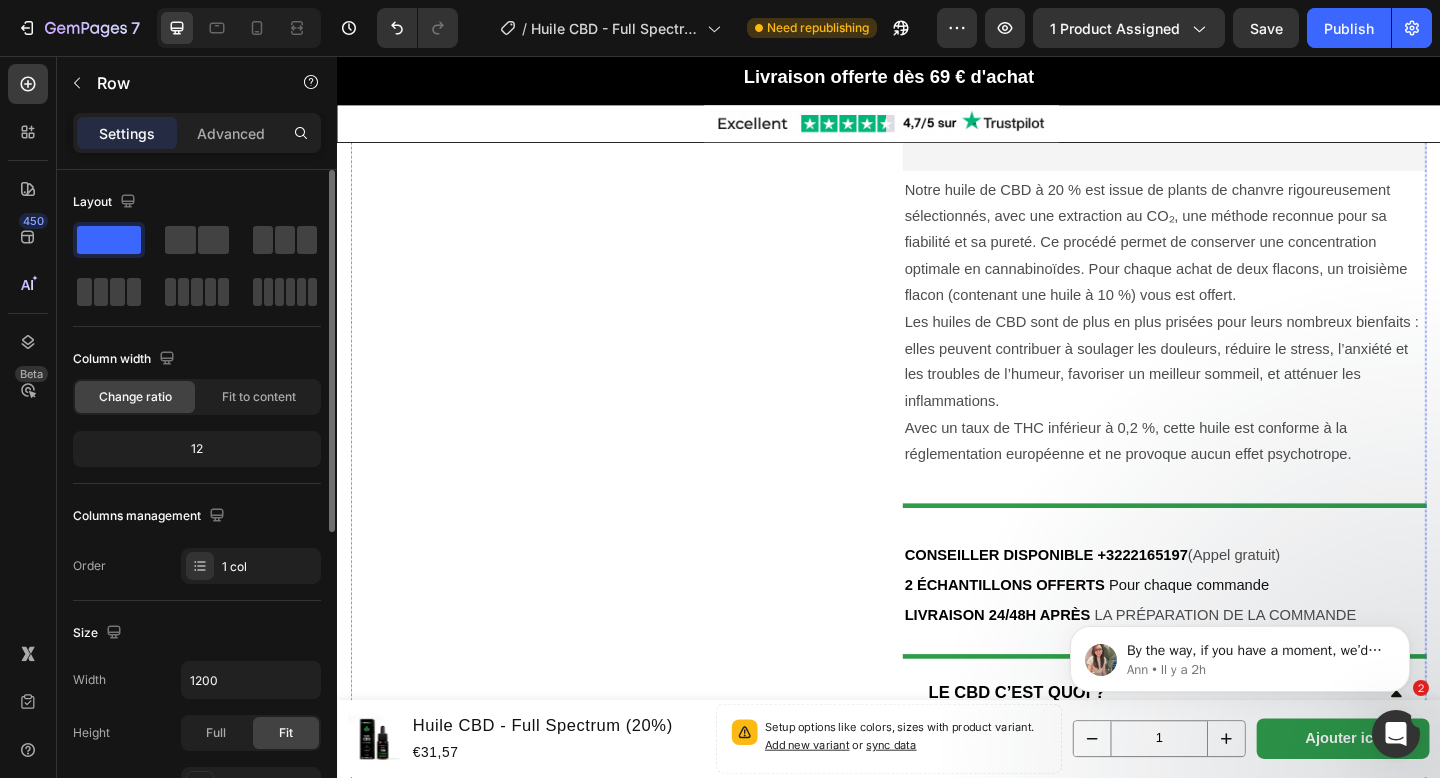 scroll, scrollTop: 761, scrollLeft: 0, axis: vertical 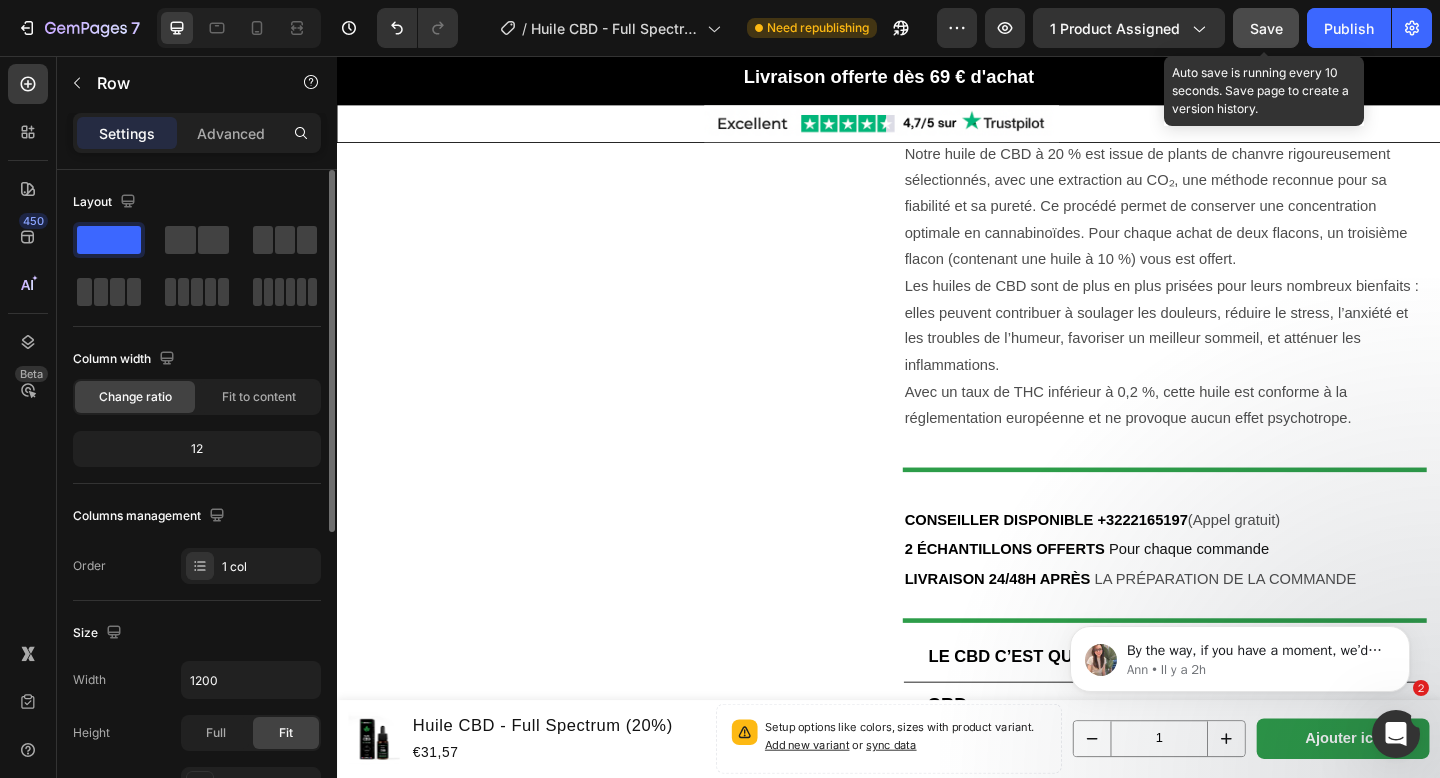 click on "Save" at bounding box center [1266, 28] 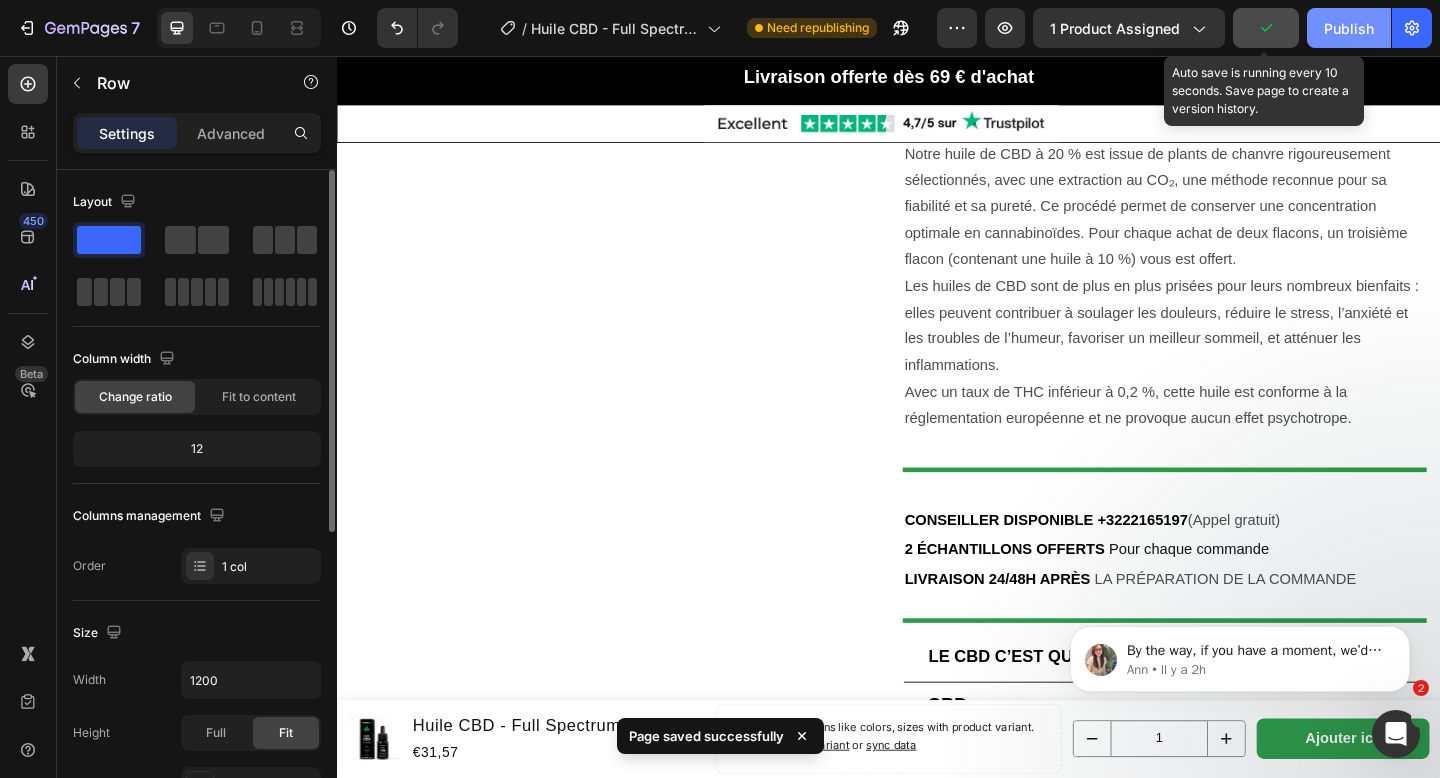 click on "Publish" at bounding box center (1349, 28) 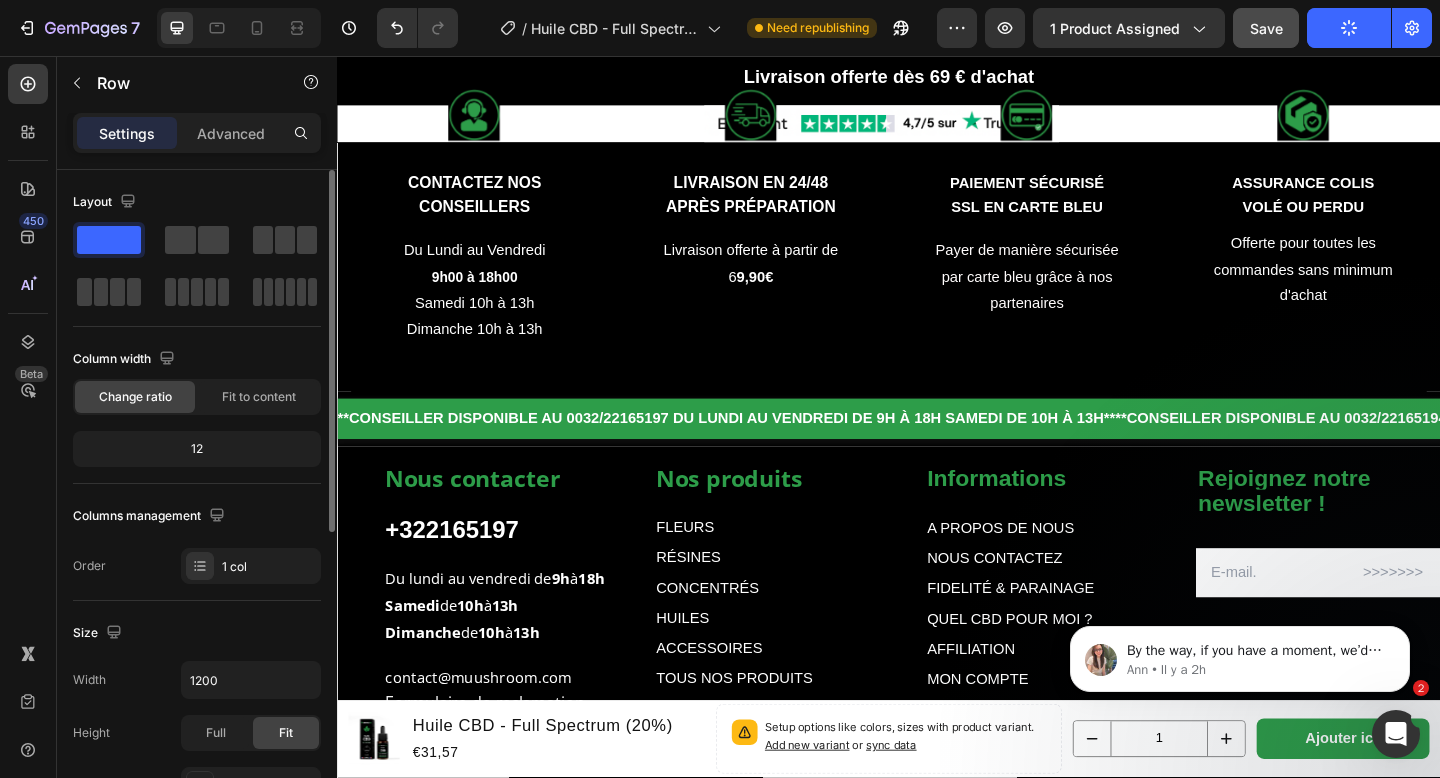 scroll, scrollTop: 7319, scrollLeft: 0, axis: vertical 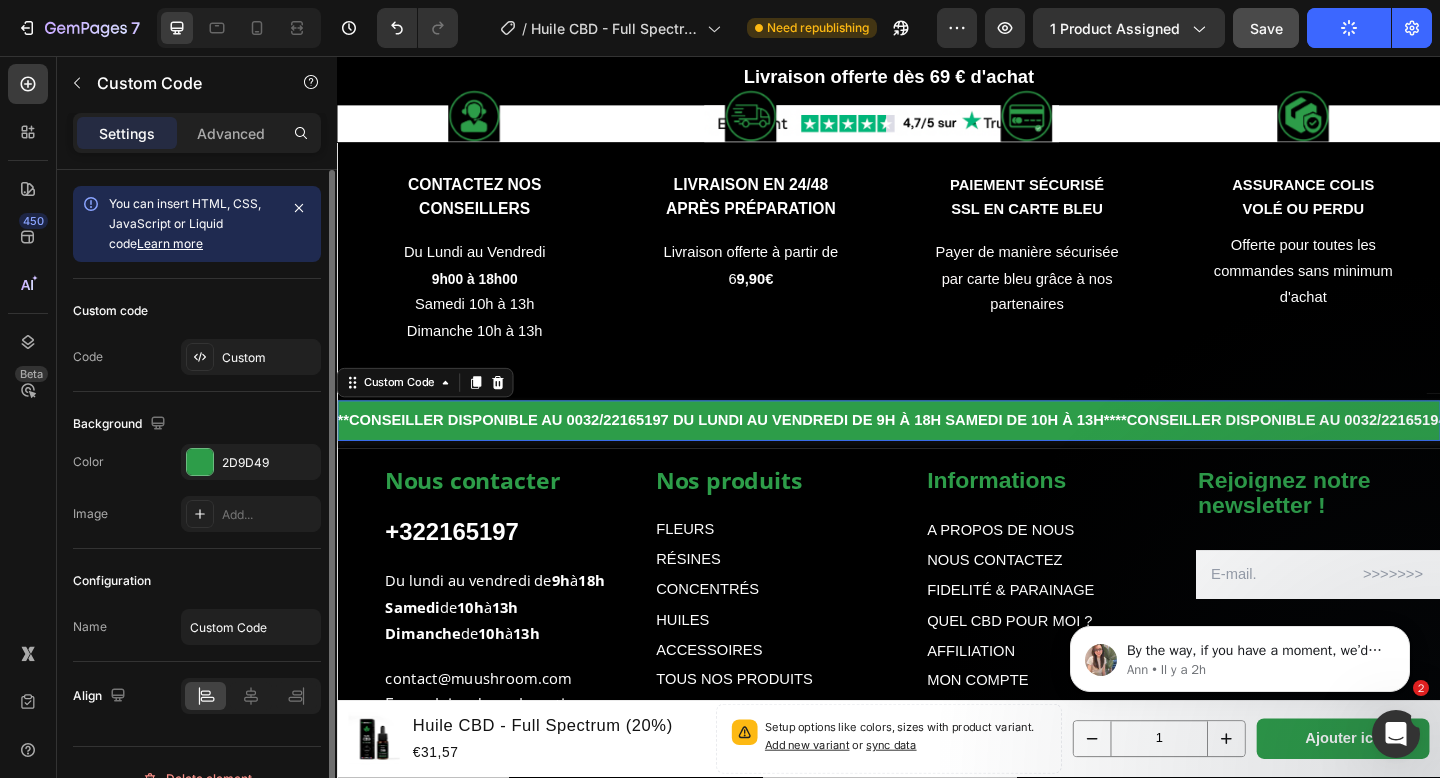 click on "**Conseiller disponible au 0032/22165197 du lundi au vendredi de 9h à 18h samedi de 10h à 13h**" at bounding box center [937, 453] 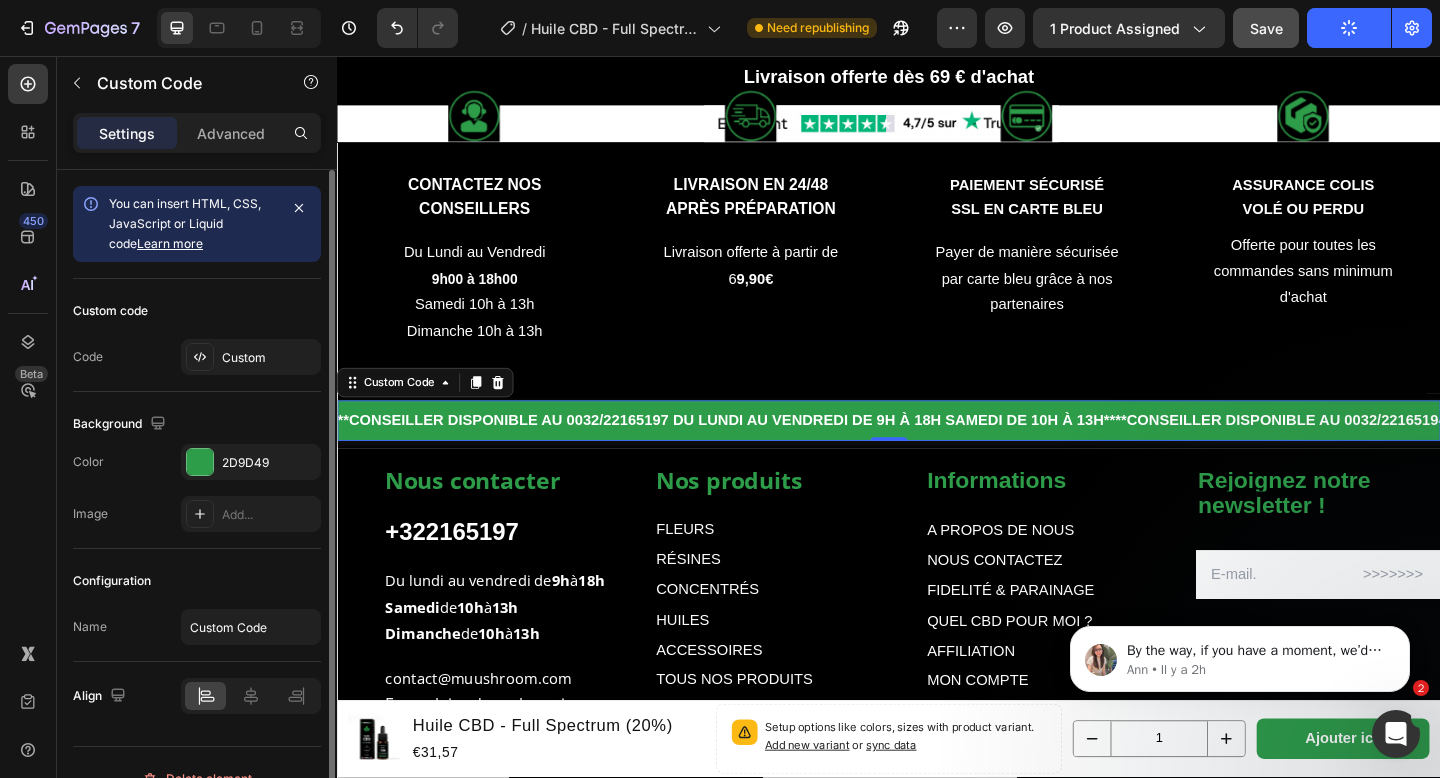click on "**Conseiller disponible au 0032/22165197 du lundi au vendredi de 9h à 18h samedi de 10h à 13h**" at bounding box center [937, 453] 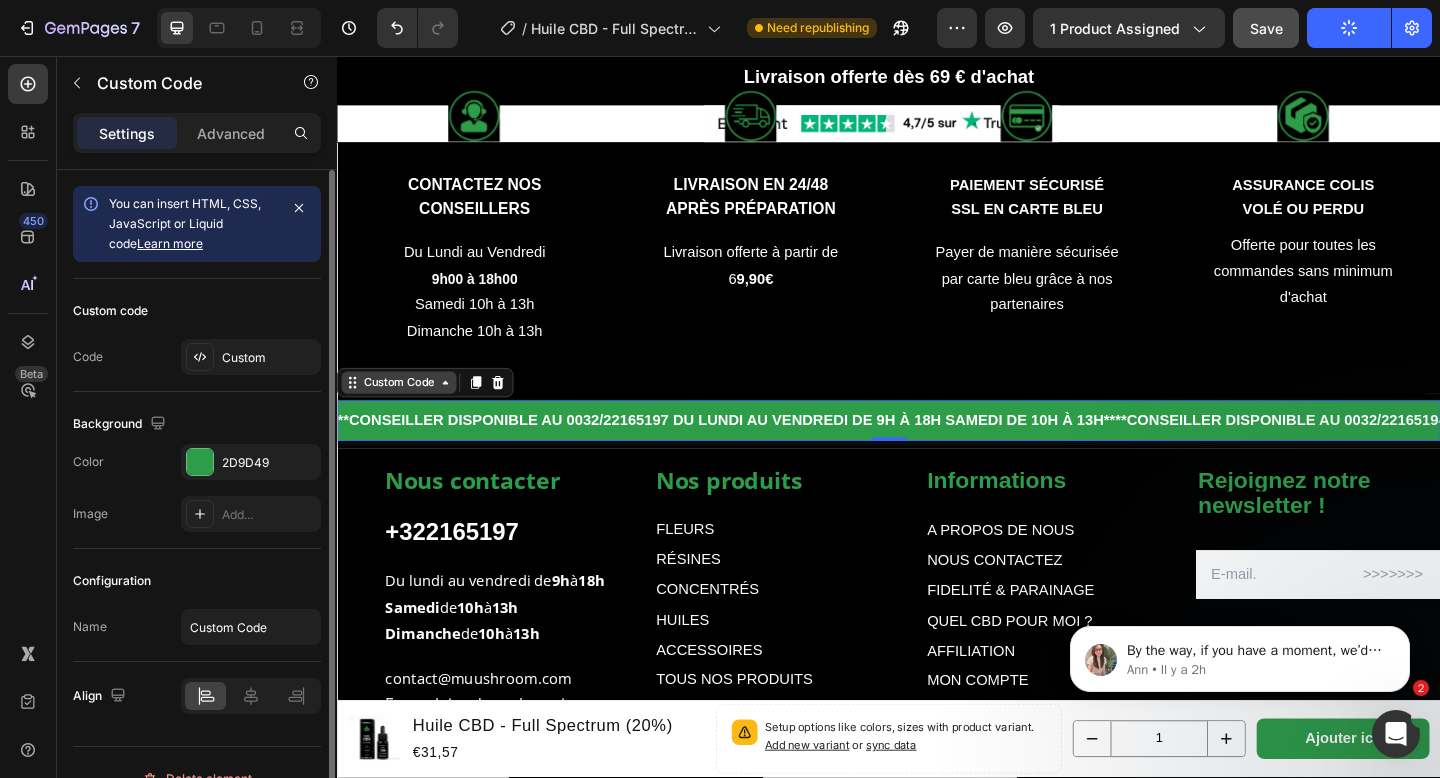 click on "Custom Code" at bounding box center [404, 412] 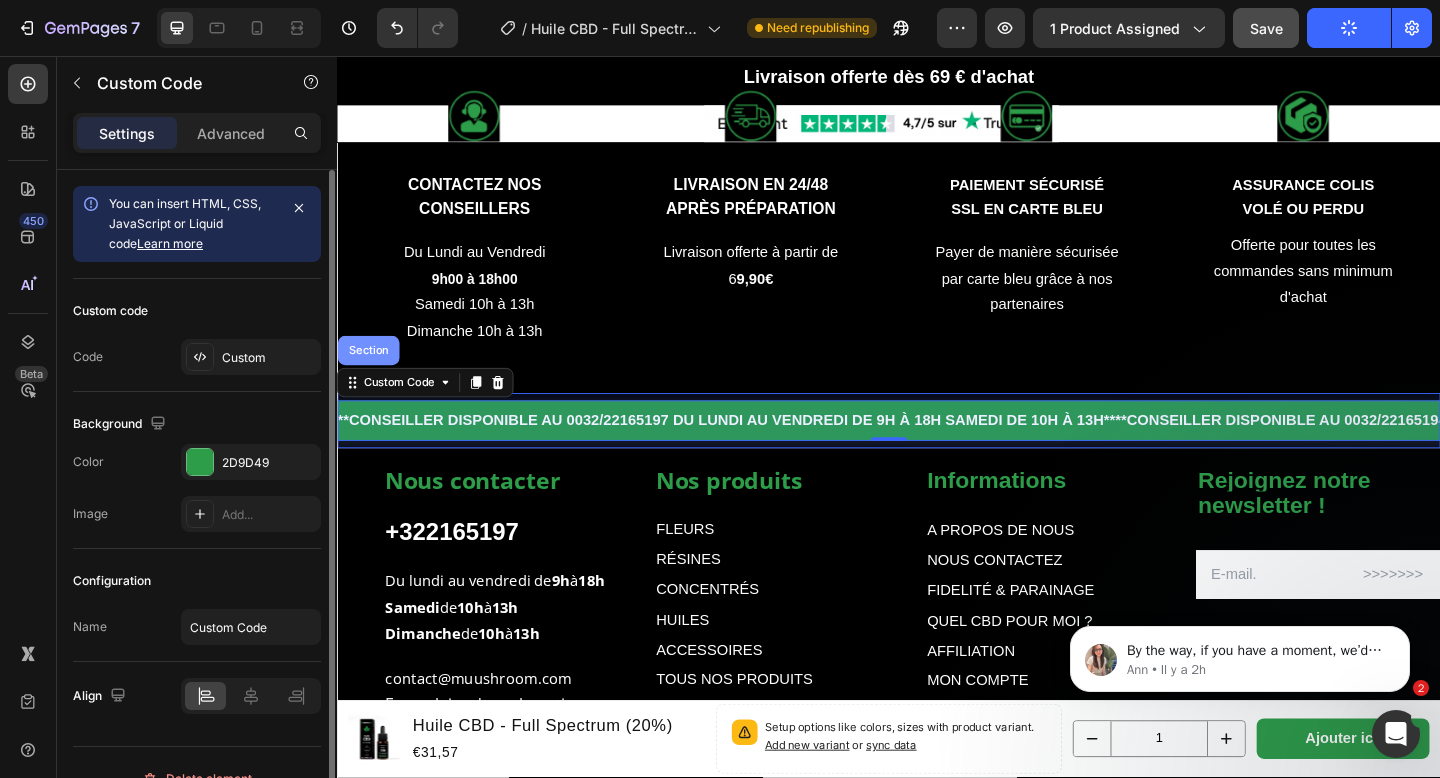 click on "Section" at bounding box center [371, 377] 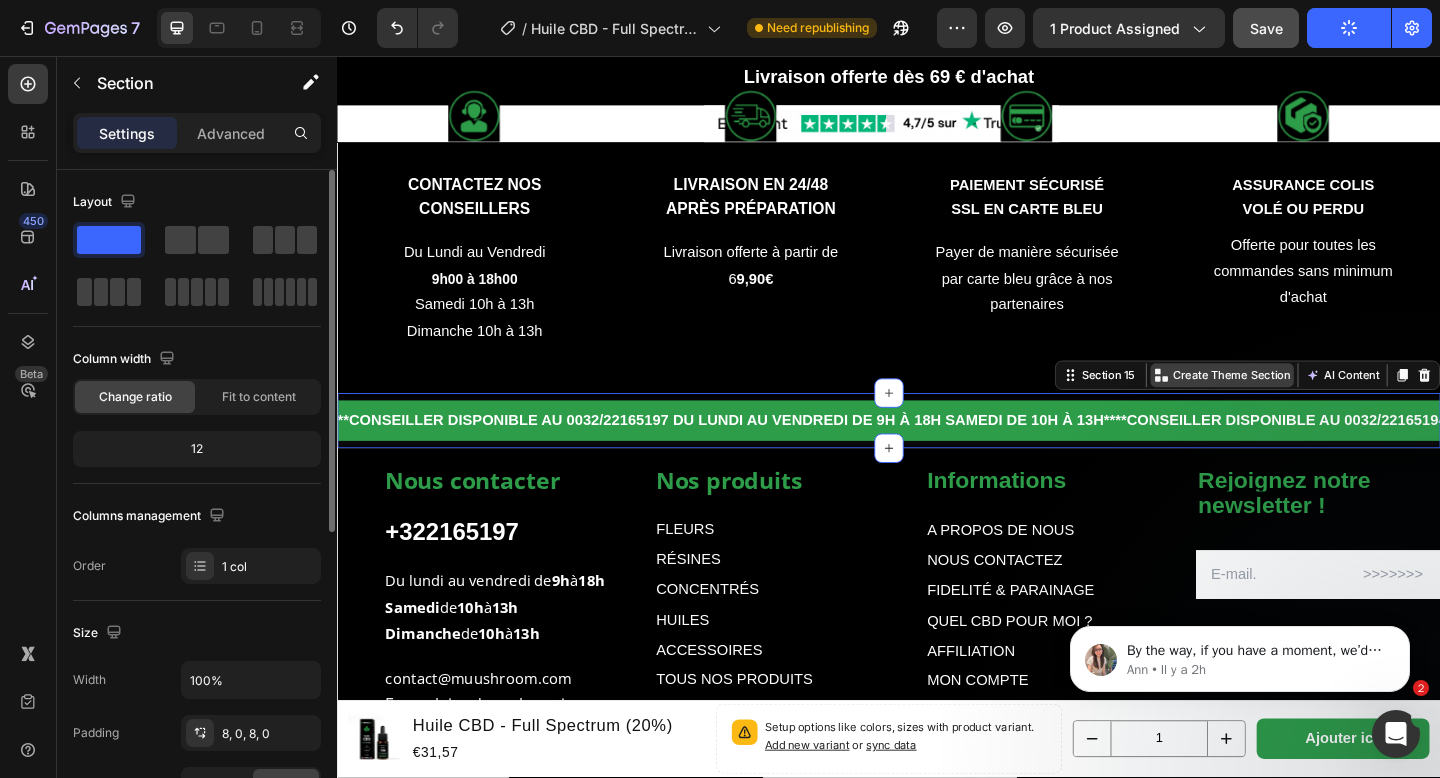 click on "Create Theme Section" at bounding box center (1310, 404) 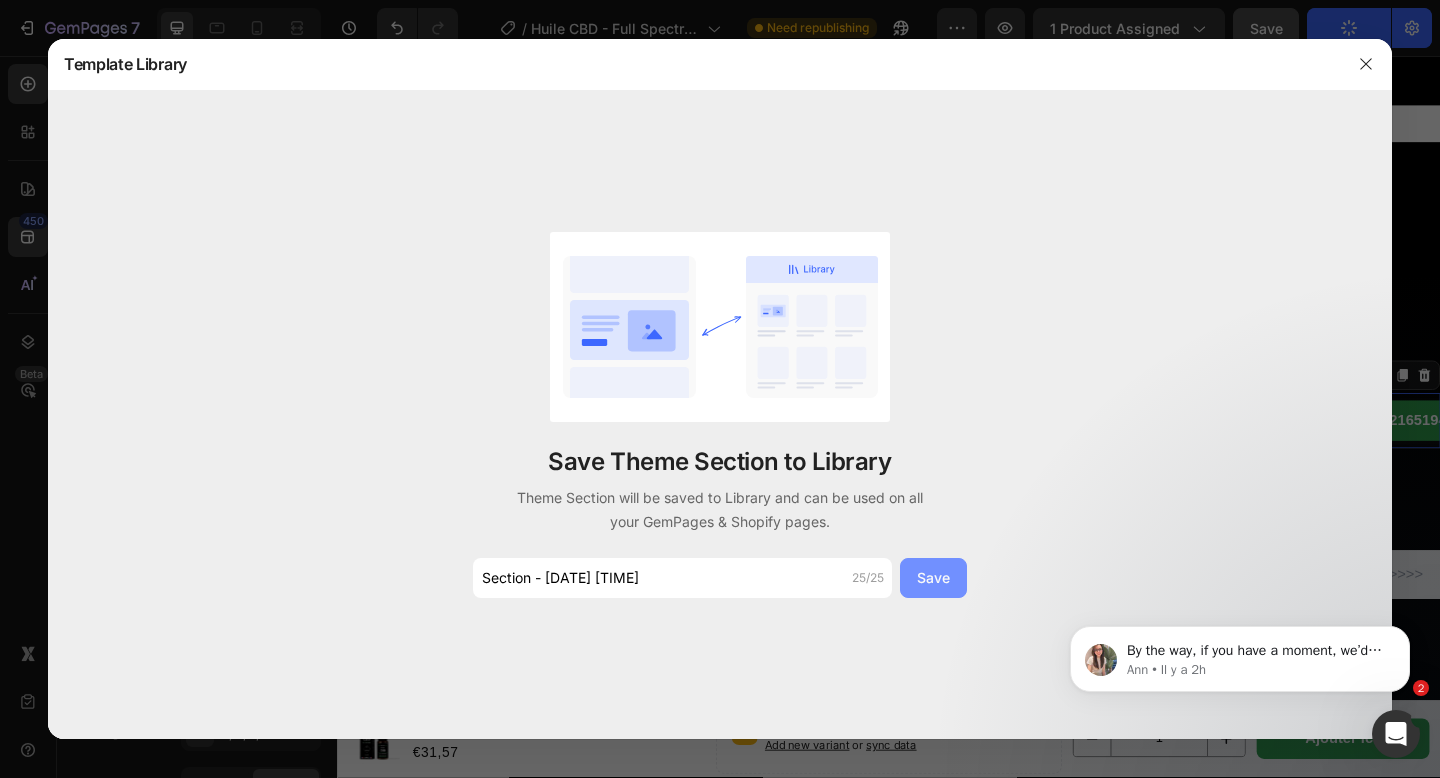 click on "Save" at bounding box center (933, 578) 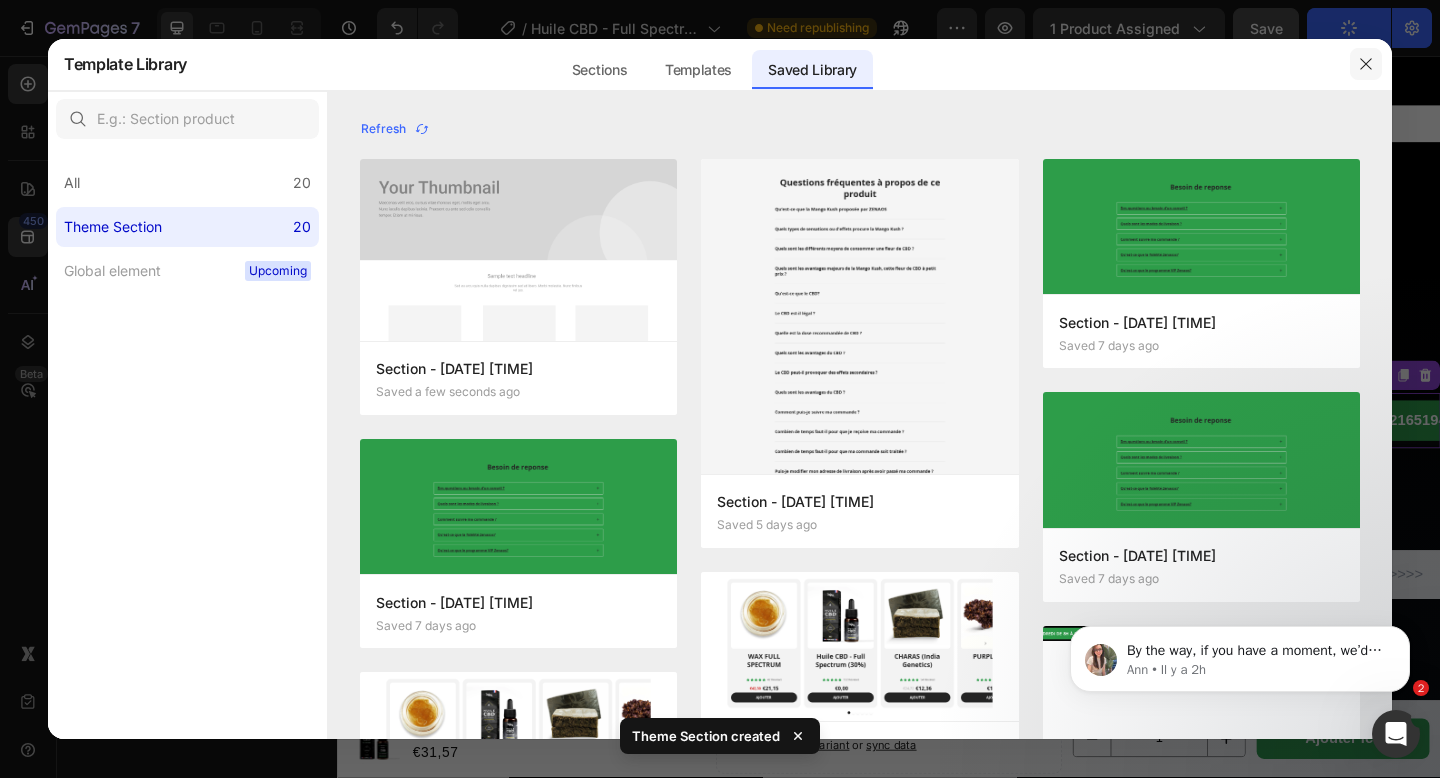 click 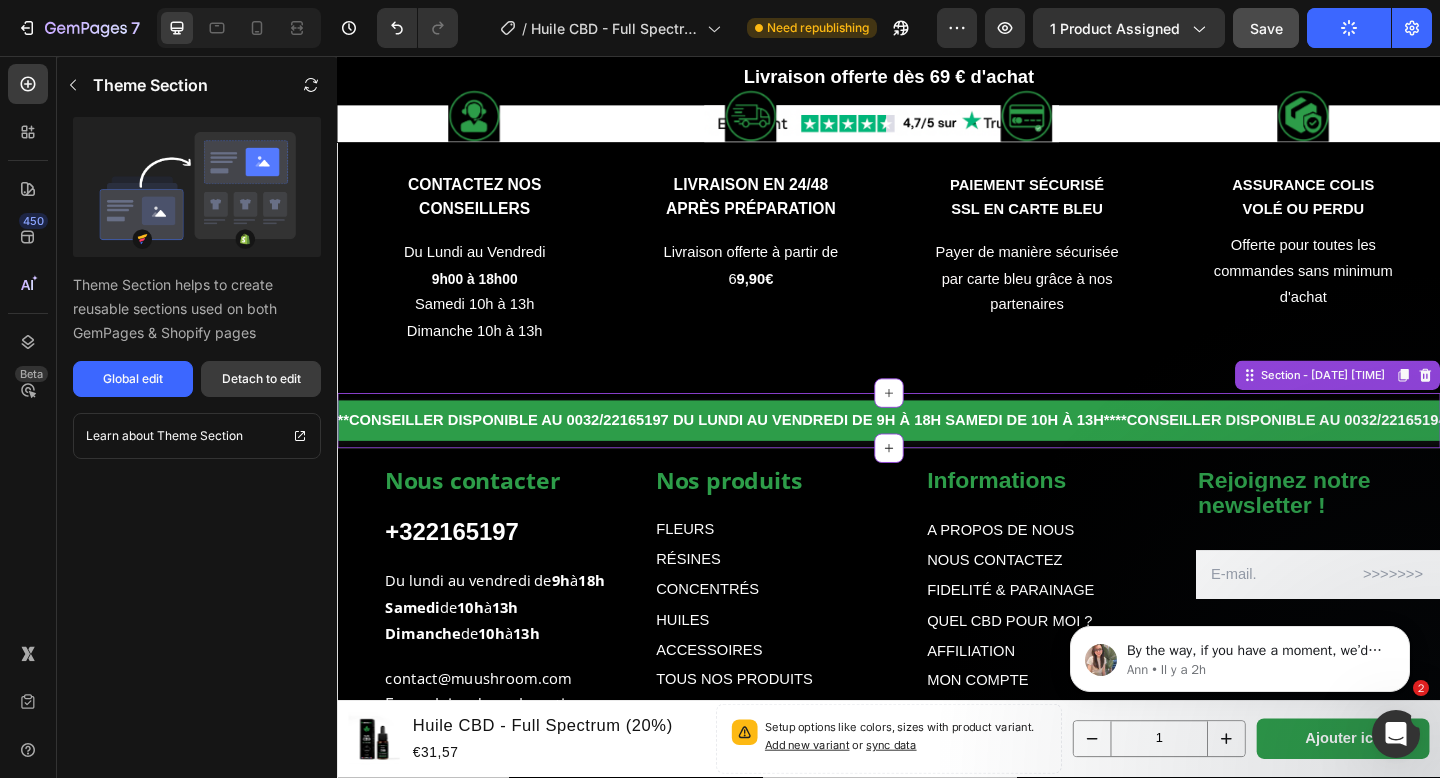 click on "Detach to edit" at bounding box center [261, 379] 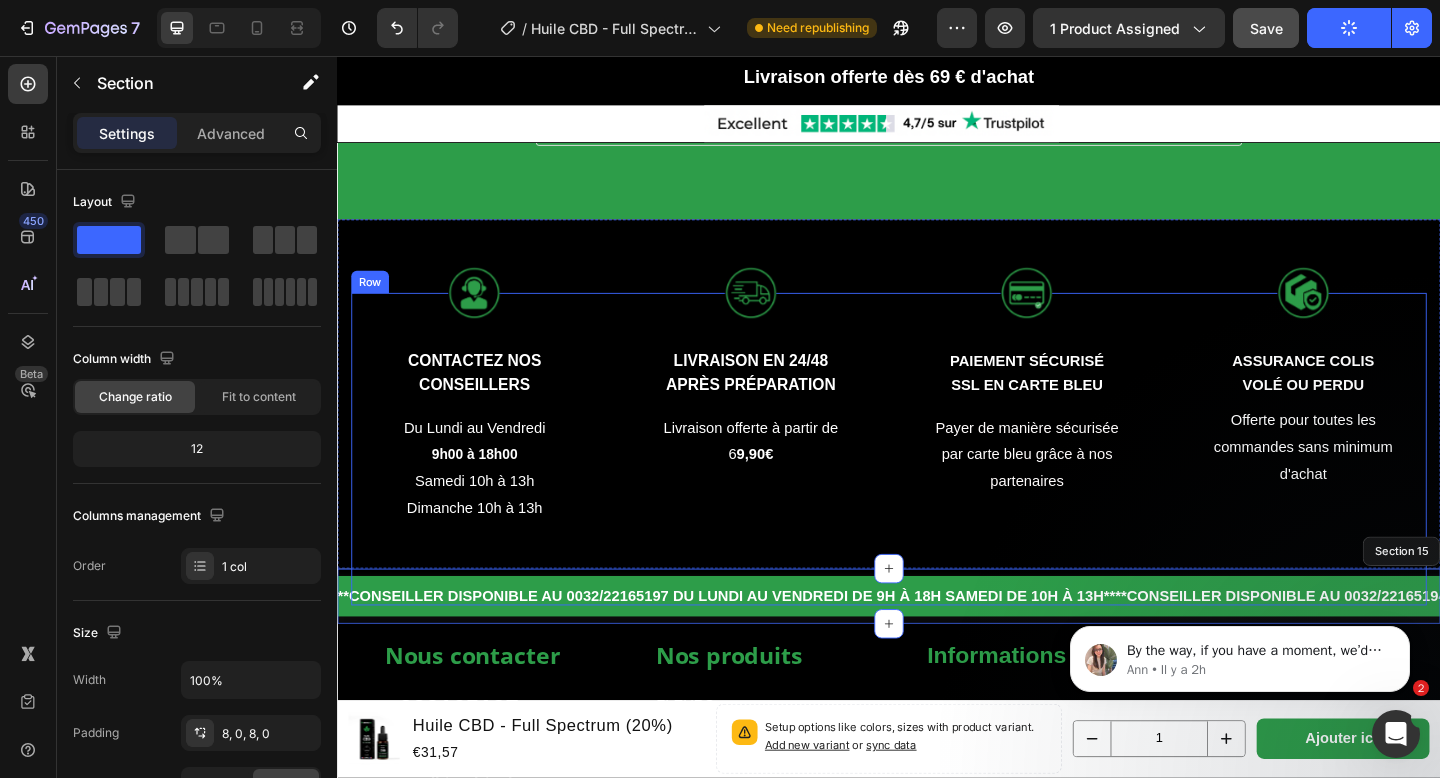 scroll, scrollTop: 7116, scrollLeft: 0, axis: vertical 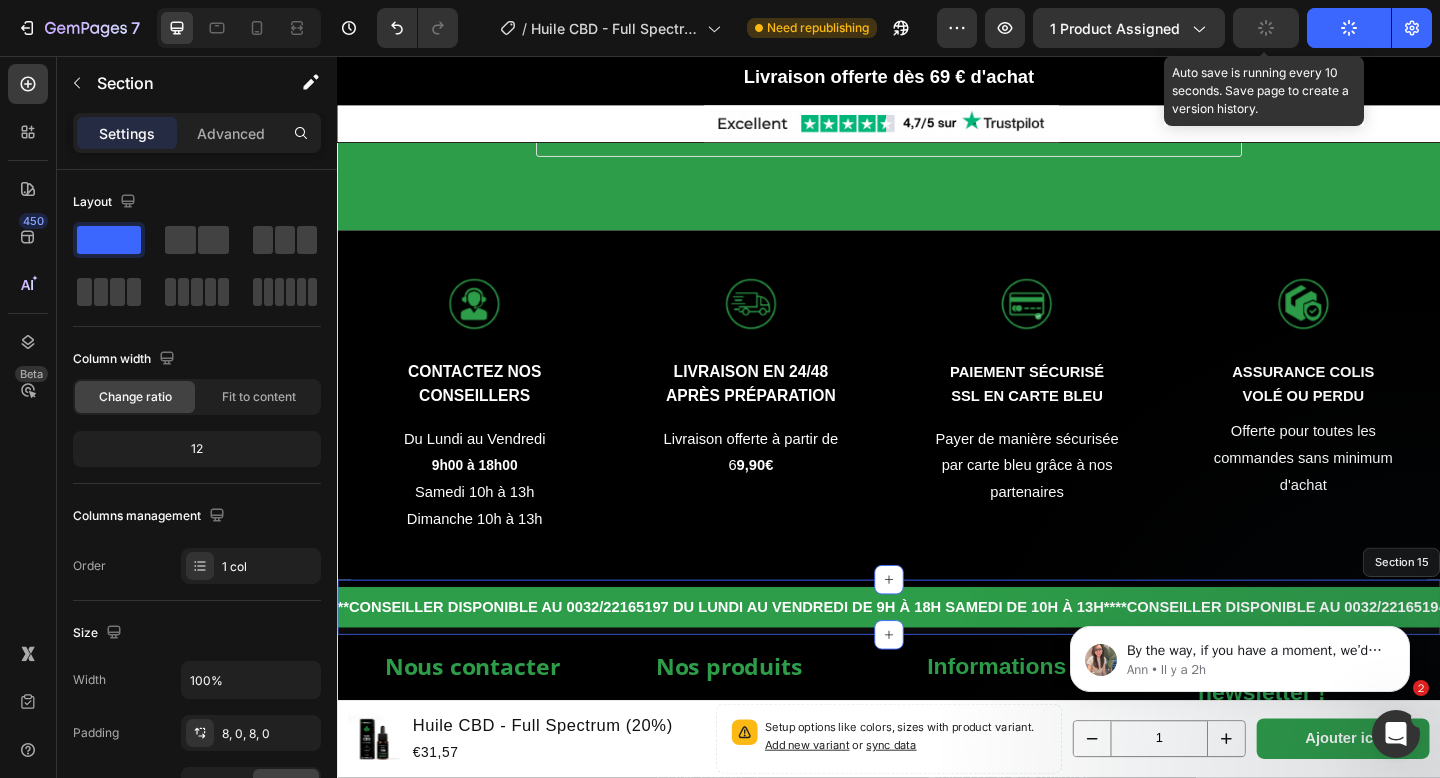 click 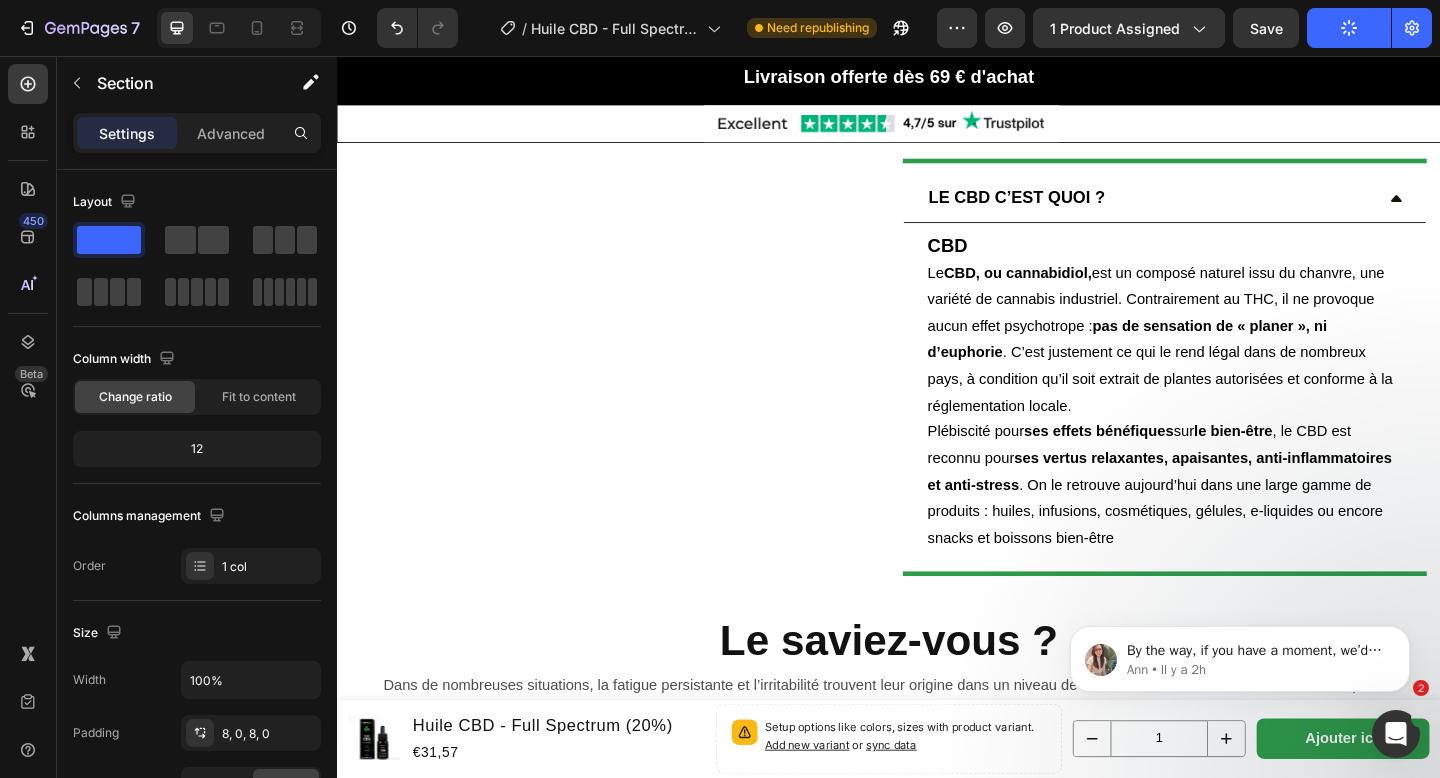 scroll, scrollTop: 1193, scrollLeft: 0, axis: vertical 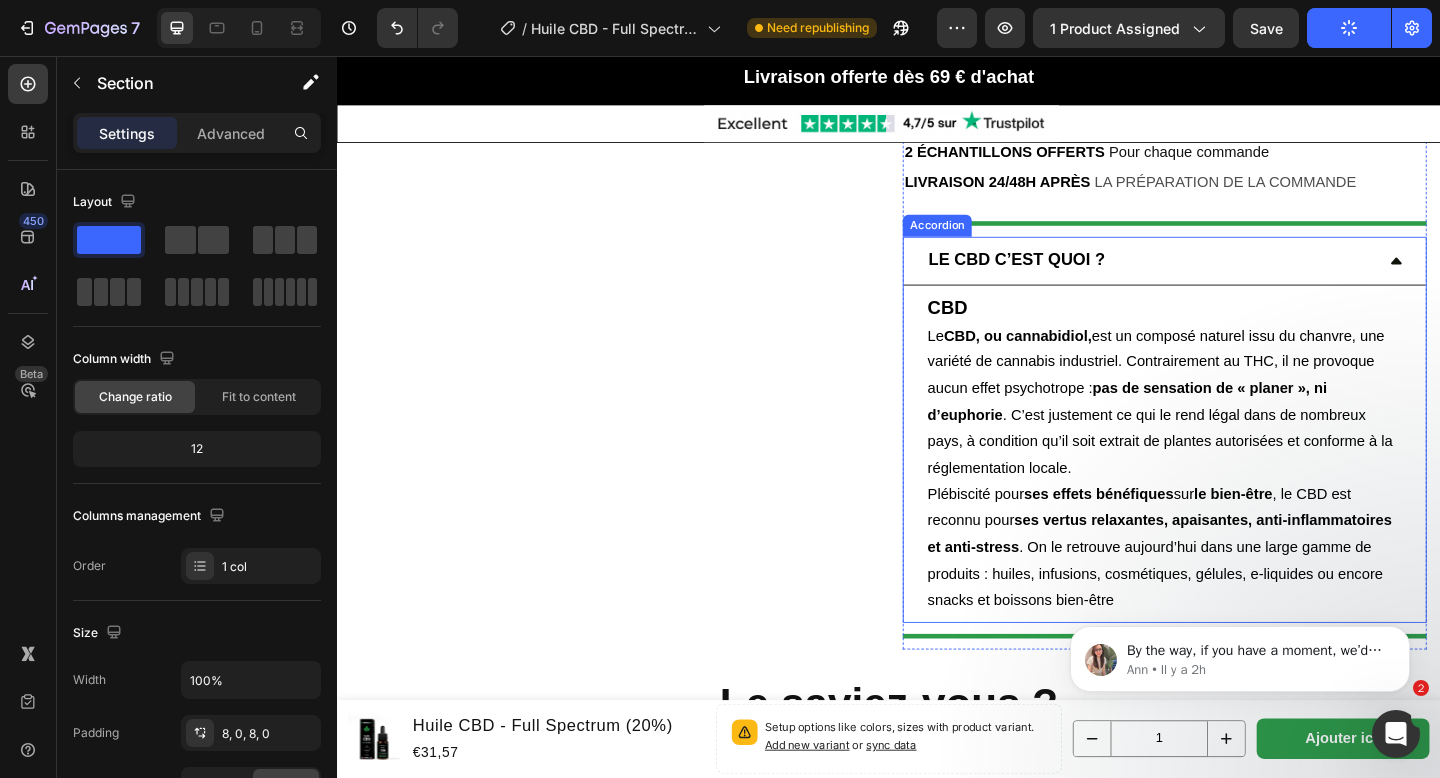 click 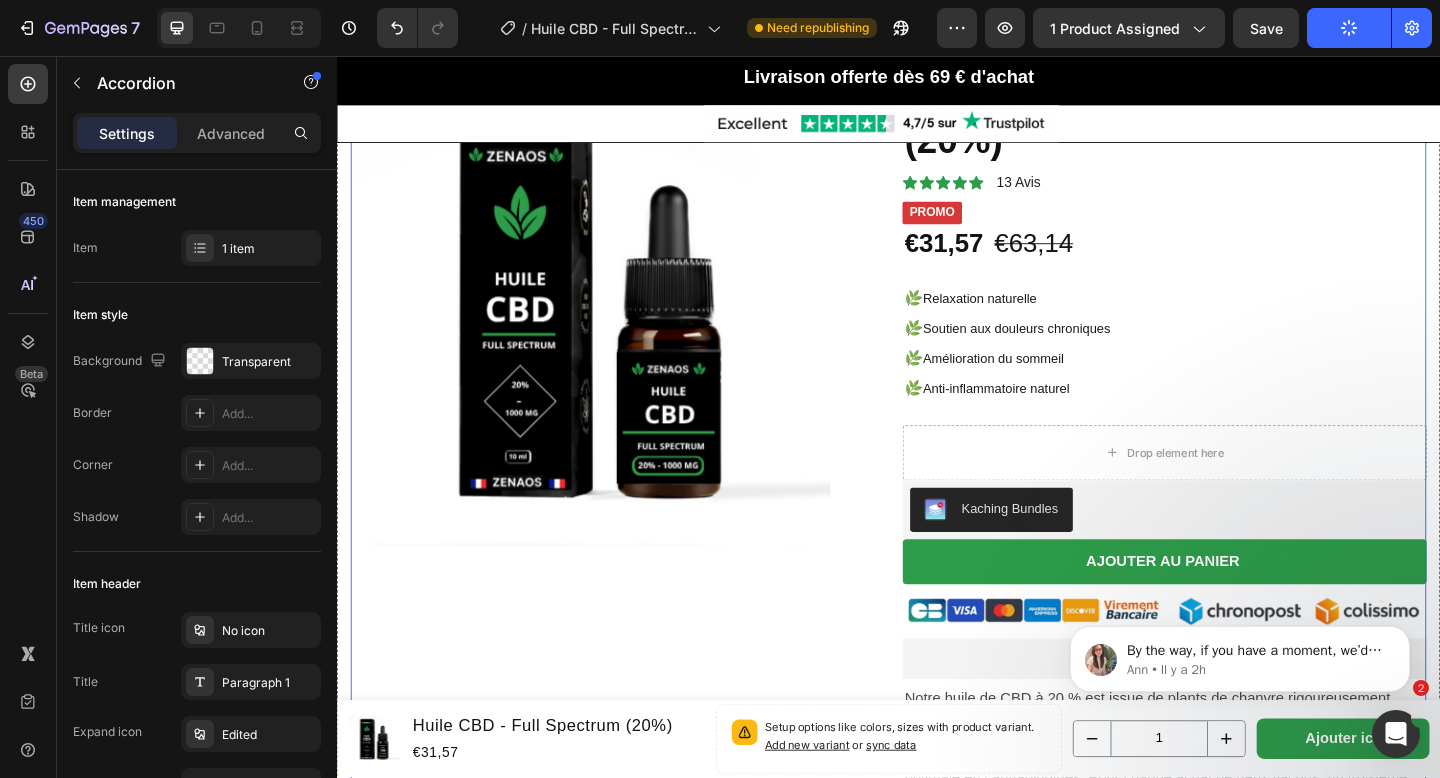 scroll, scrollTop: 0, scrollLeft: 0, axis: both 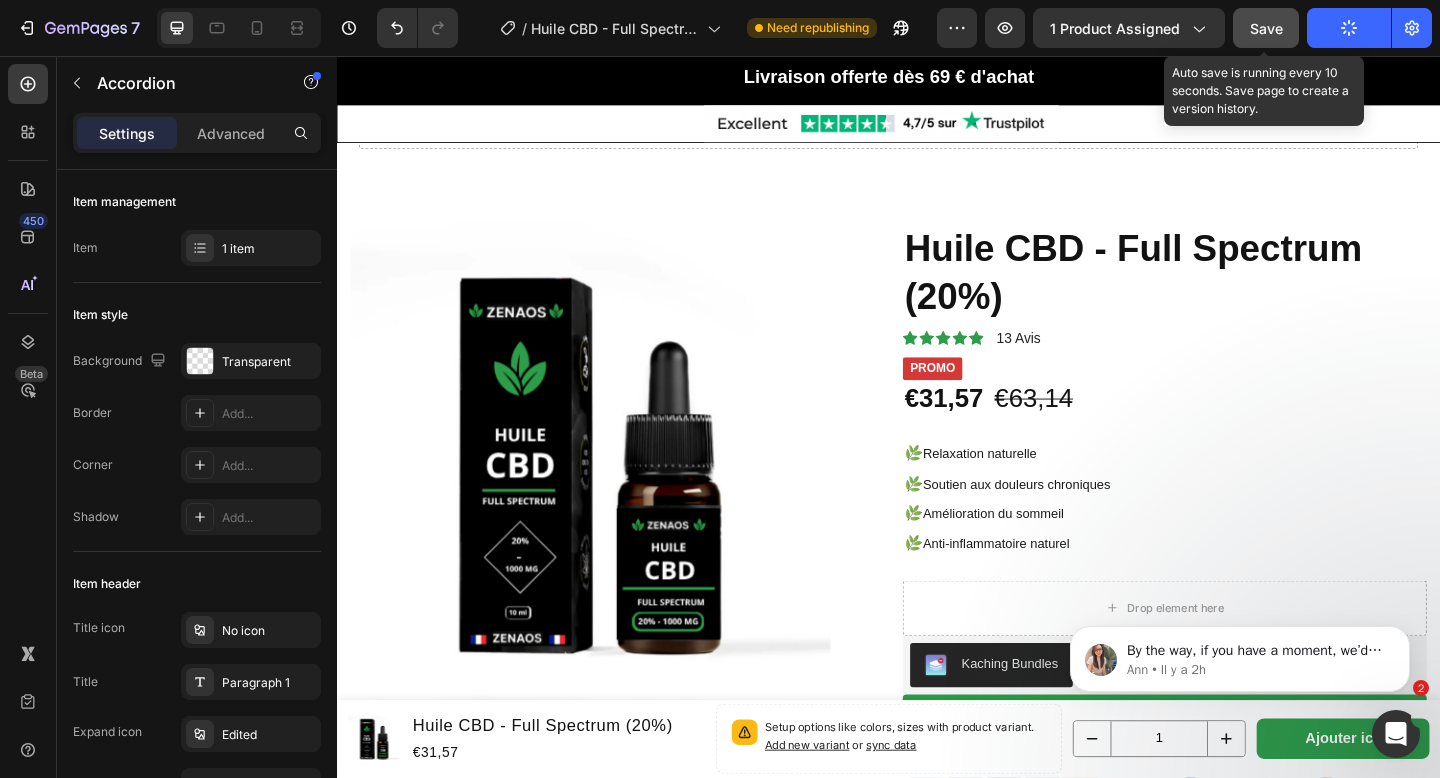 click on "Save" 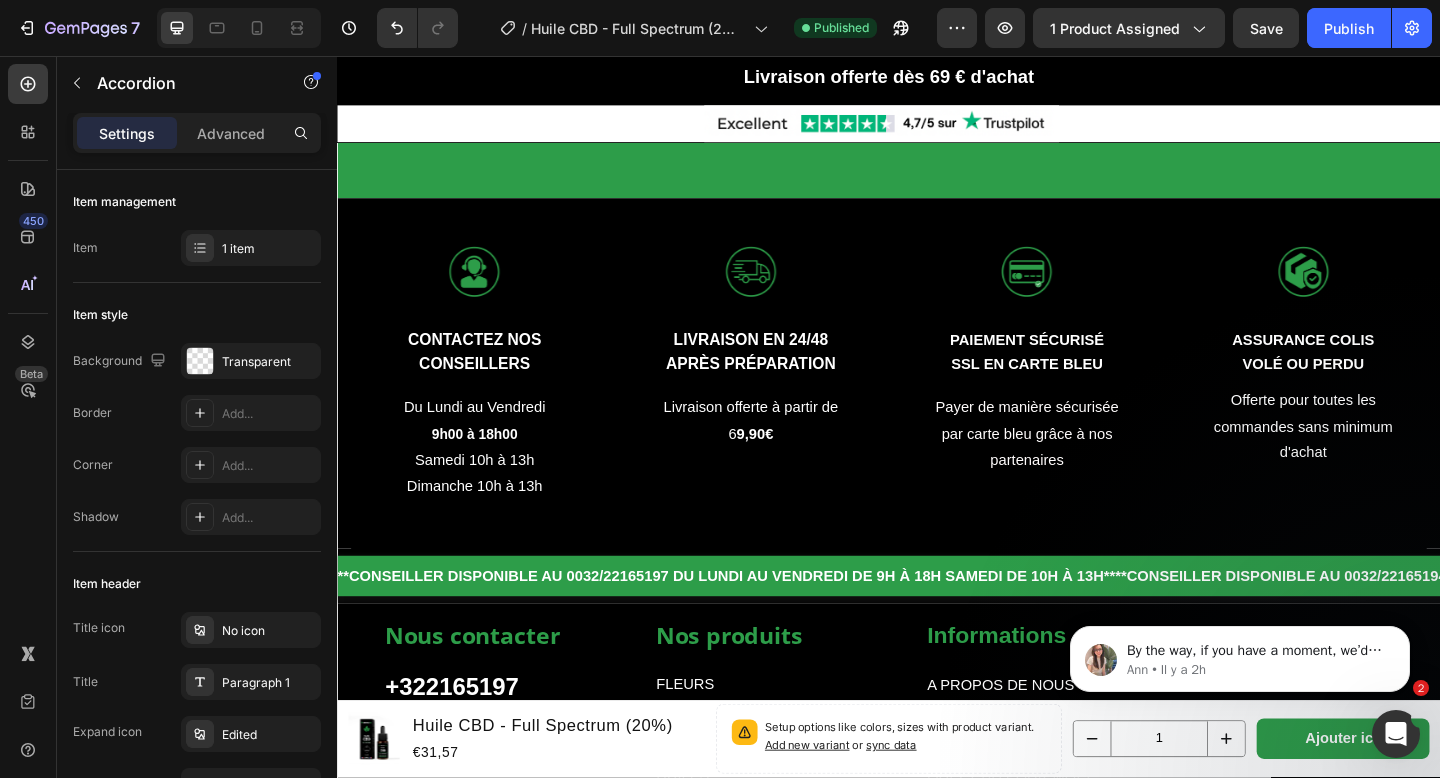 scroll, scrollTop: 6853, scrollLeft: 0, axis: vertical 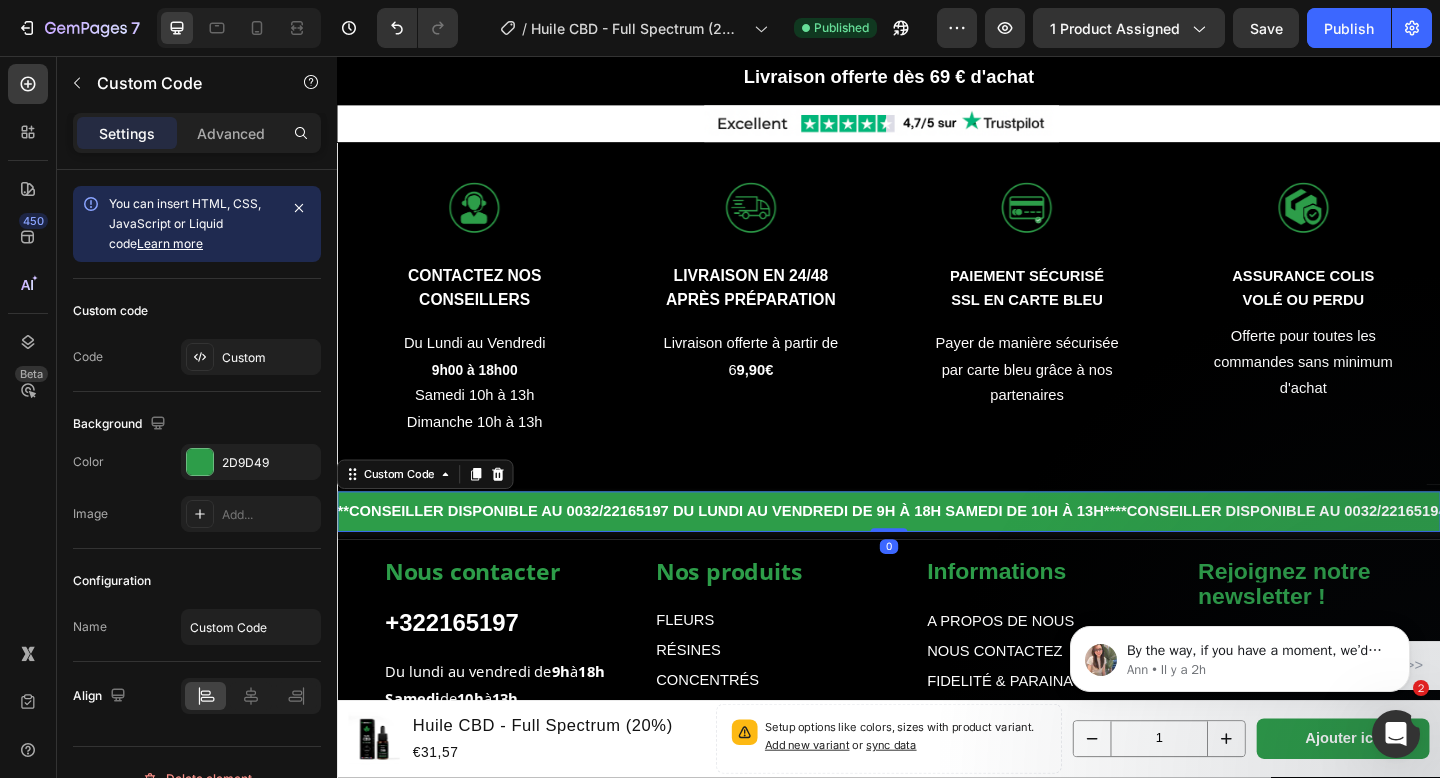 click on "**Conseiller disponible au 0032/22165197 du lundi au vendredi de 9h à 18h samedi de 10h à 13h**" at bounding box center [937, 552] 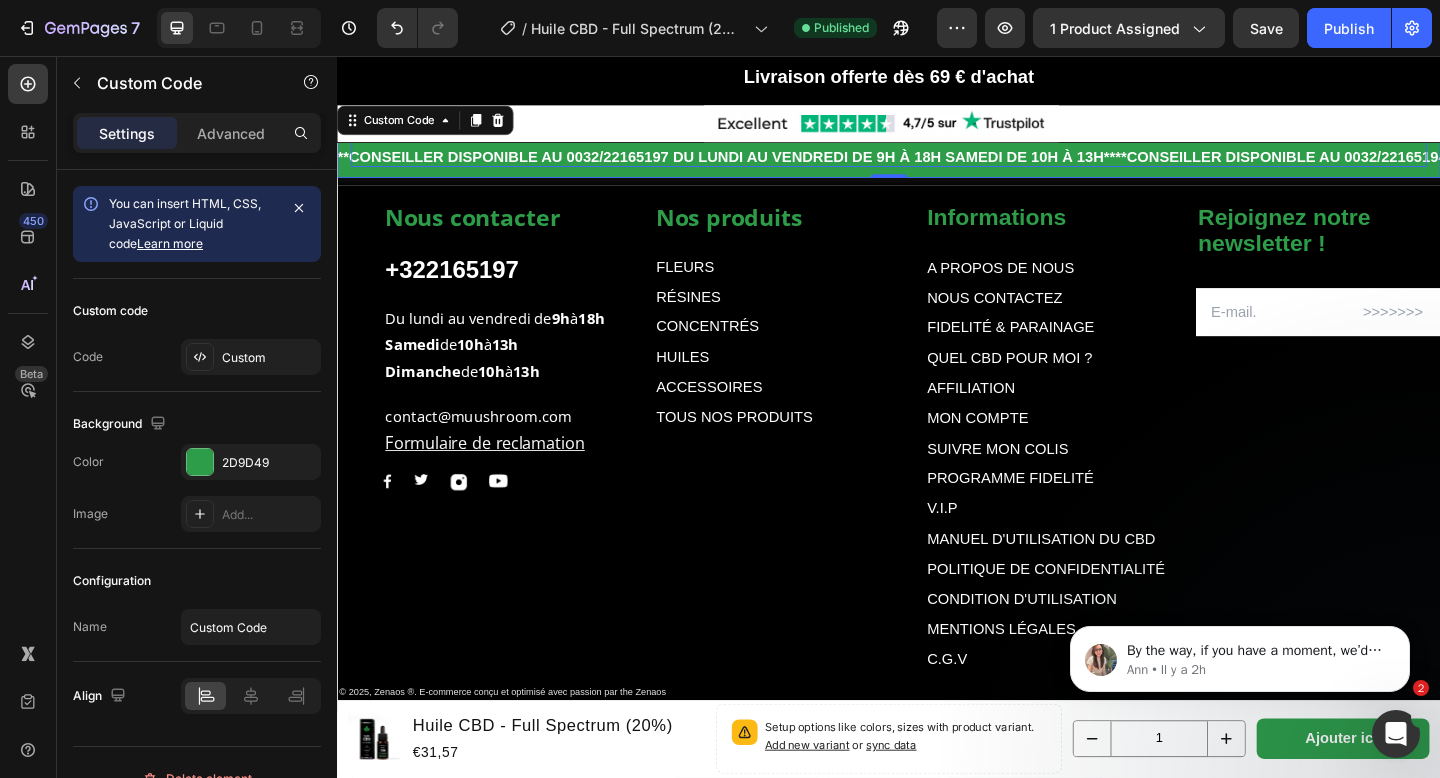 scroll, scrollTop: 7452, scrollLeft: 0, axis: vertical 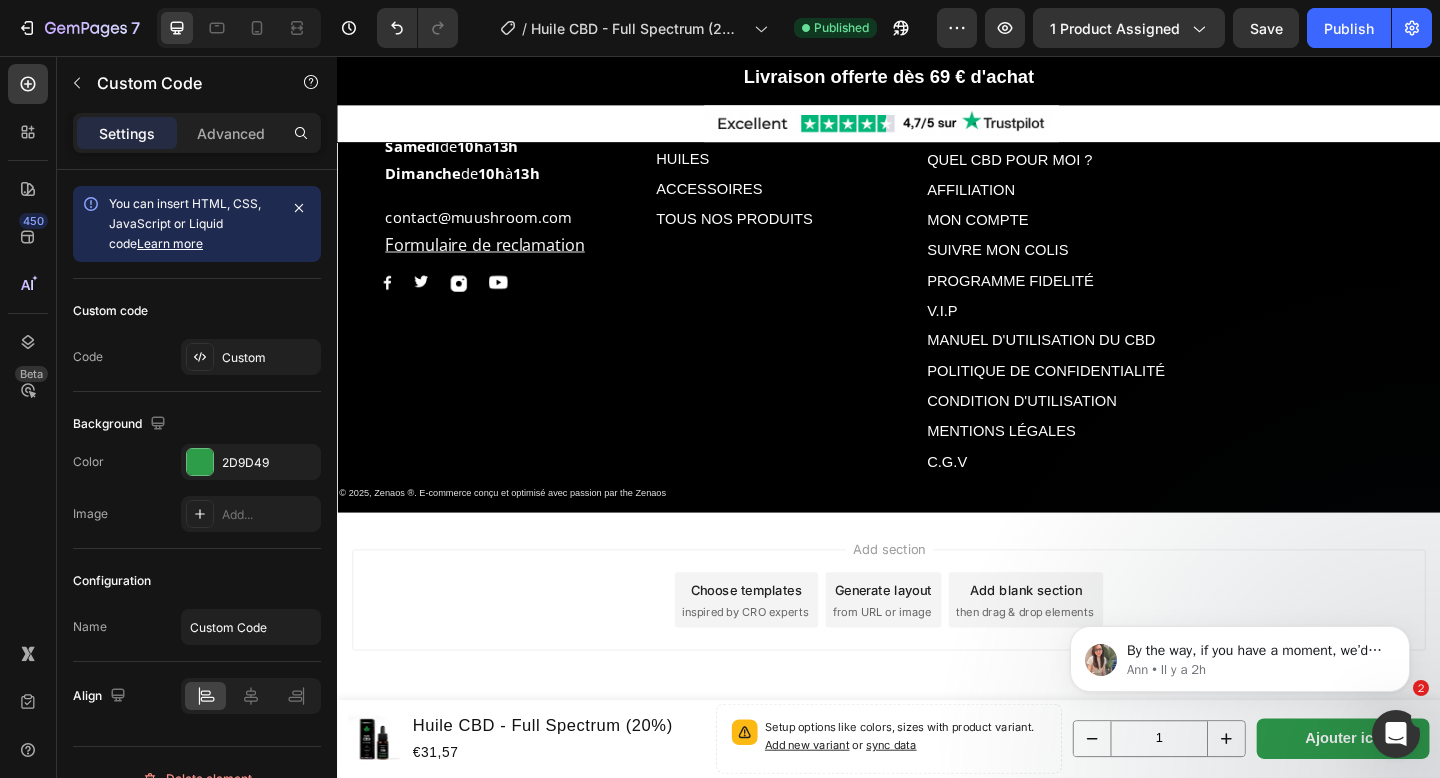 click on "inspired by CRO experts" at bounding box center [780, 661] 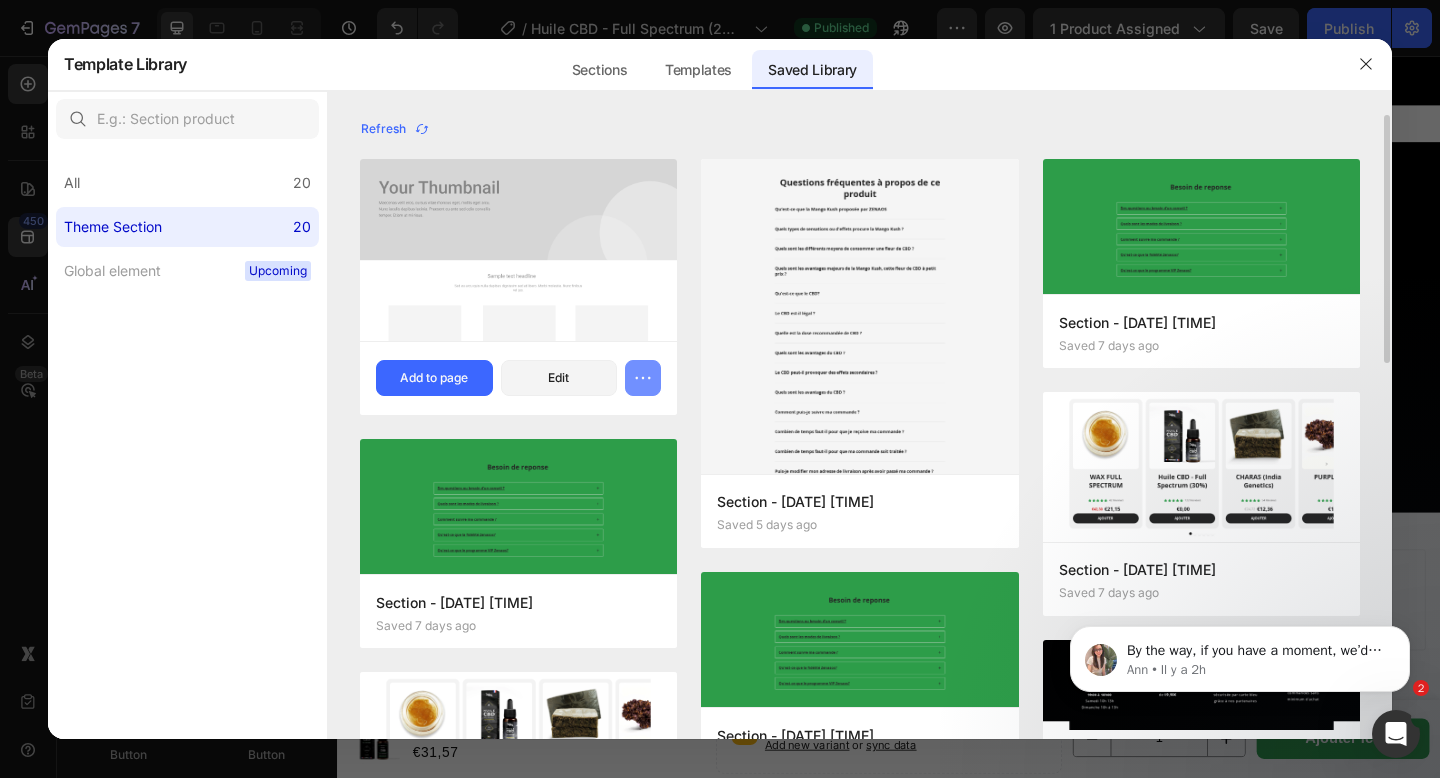 click at bounding box center (643, 378) 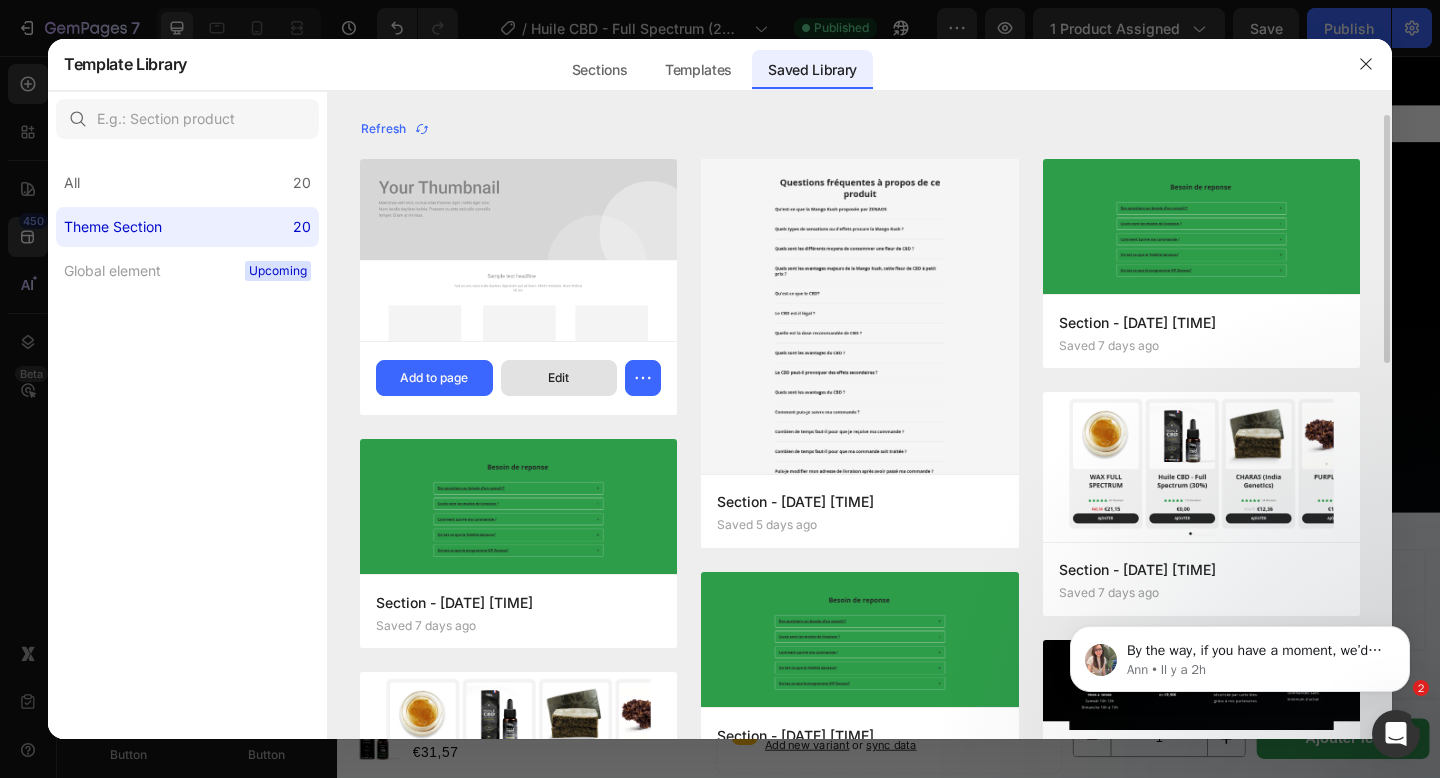 click on "Edit" at bounding box center [558, 378] 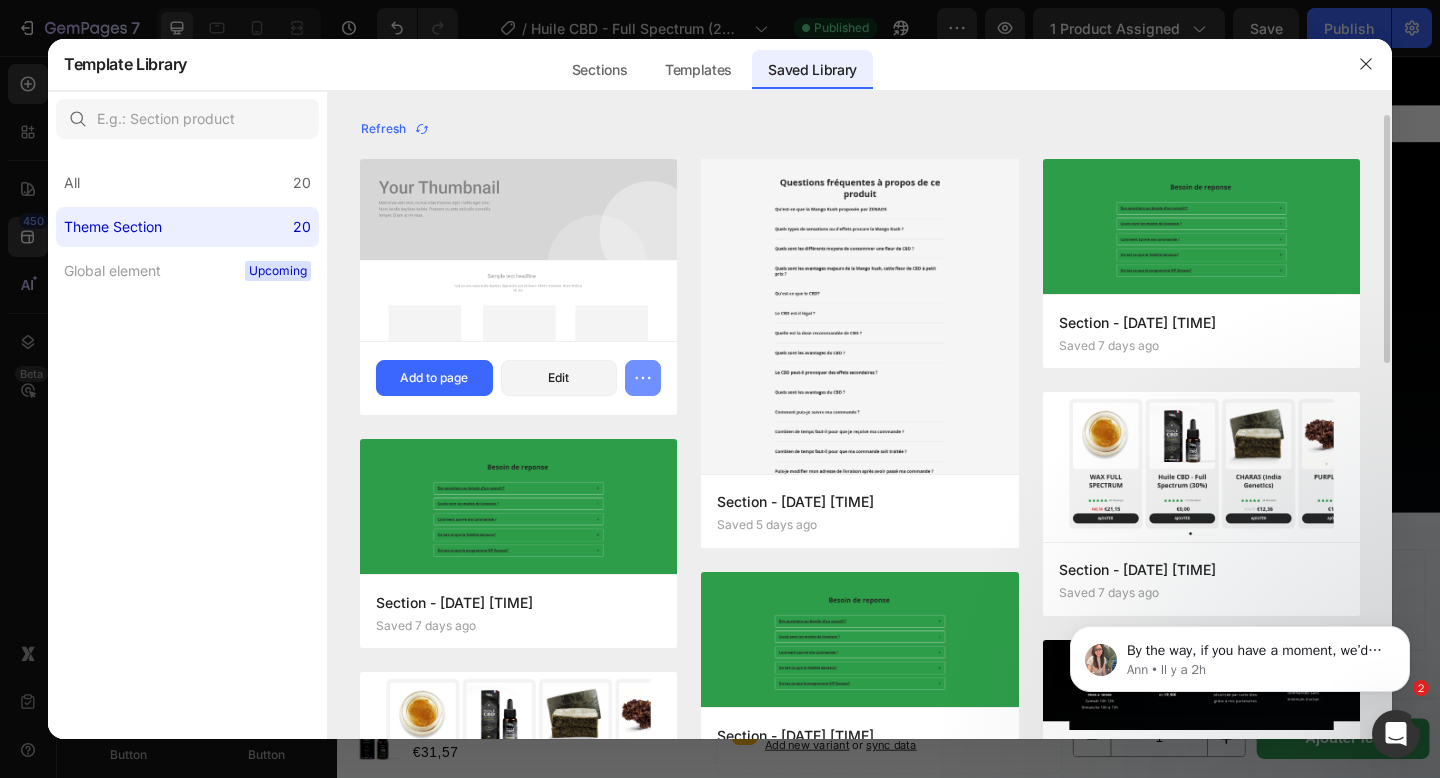 click at bounding box center (643, 378) 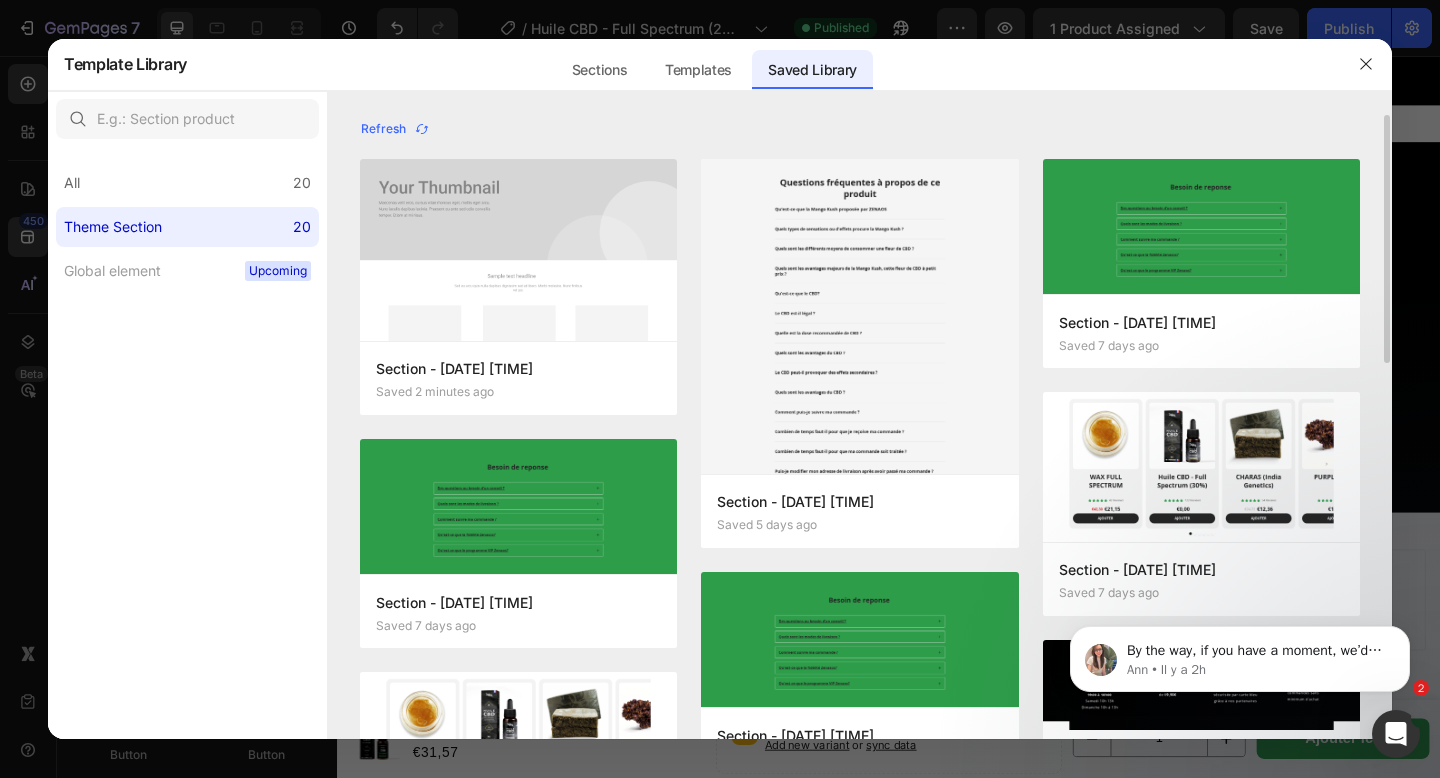 click on "Refresh Section - Aug 04 11:07:38 Saved 2 minutes ago Add to page Edit Section - Jul 28 13:58:37 Saved 7 days ago Add to page Edit Section - Jul 28 12:54:40 Saved 7 days ago Add to page Edit Menu ZENAOS Saved 21 days ago Add to page Edit Section - Jul 05 15:51:34 Saved a month ago Add to page Edit GARANTI 60 J SANS RIEN Saved 4 months ago Add to page Edit BANDE PASSANTE PIED PAGE Saved 4 months ago Add to page Edit Section - Jul 30 07:30:51 Saved 5 days ago Add to page Edit Section - Jul 28 13:30:25 Saved 7 days ago Add to page Edit BANDE PASSANTE ZENAOS Saved 21 days ago Add to page Edit Section - Jul 12 17:56:46 Saved 23 days ago Add to page Edit Section - Apr 10 09:16:29 Saved 4 months ago Add to page Edit AVIS AVEC TRUST 1 Saved 4 months ago Add to page Edit Section - Jul 28 14:00:06 Saved 7 days ago Add to page Edit Section - Jul 28 12:56:43 Saved 7 days ago Add to page Edit Menu ASSURANCE Saved 21 days ago Add to page Edit Section - Jul 07 18:13:12 Saved a month ago Add to page Edit Saved 4 months ago" at bounding box center (860, 427) 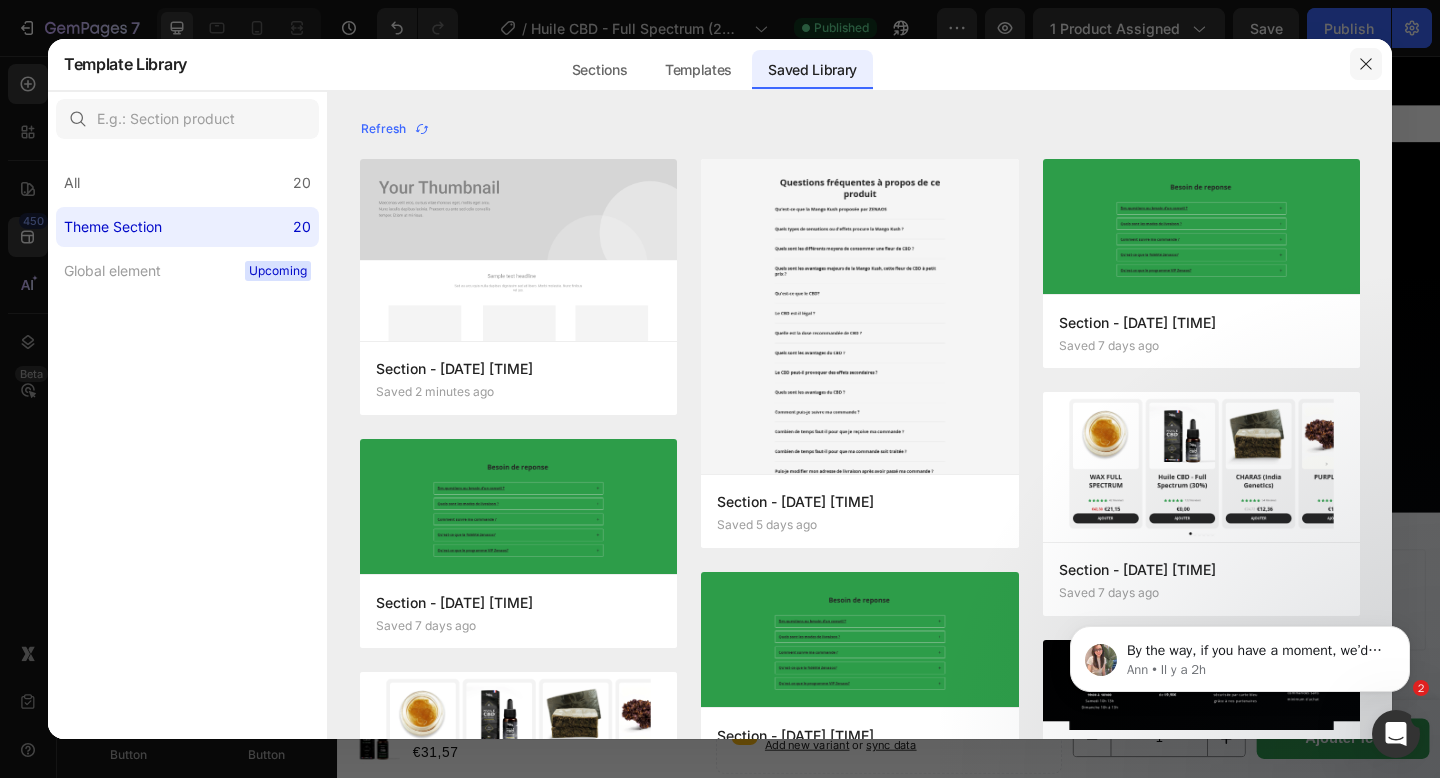 click 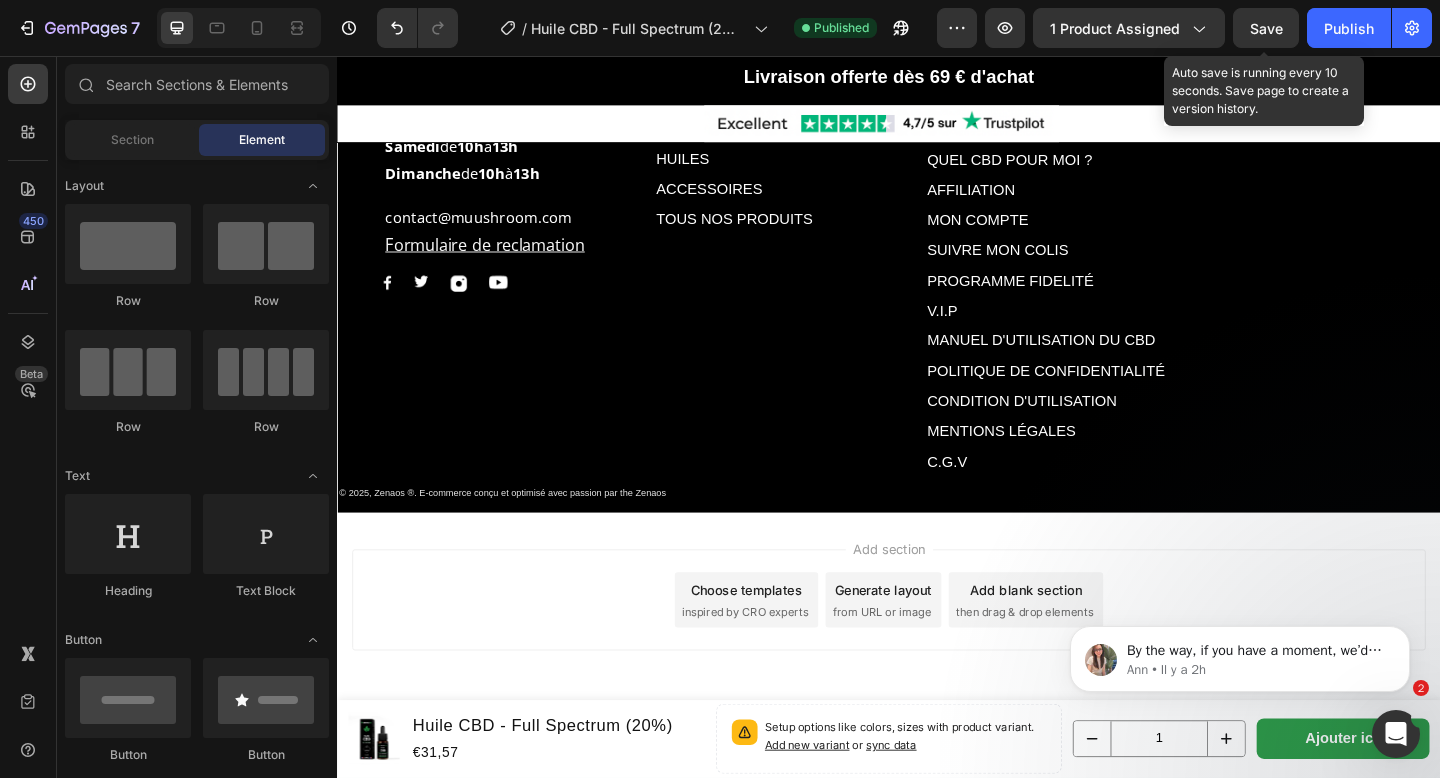 click on "Save" at bounding box center [1266, 28] 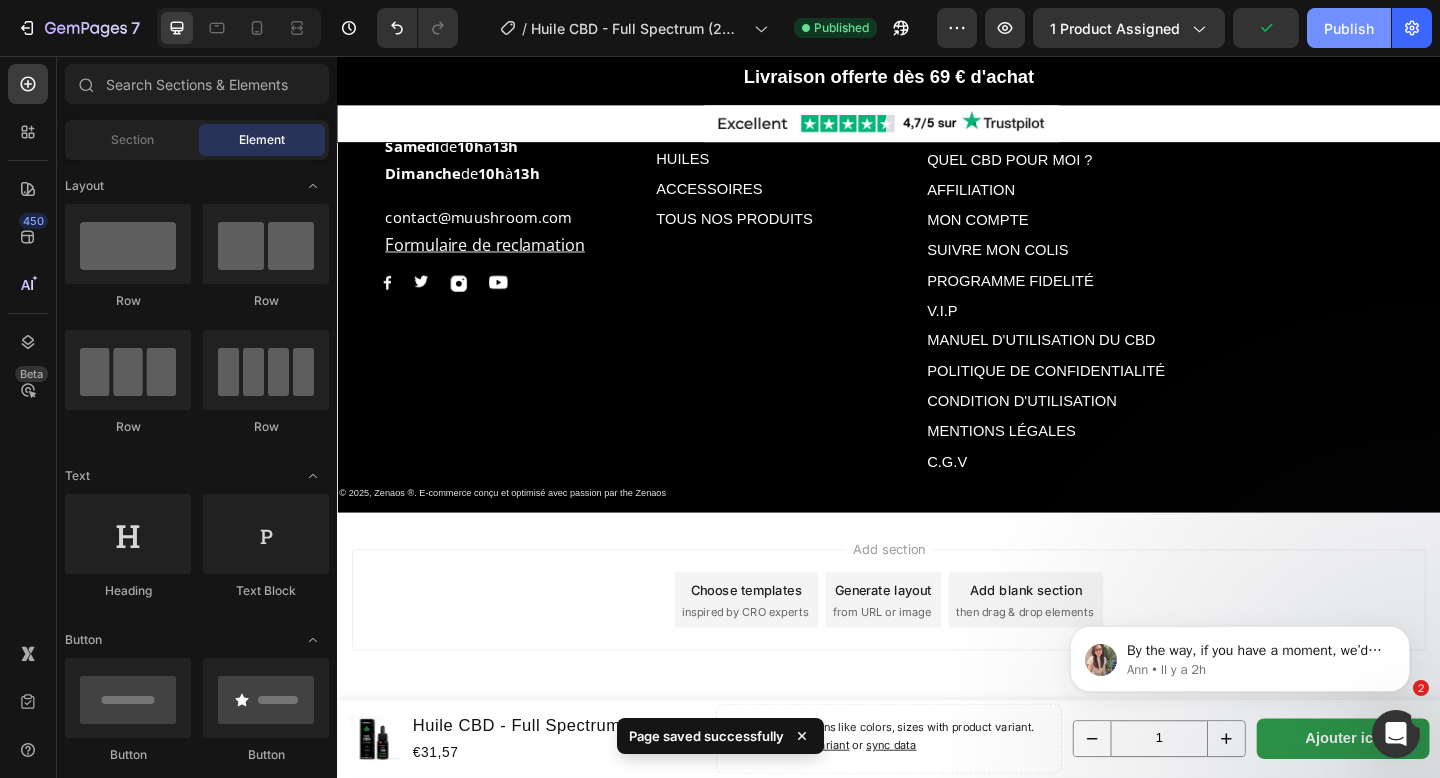 click on "Publish" at bounding box center [1349, 28] 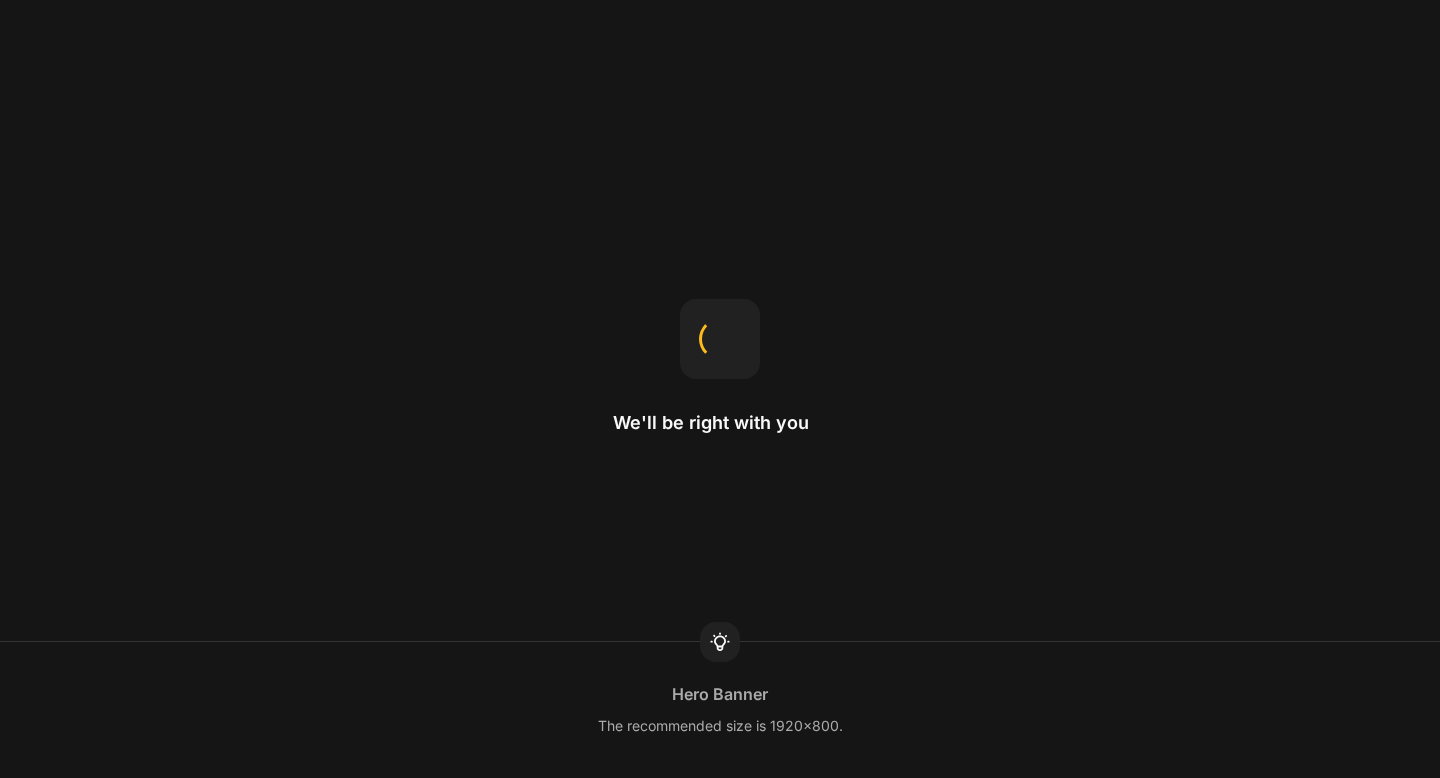 scroll, scrollTop: 0, scrollLeft: 0, axis: both 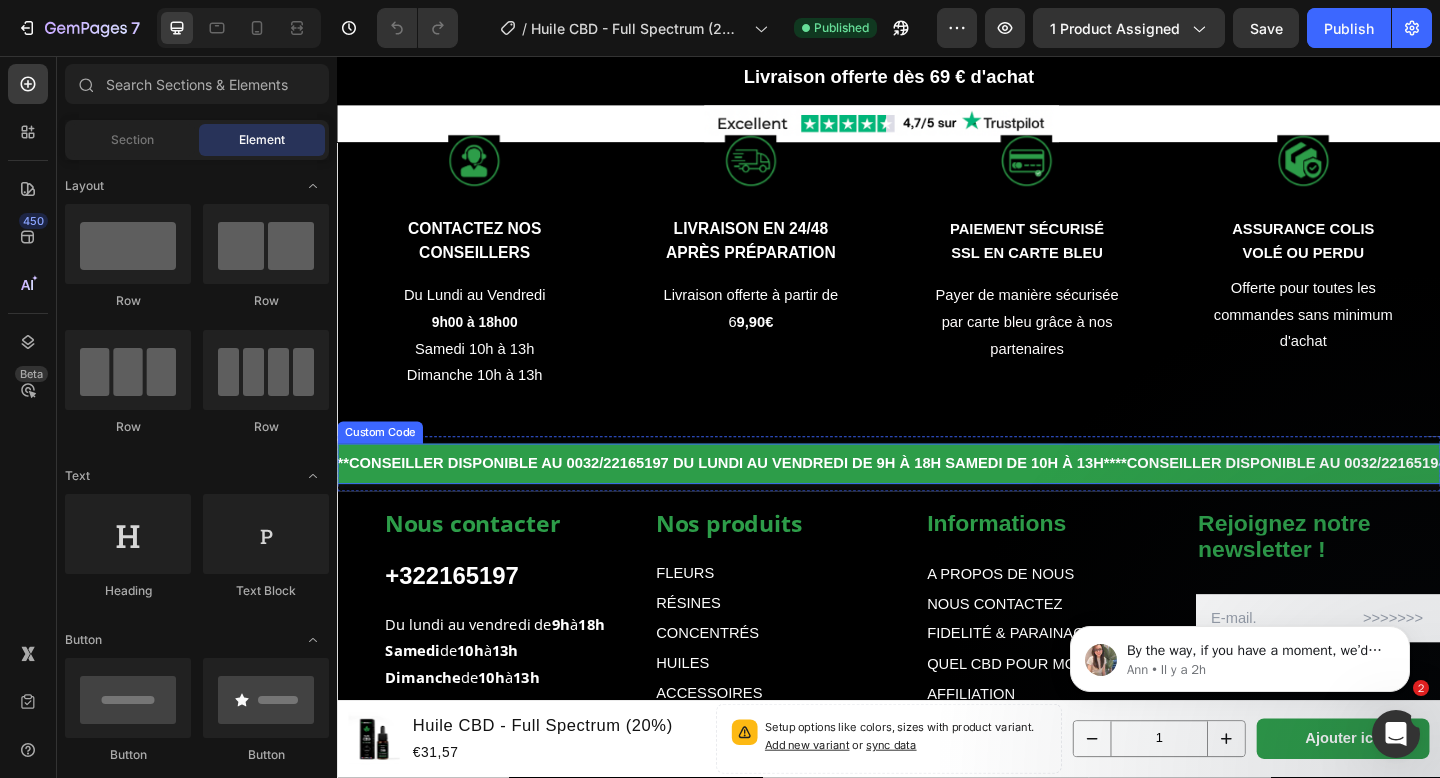 click on "**Conseiller disponible au 0032/22165197 du lundi au vendredi de 9h à 18h samedi de 10h à 13h**" at bounding box center (937, 500) 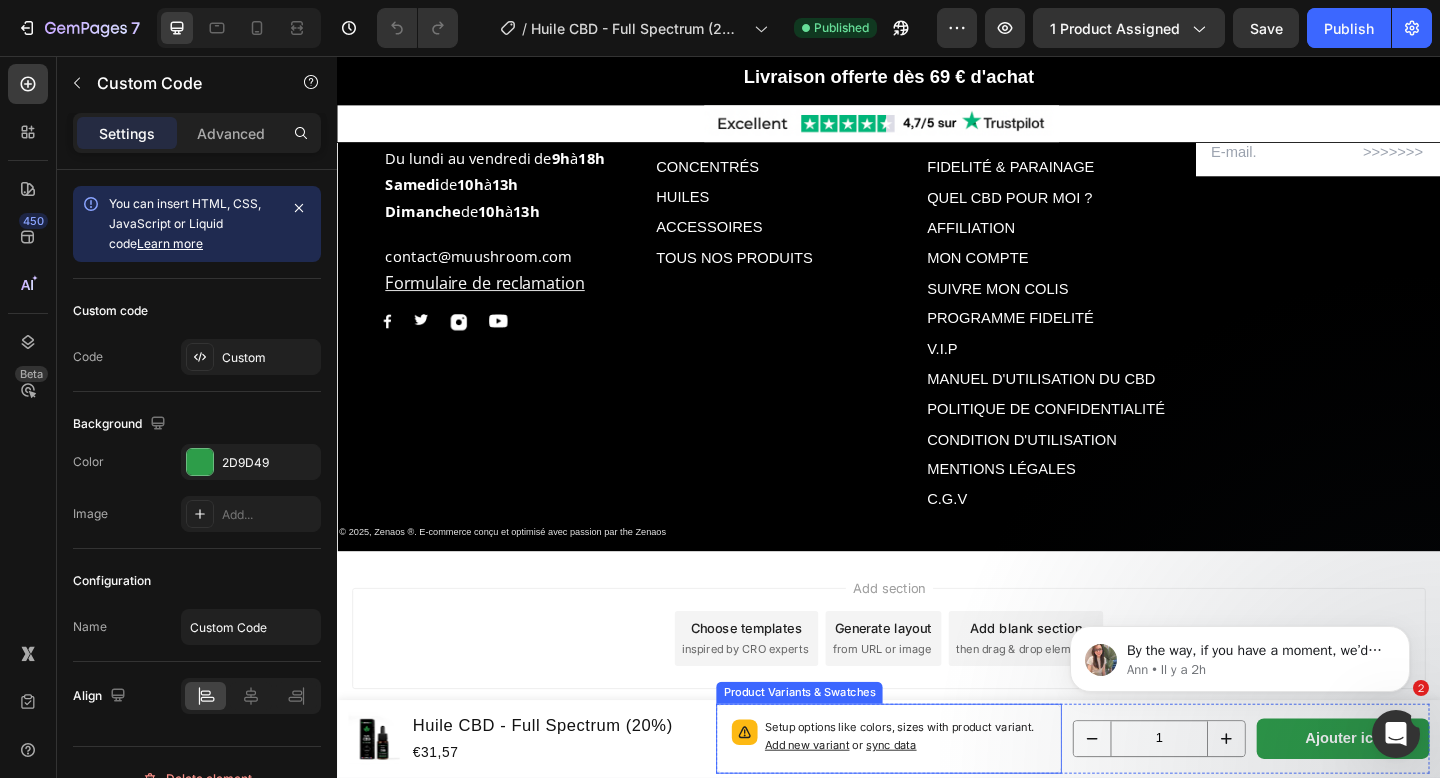 scroll, scrollTop: 7819, scrollLeft: 0, axis: vertical 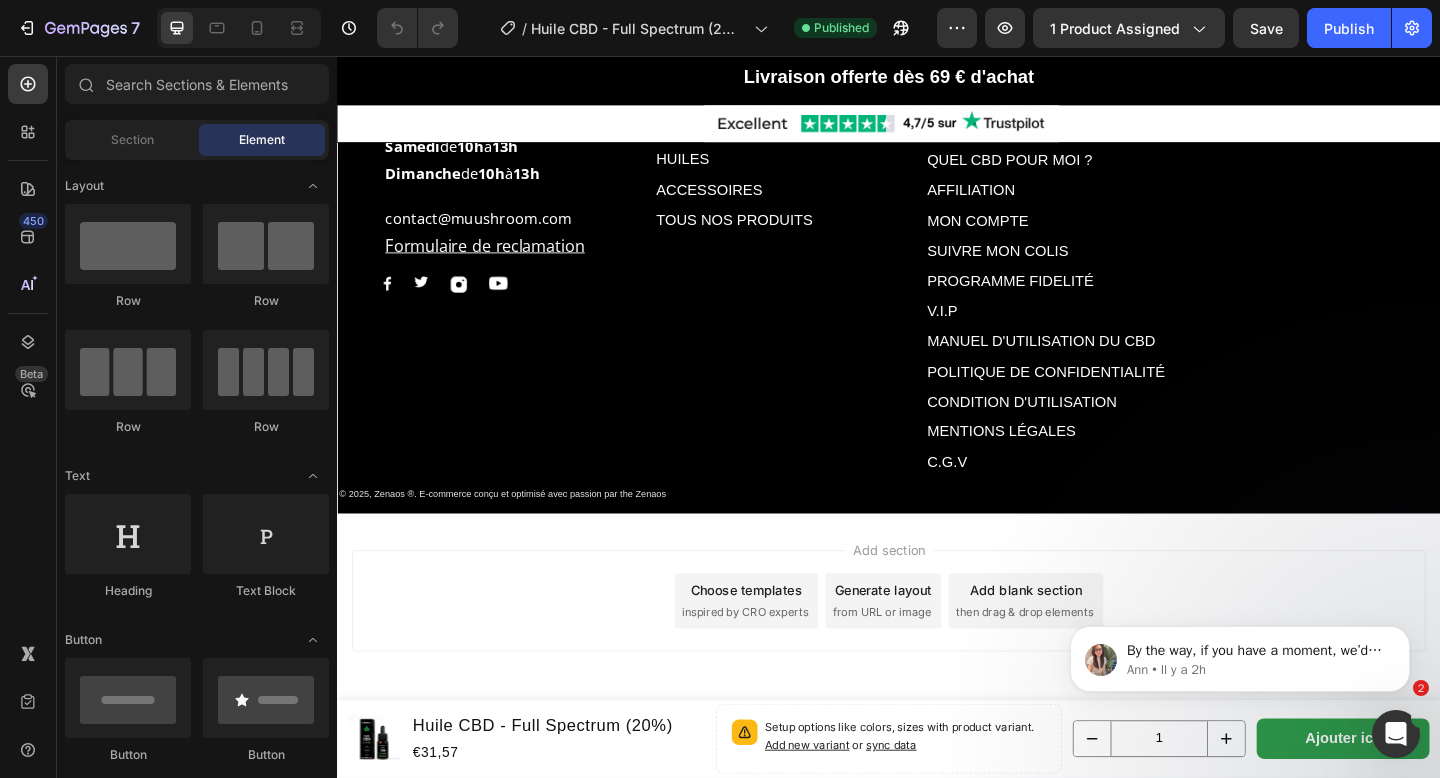 click on "inspired by CRO experts" at bounding box center [780, 661] 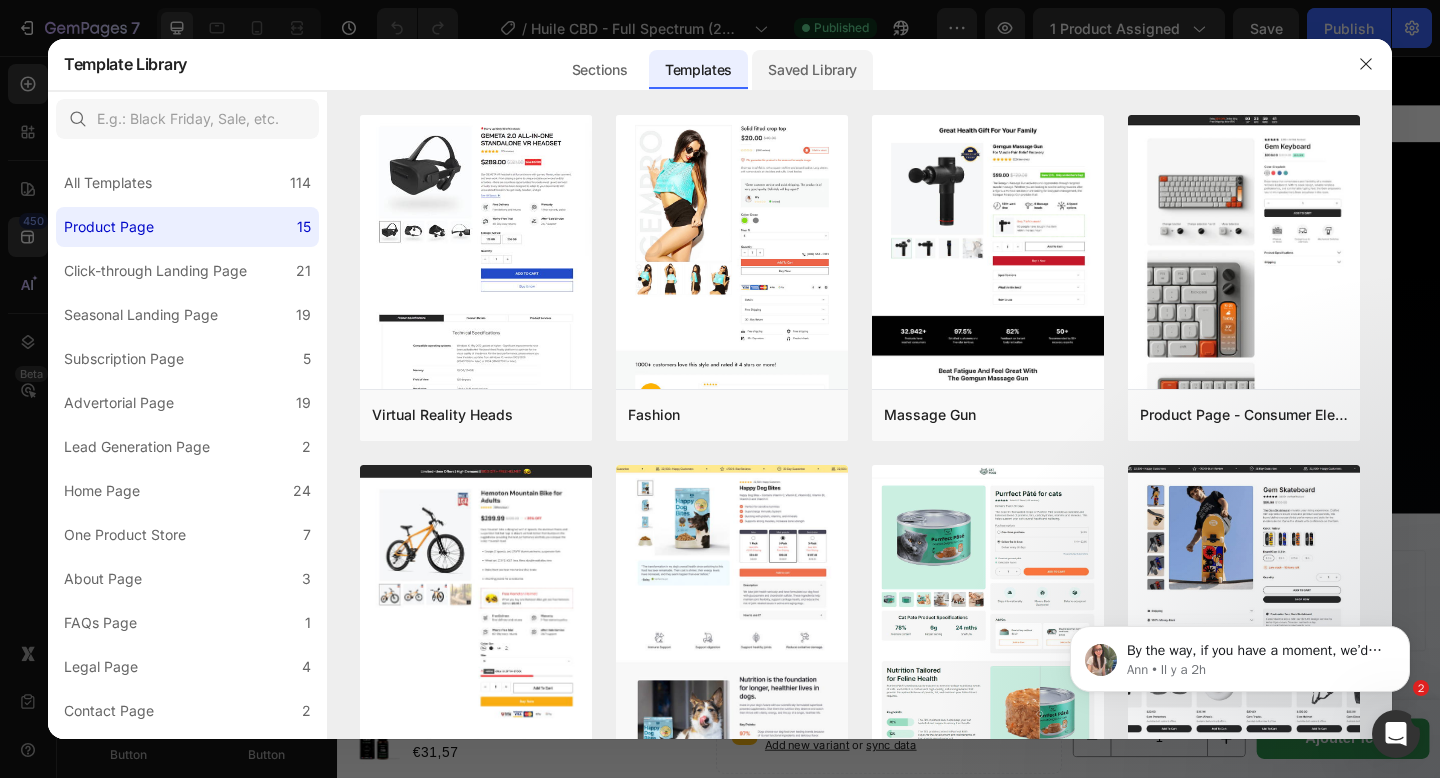 click on "Saved Library" 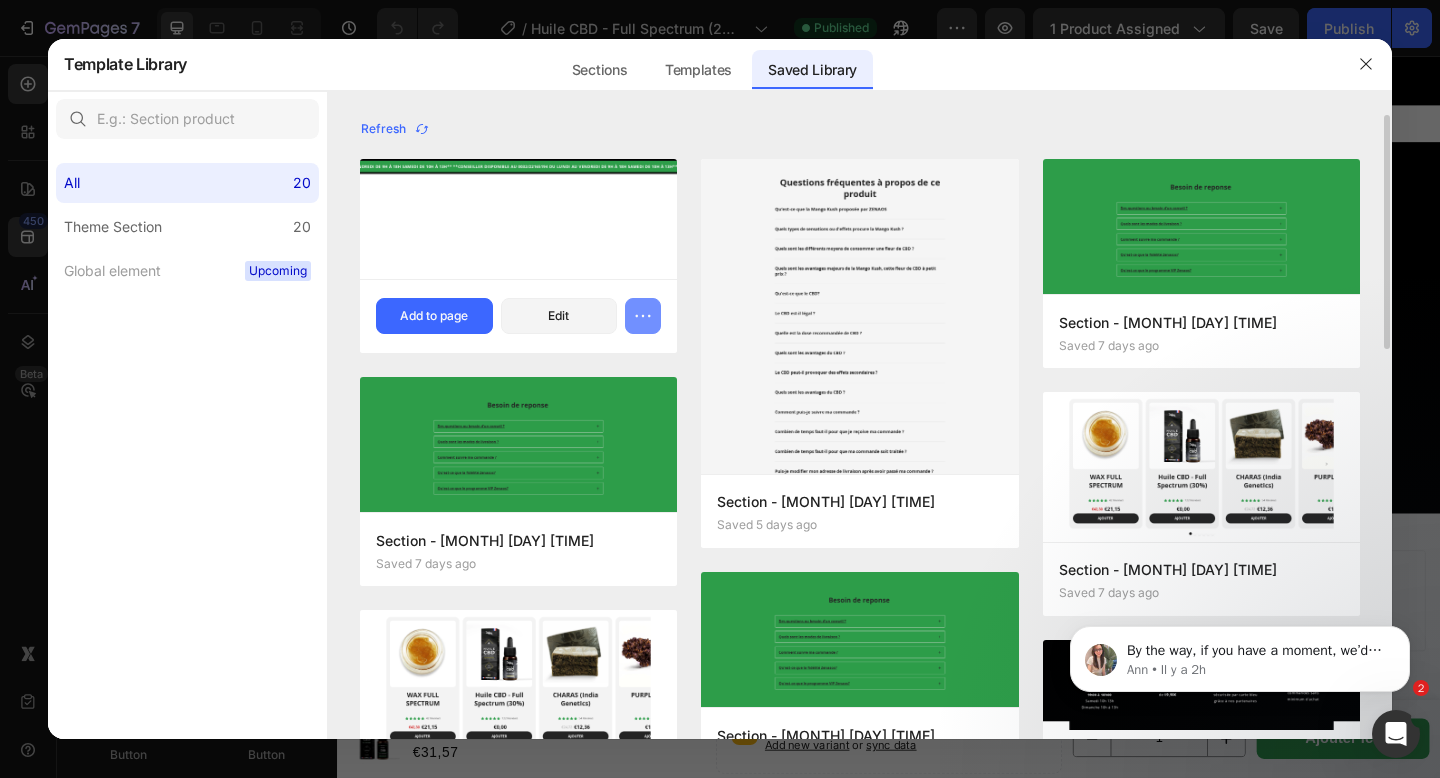 click 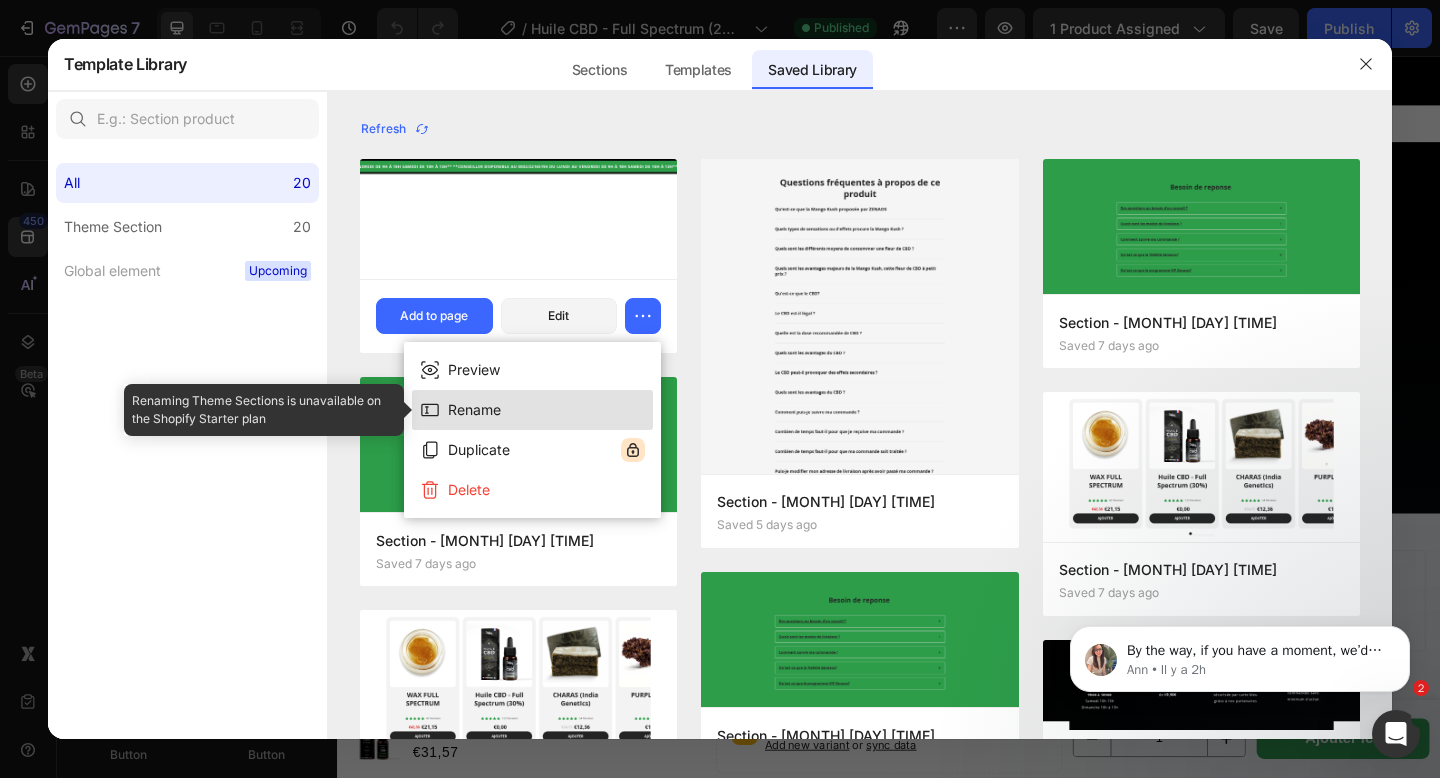 click on "Rename" 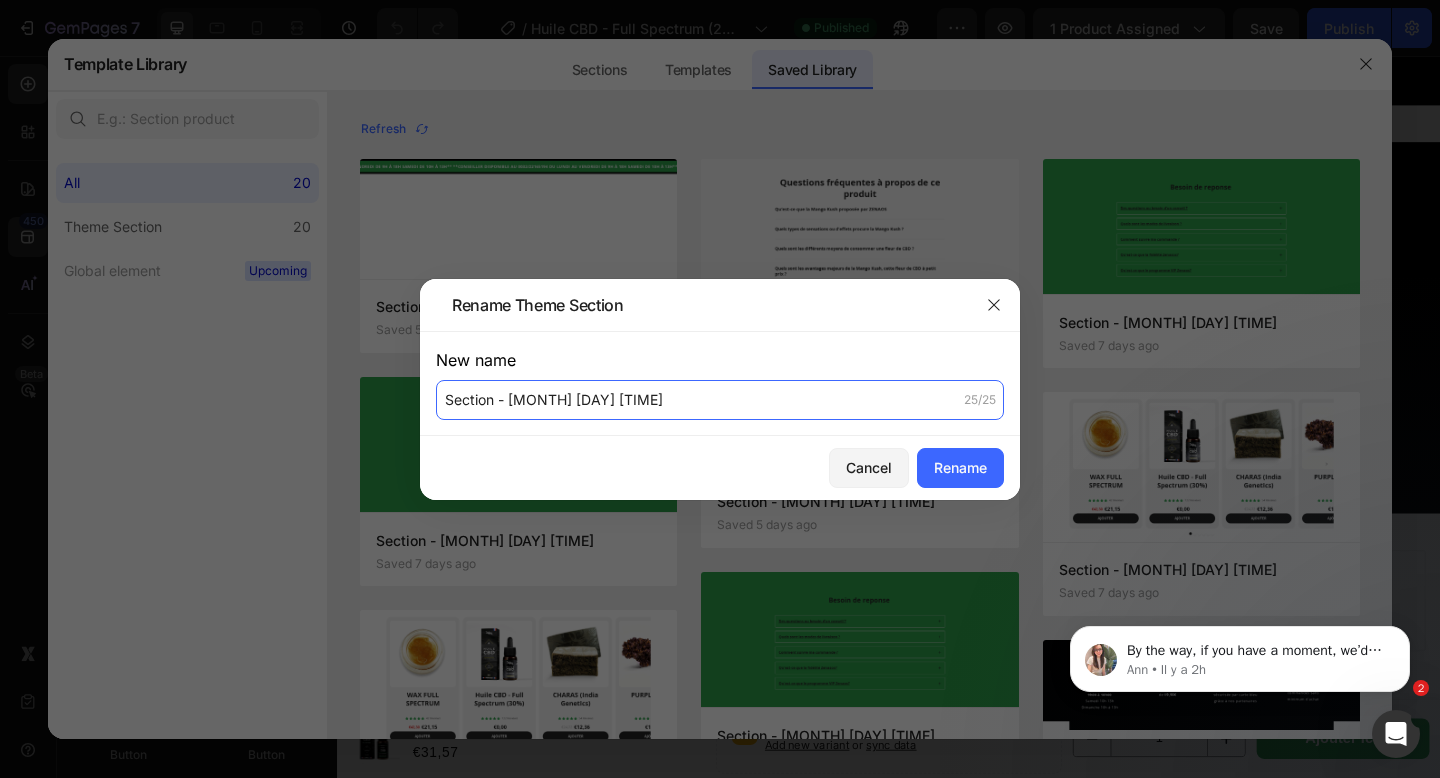 click on "Section - [MONTH] [DAY] [TIME]" 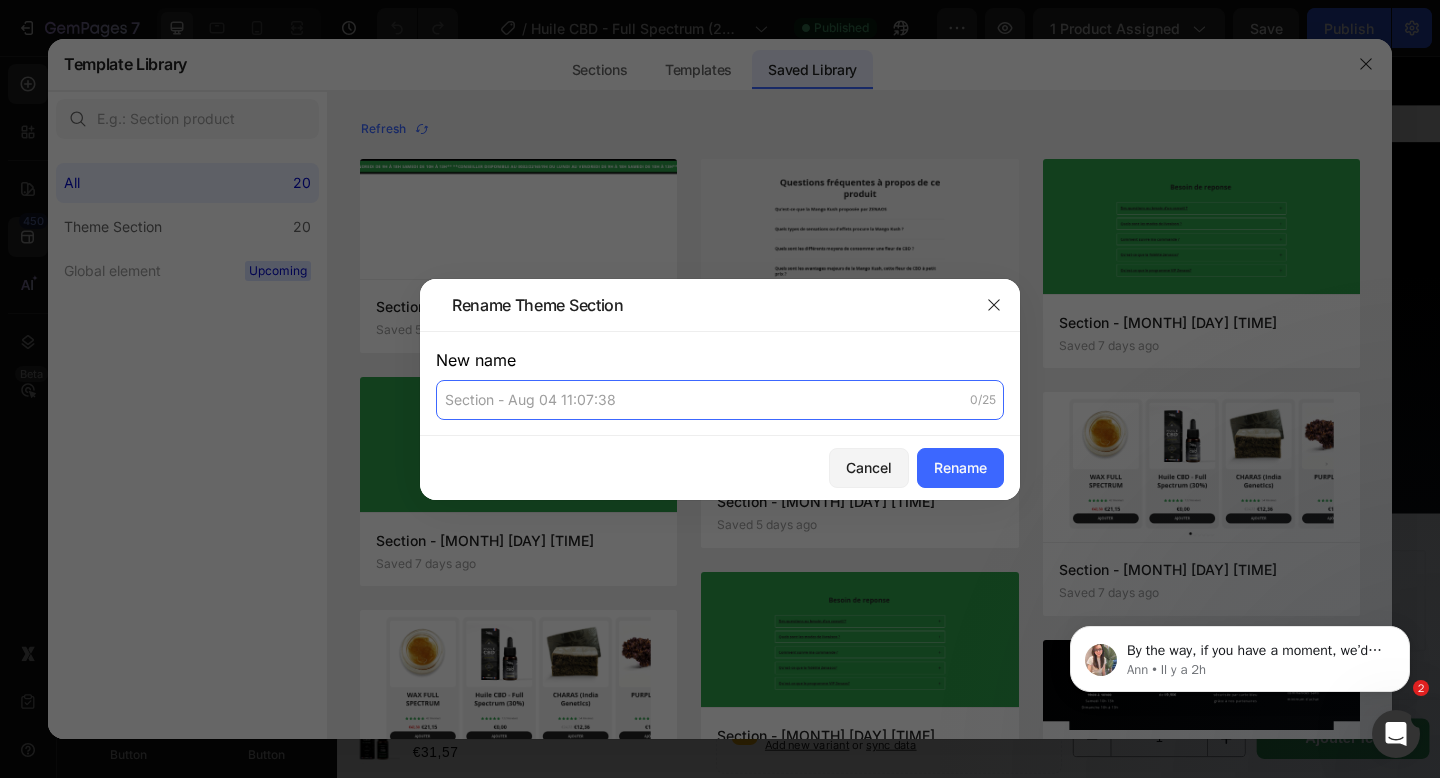 type on "b" 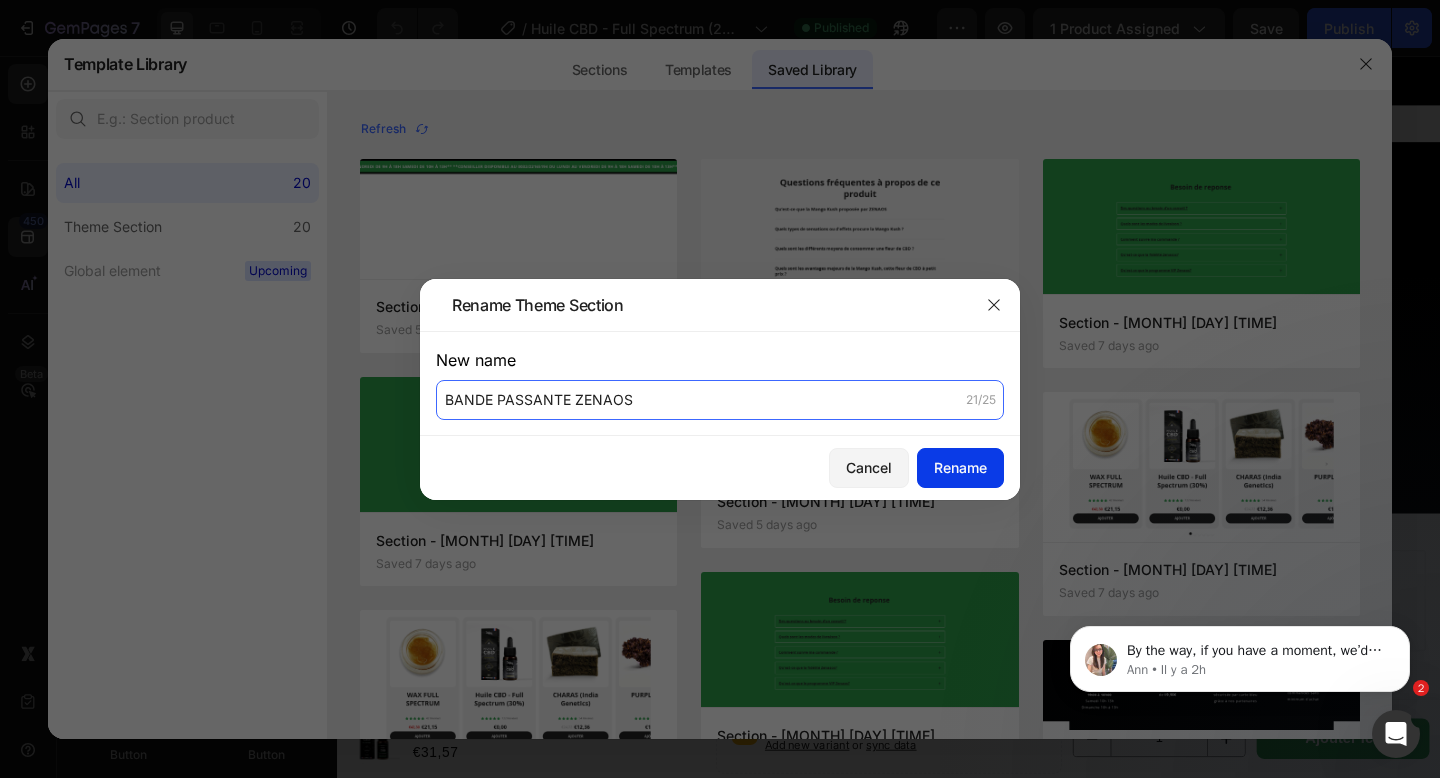 type on "BANDE PASSANTE ZENAOS" 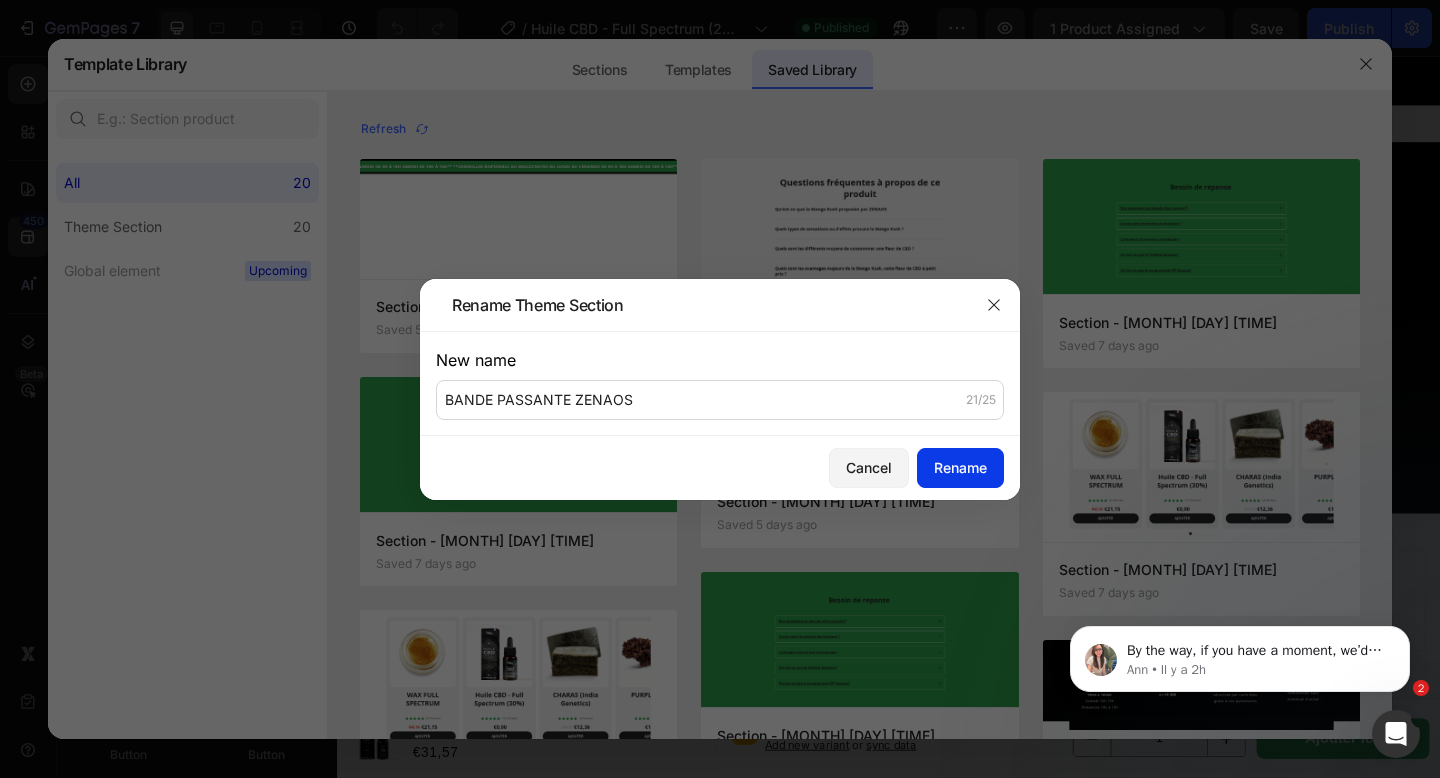 click on "Rename" 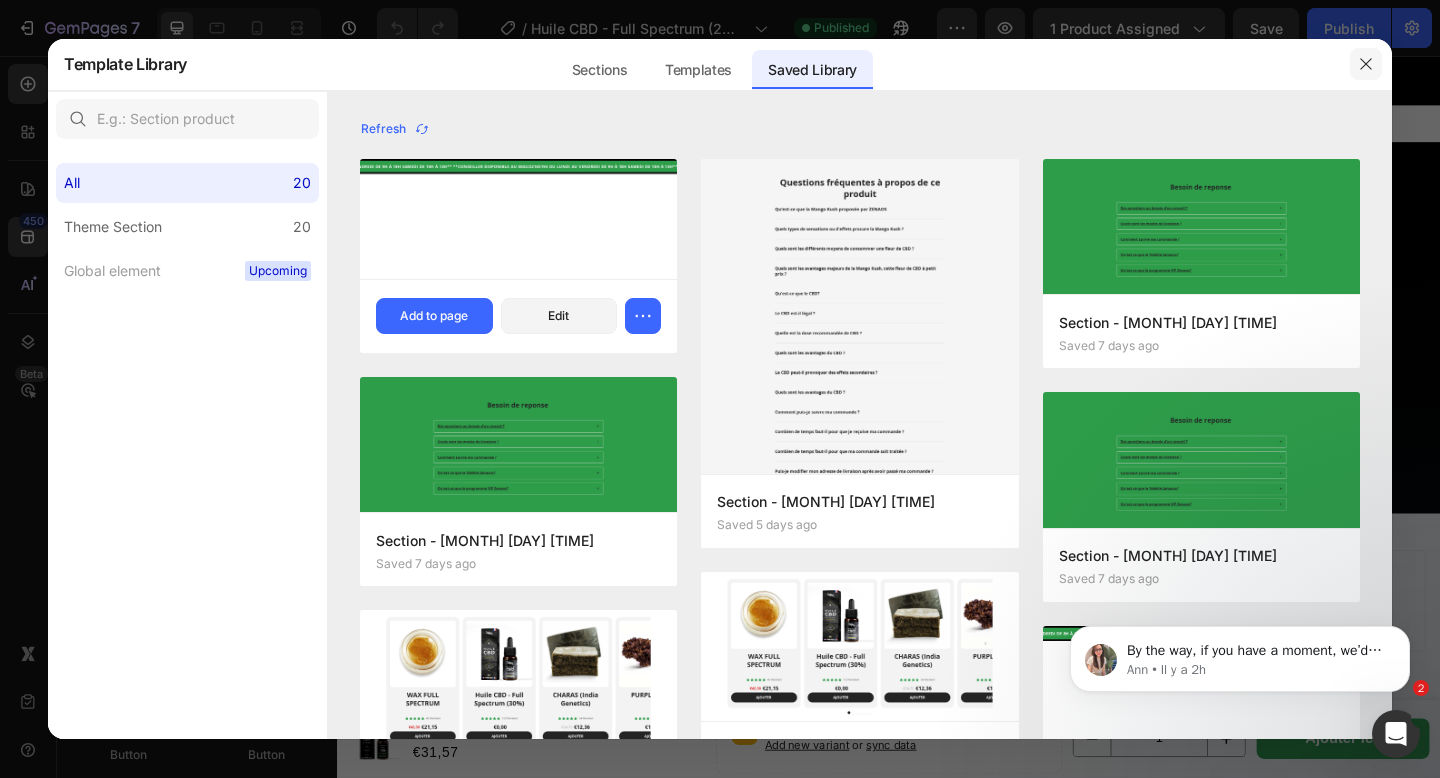 click 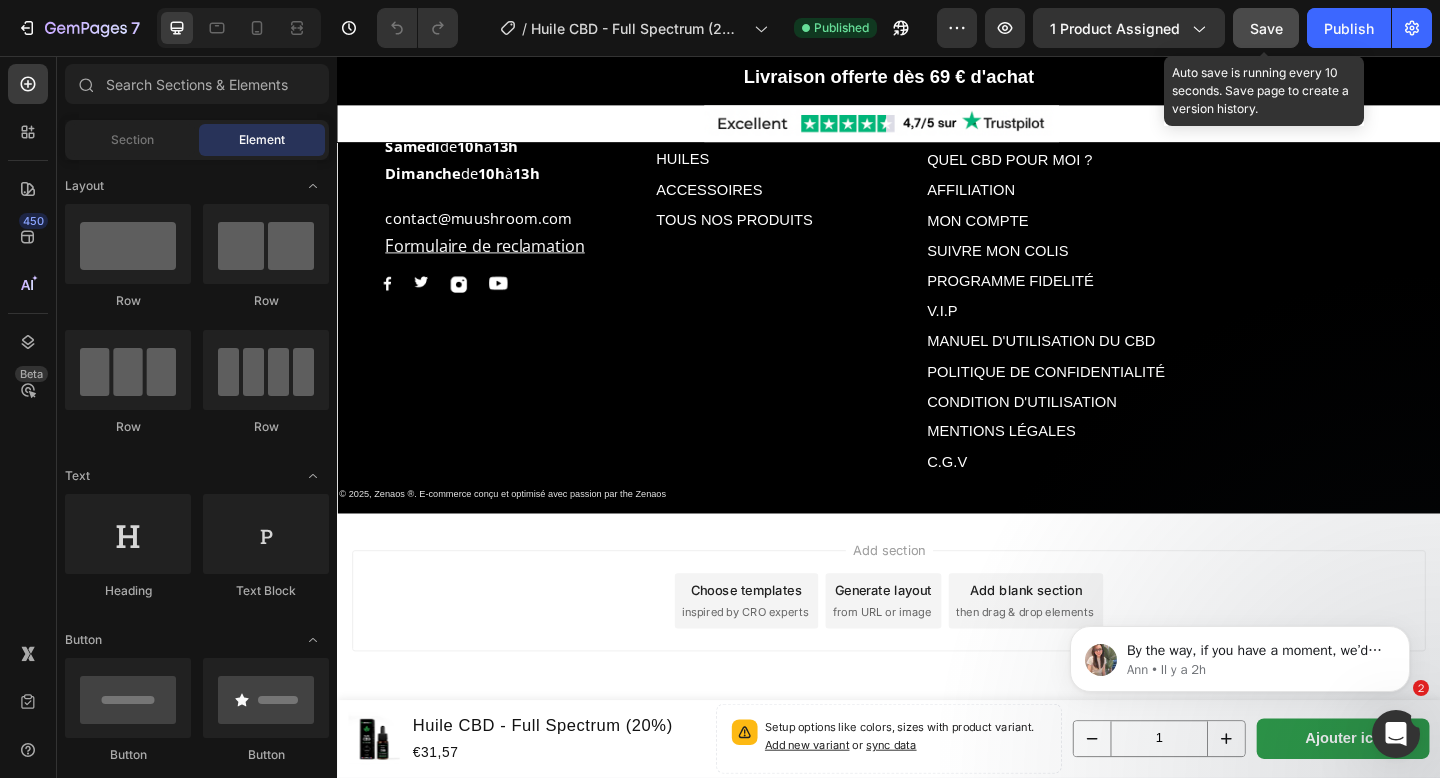 click on "Save" 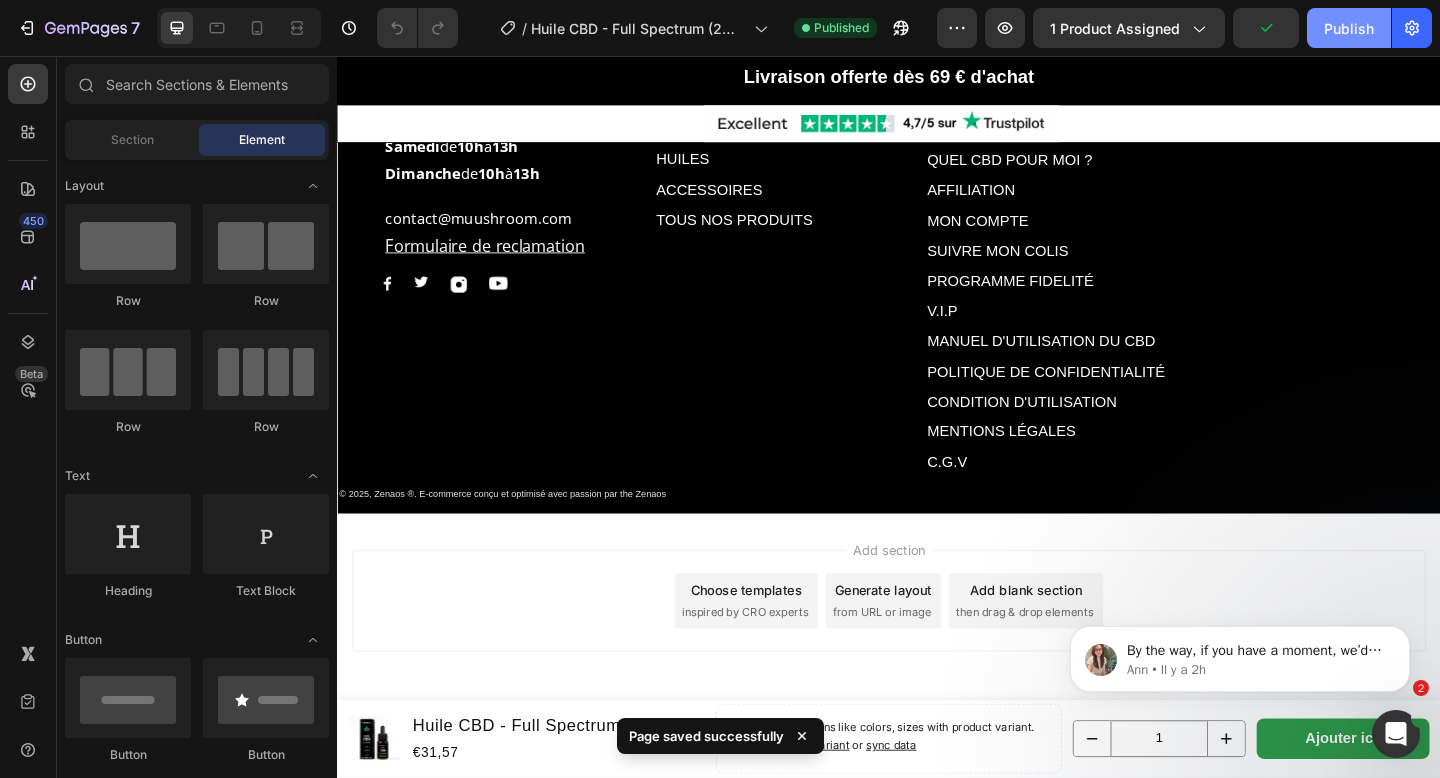 click on "Publish" 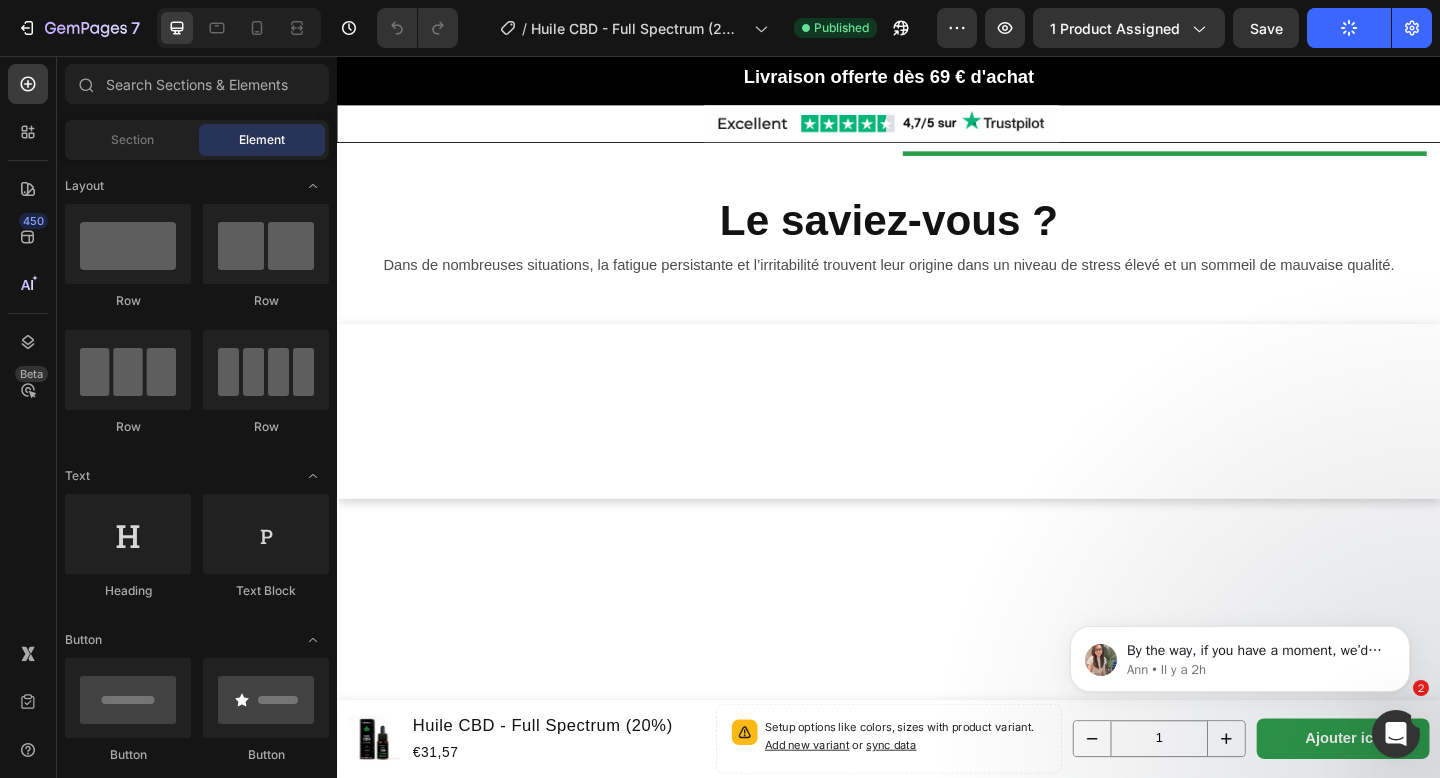 scroll, scrollTop: 565, scrollLeft: 0, axis: vertical 